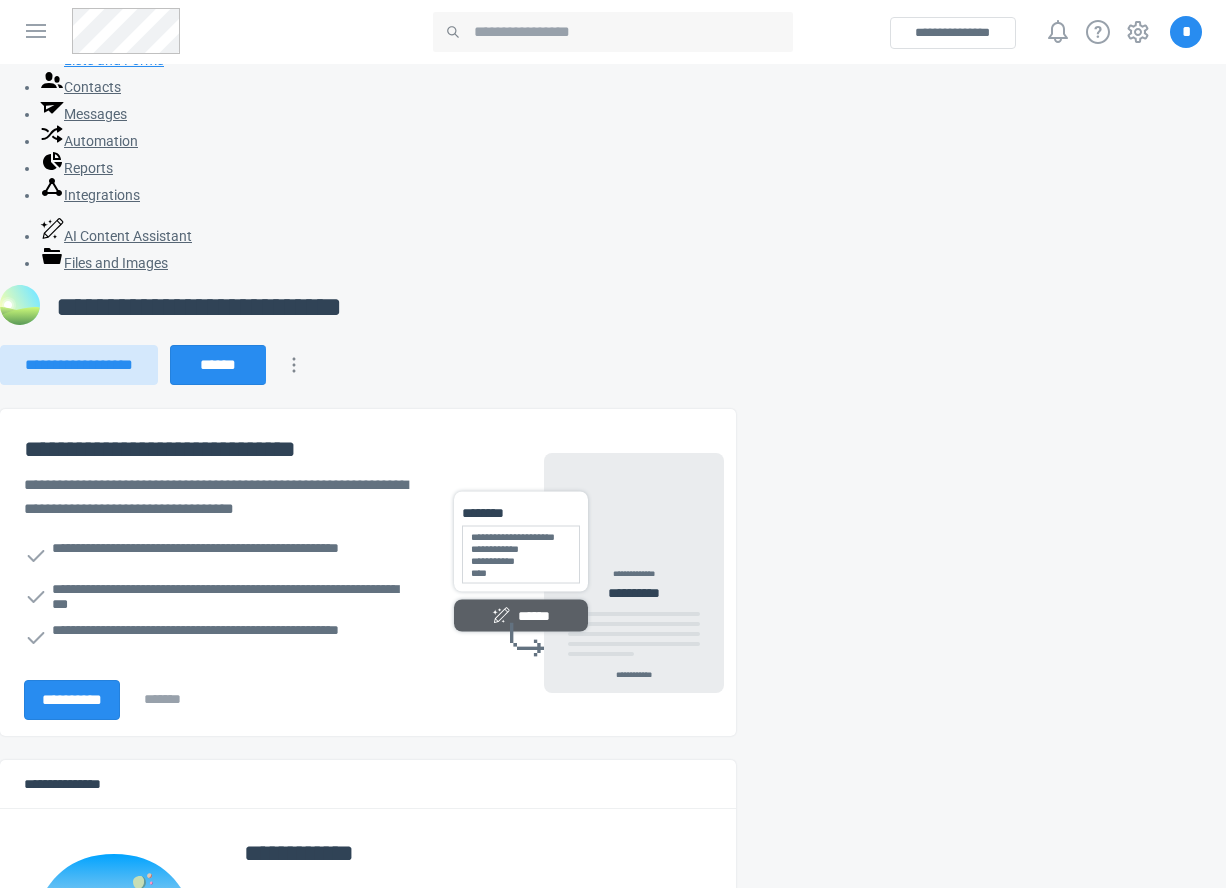 scroll, scrollTop: 0, scrollLeft: 0, axis: both 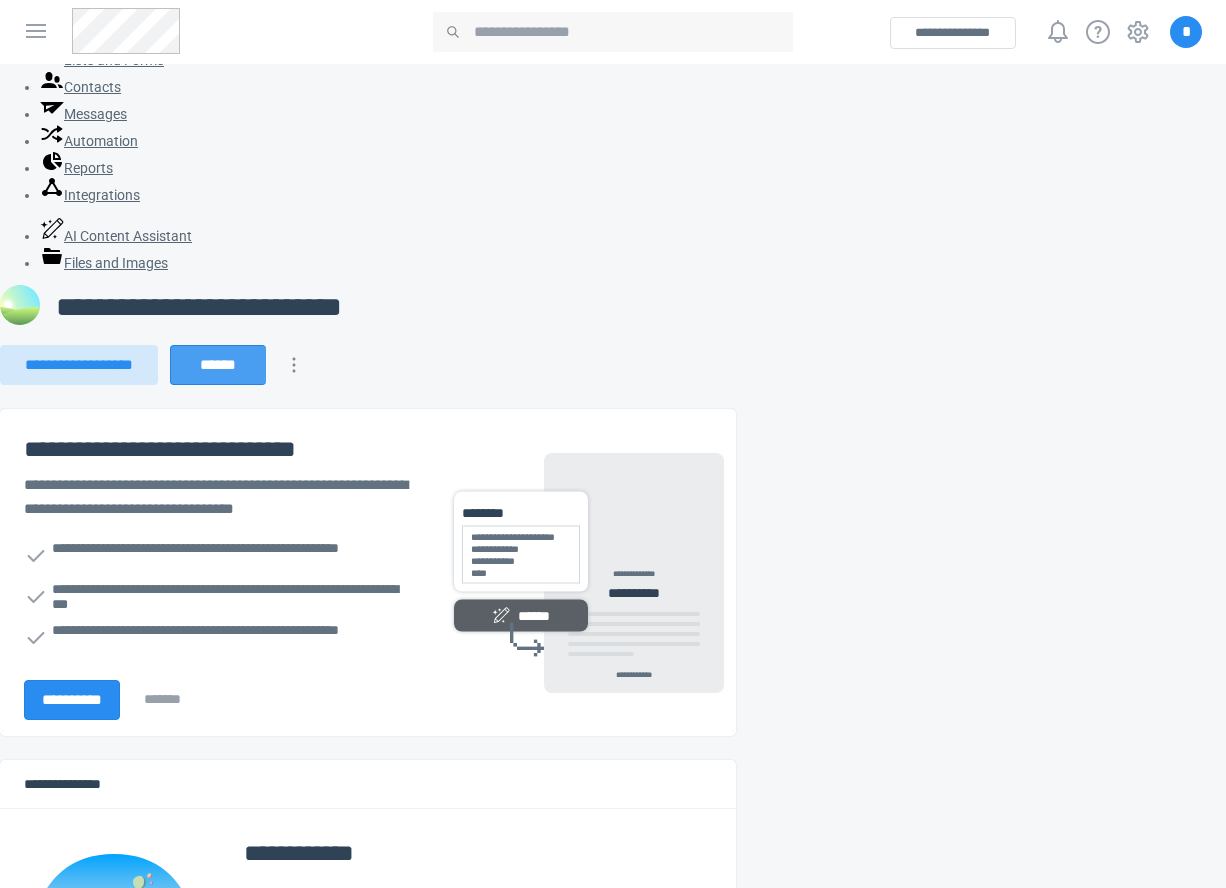 click on "******" at bounding box center [218, 365] 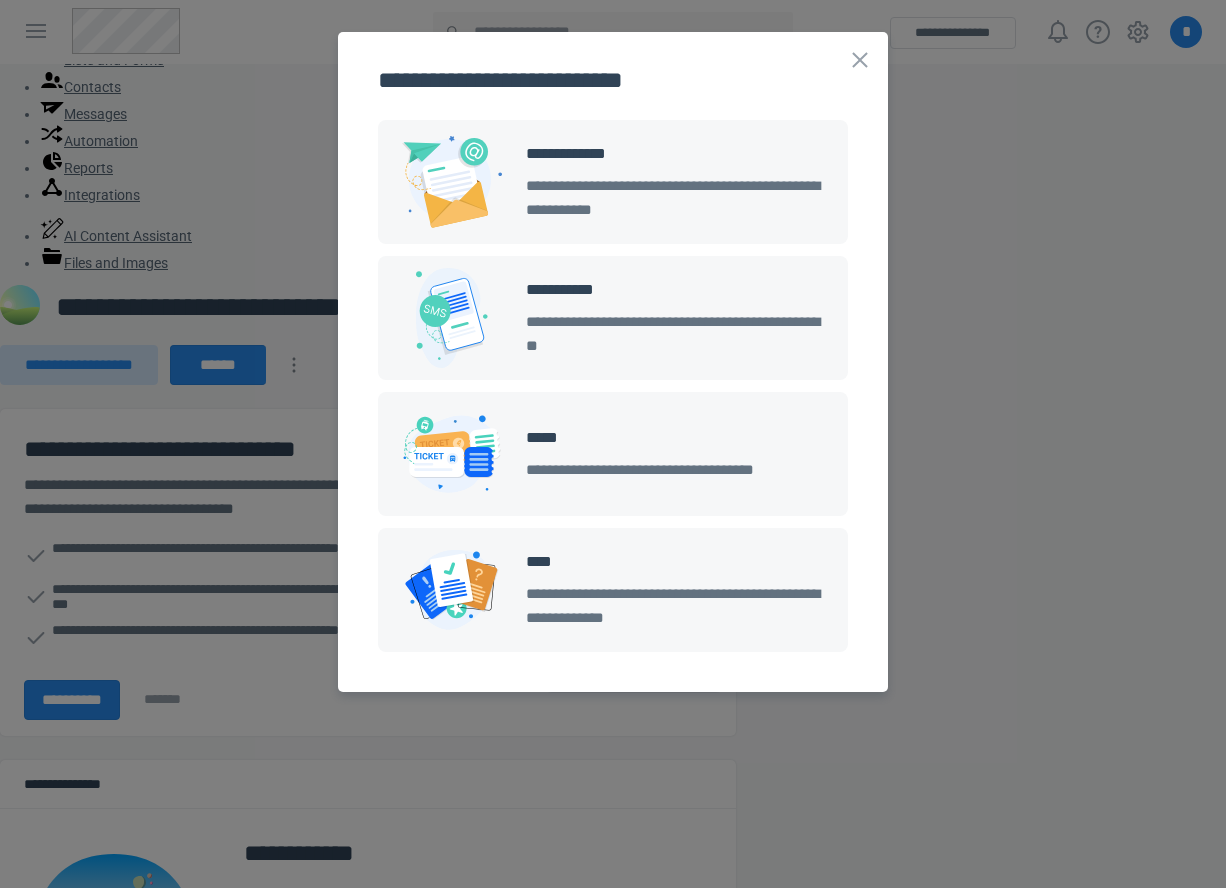 drag, startPoint x: 15, startPoint y: 769, endPoint x: 1029, endPoint y: 507, distance: 1047.3013 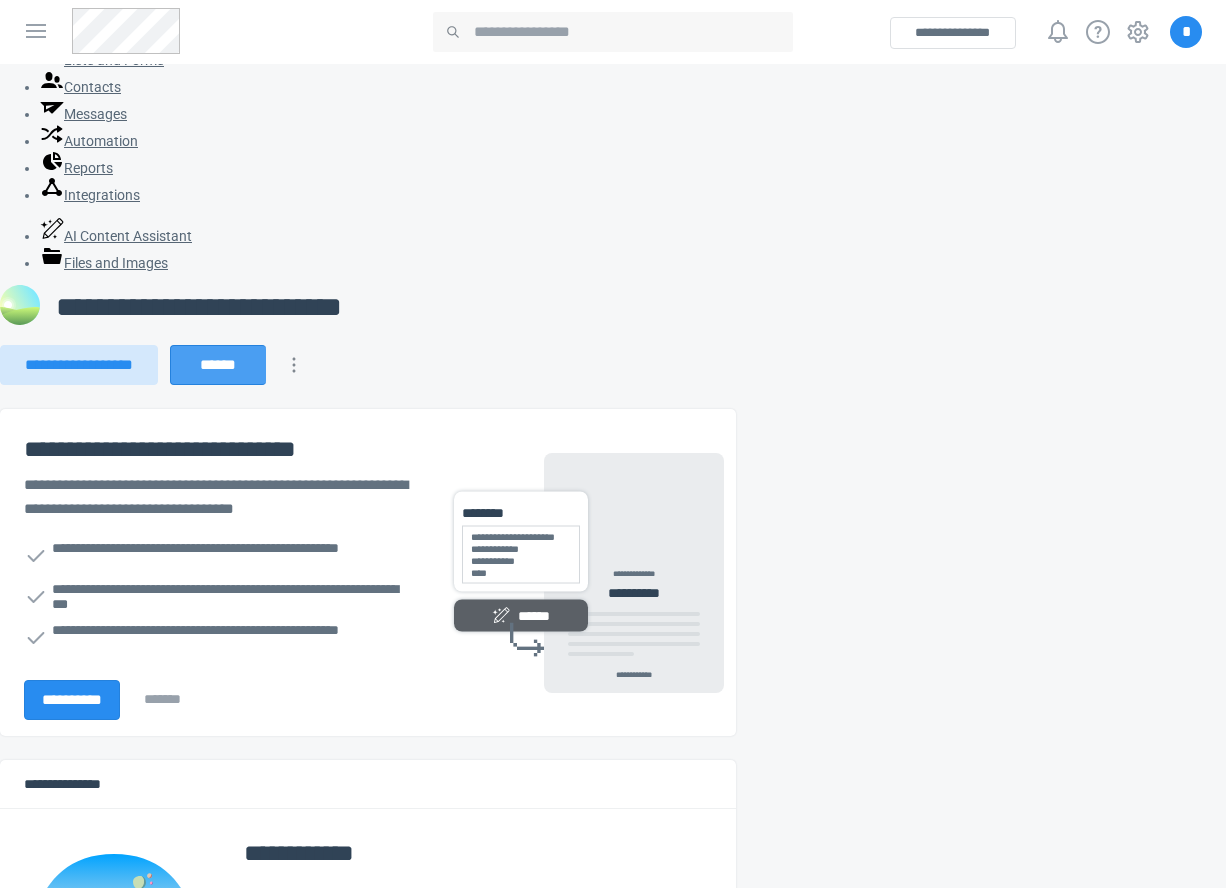 click on "******" at bounding box center (218, 365) 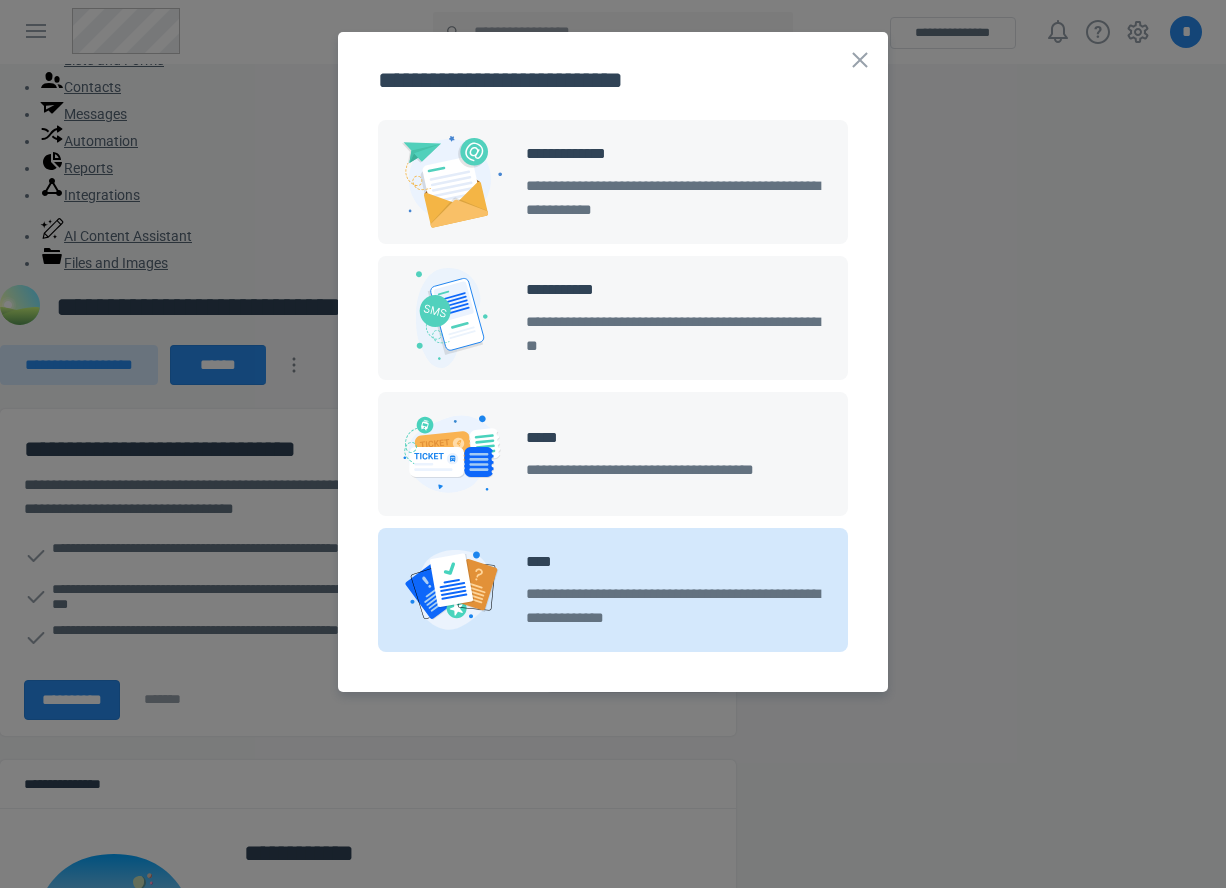 click on "**********" at bounding box center (675, 606) 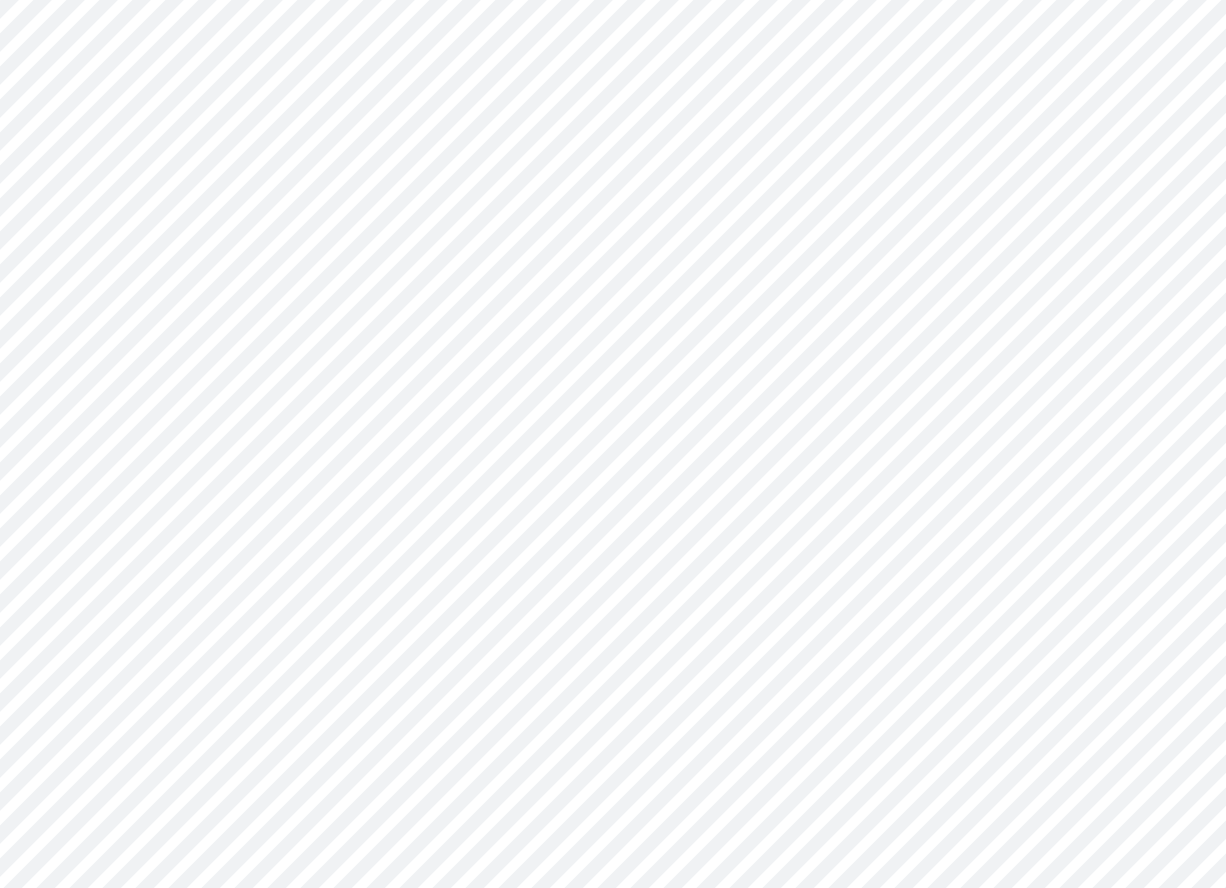scroll, scrollTop: 0, scrollLeft: 0, axis: both 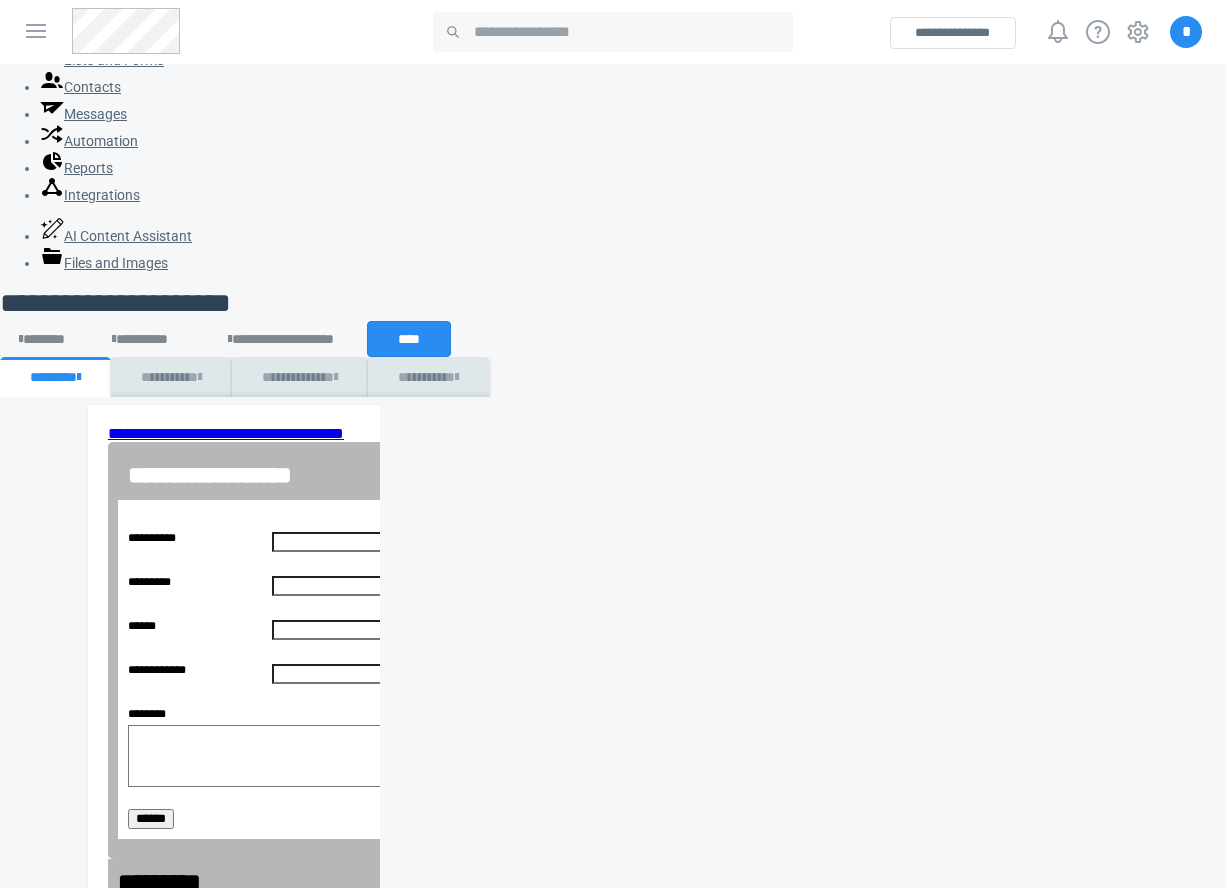 click on "**********" at bounding box center [1028, 32] 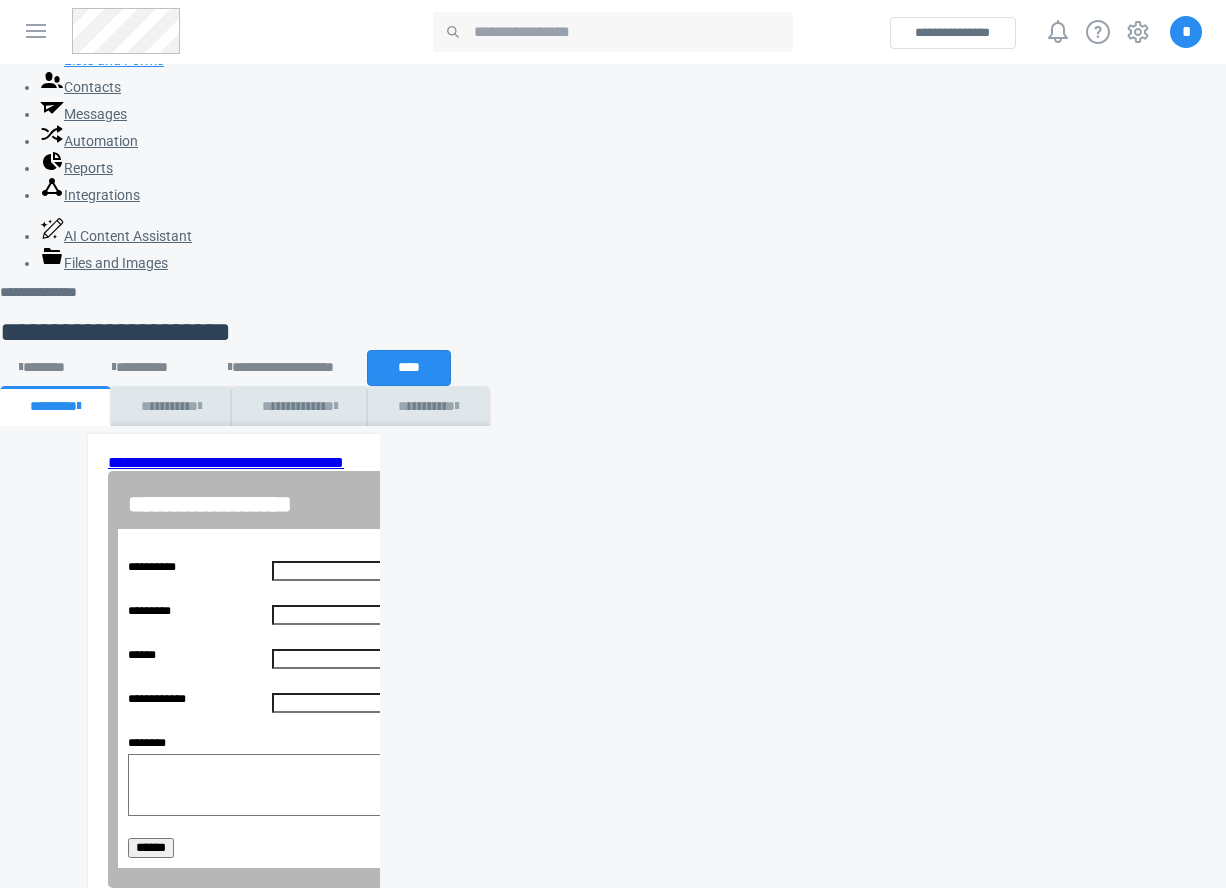 click on "Lists and Forms" at bounding box center [102, 60] 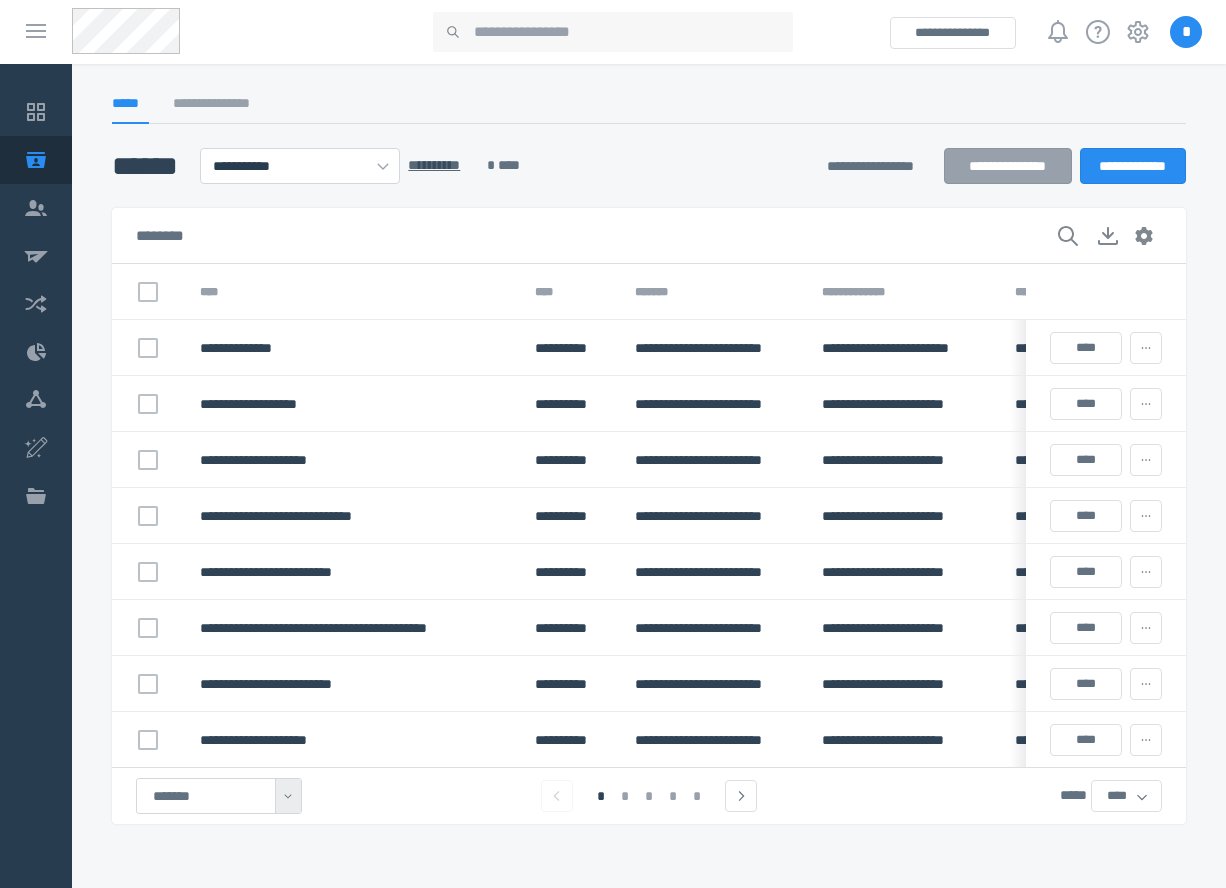 scroll, scrollTop: 0, scrollLeft: 0, axis: both 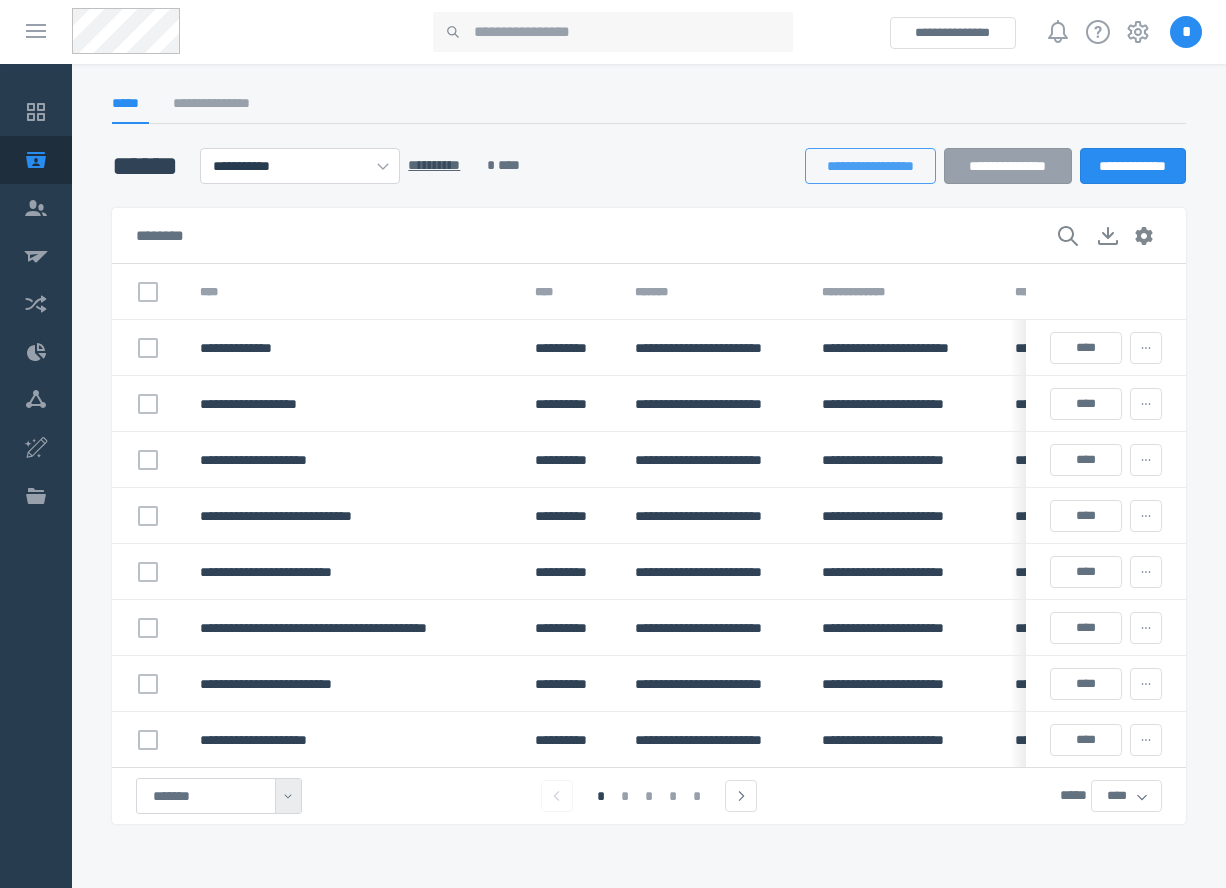 click on "**********" at bounding box center [870, 166] 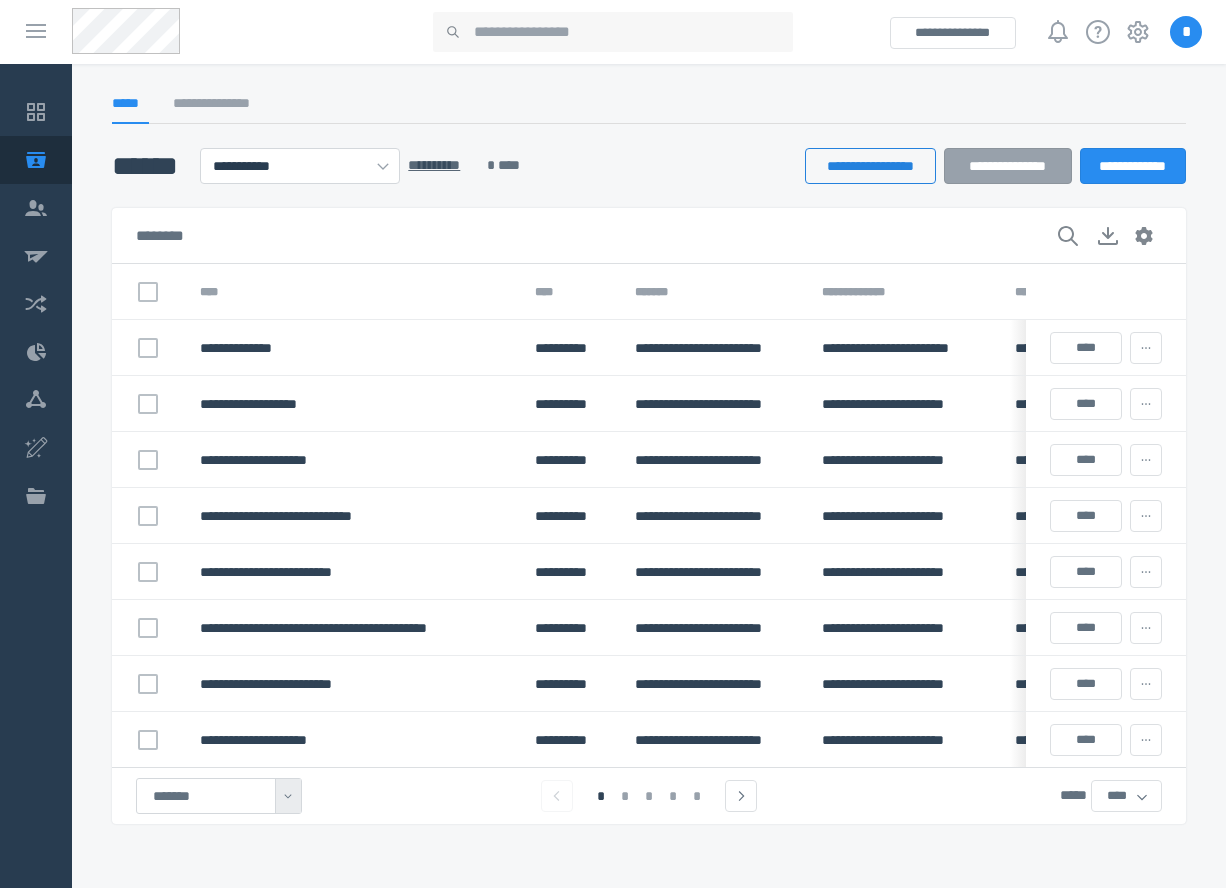 select on "******" 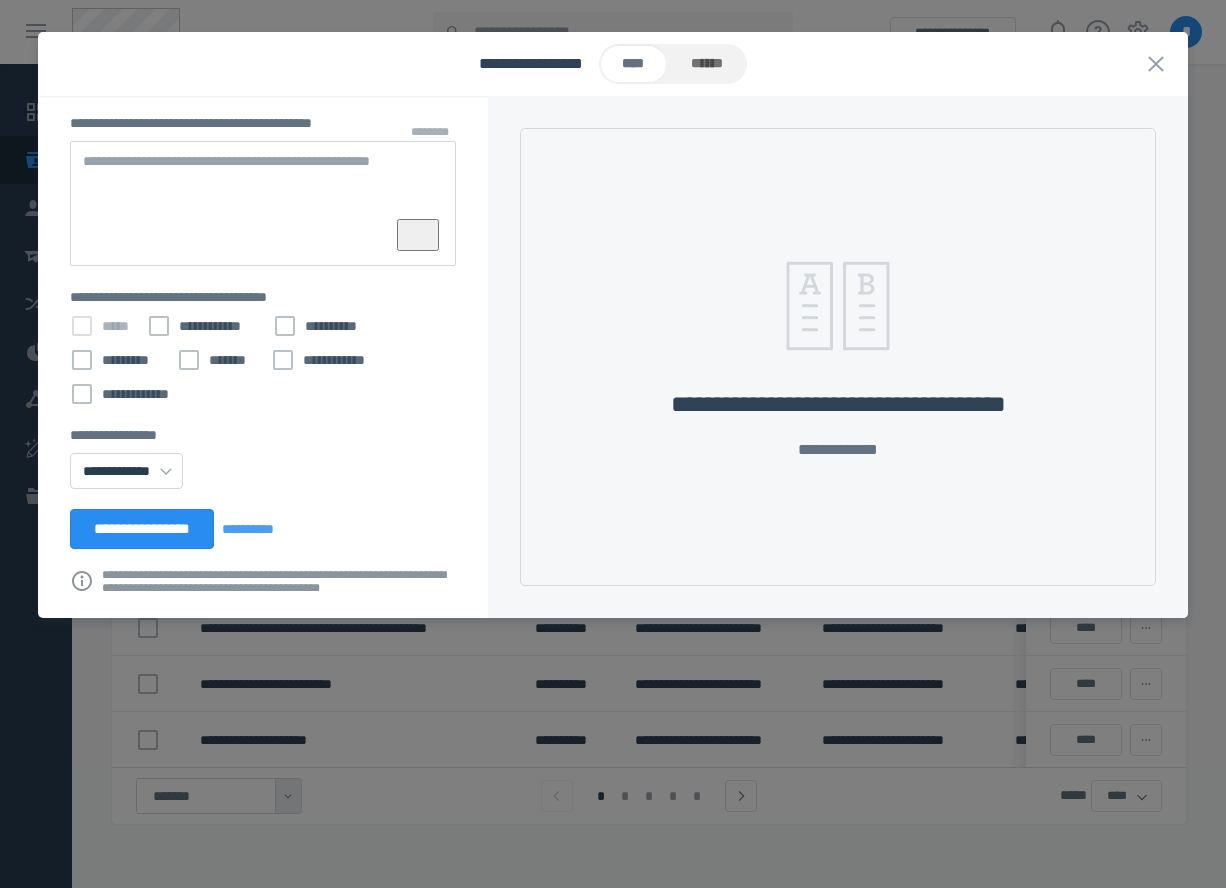click on "**********" at bounding box center [838, 357] 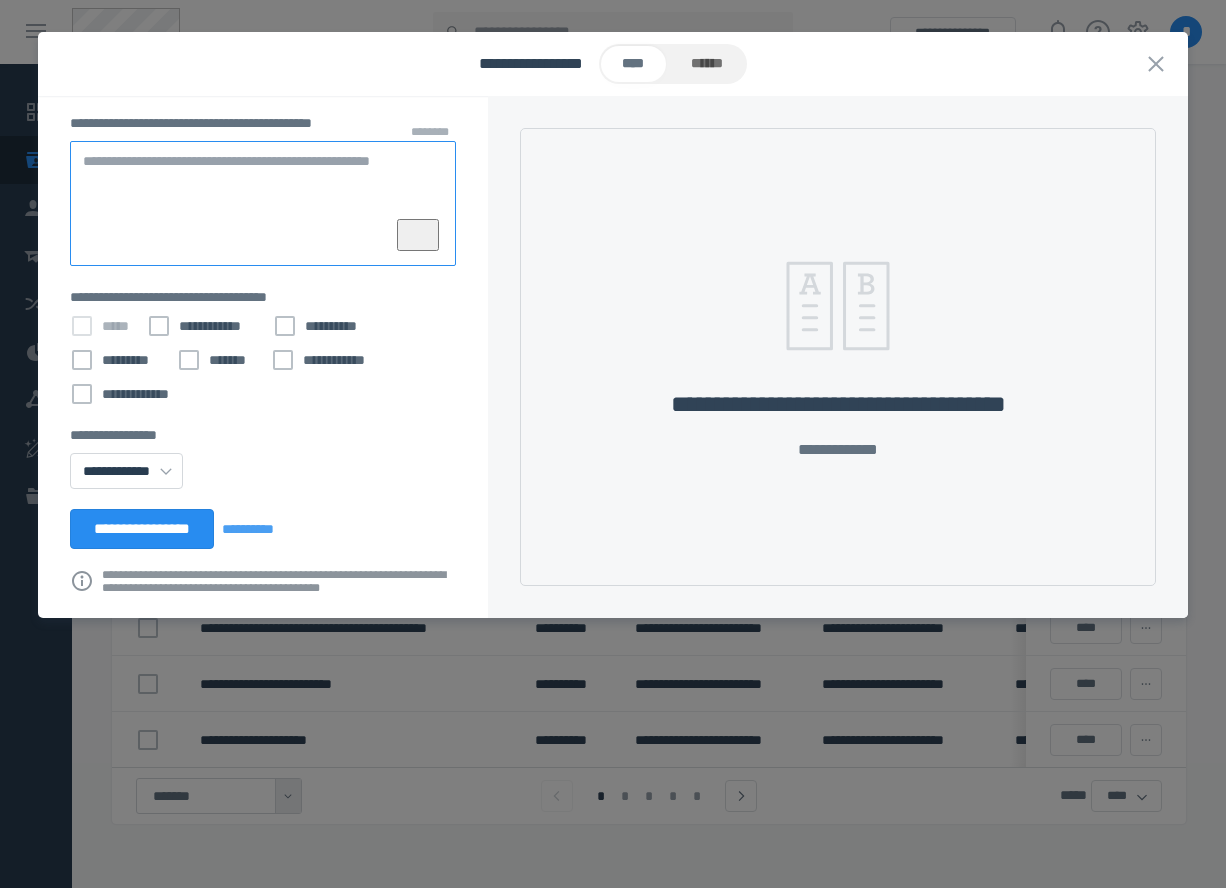 click at bounding box center (263, 203) 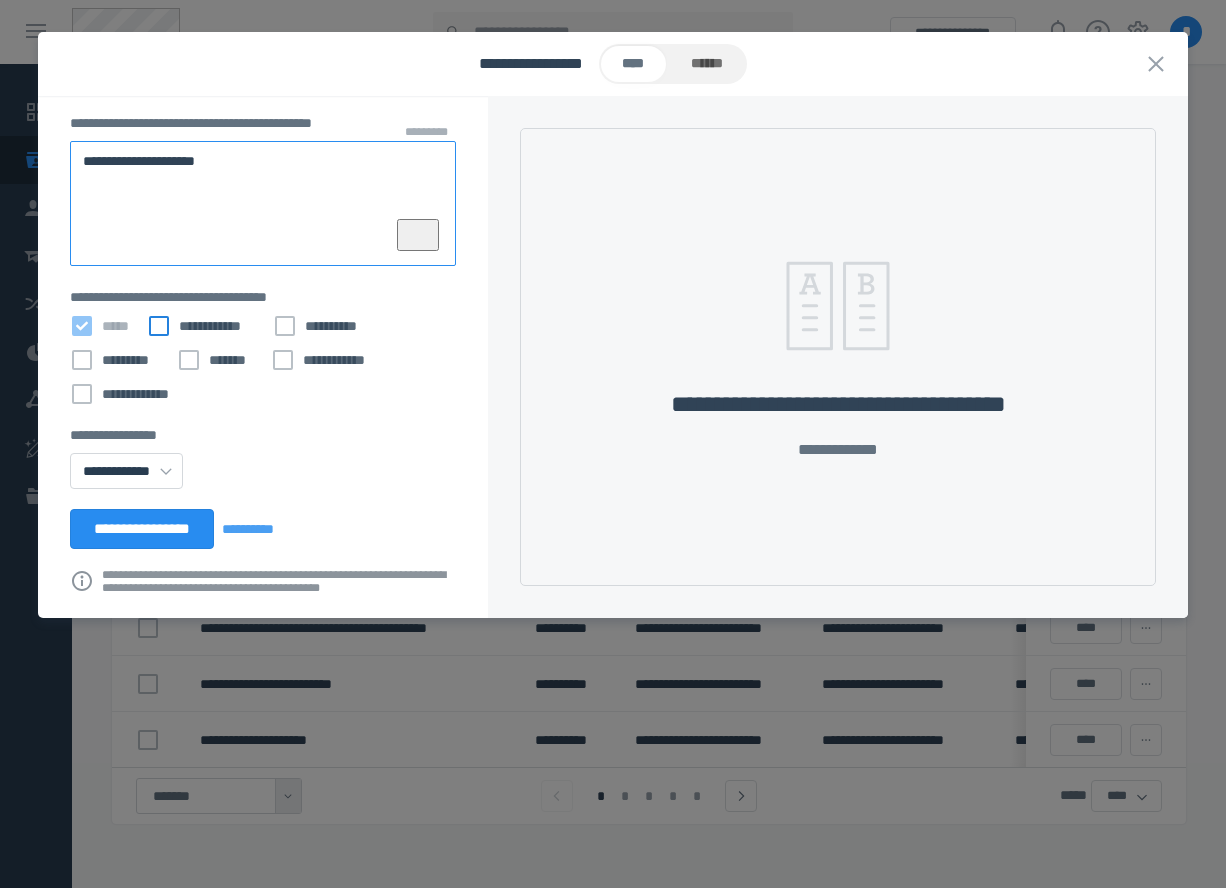 type on "**********" 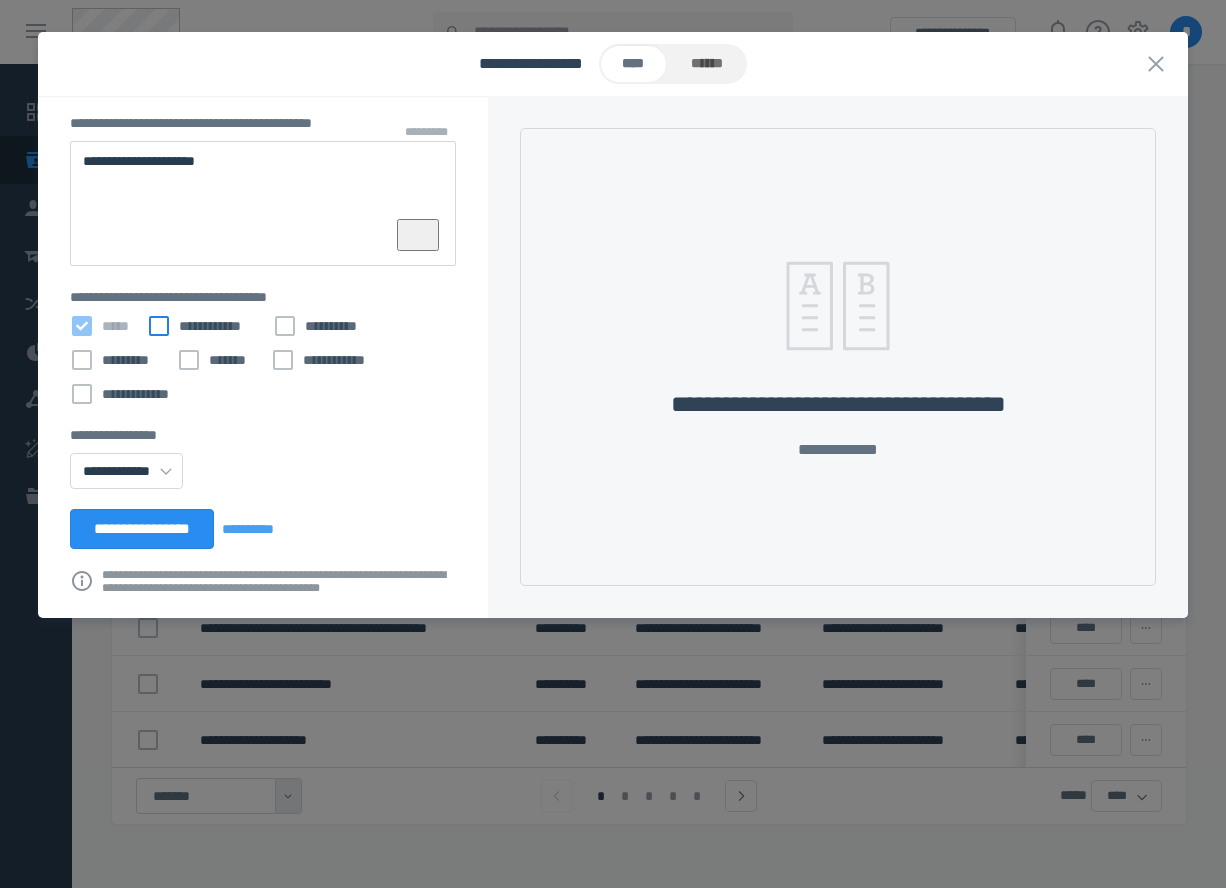 click on "**********" at bounding box center [205, 326] 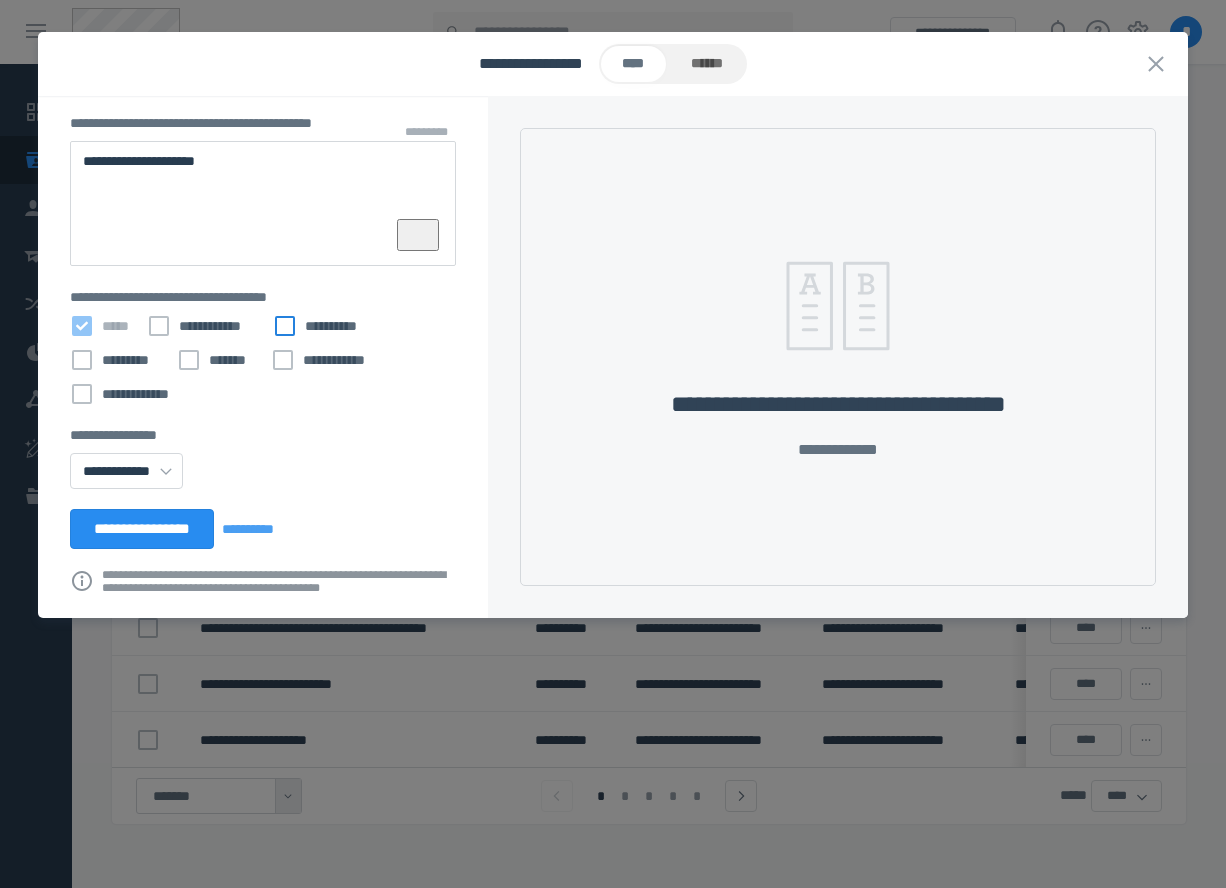 click on "**********" at bounding box center (322, 326) 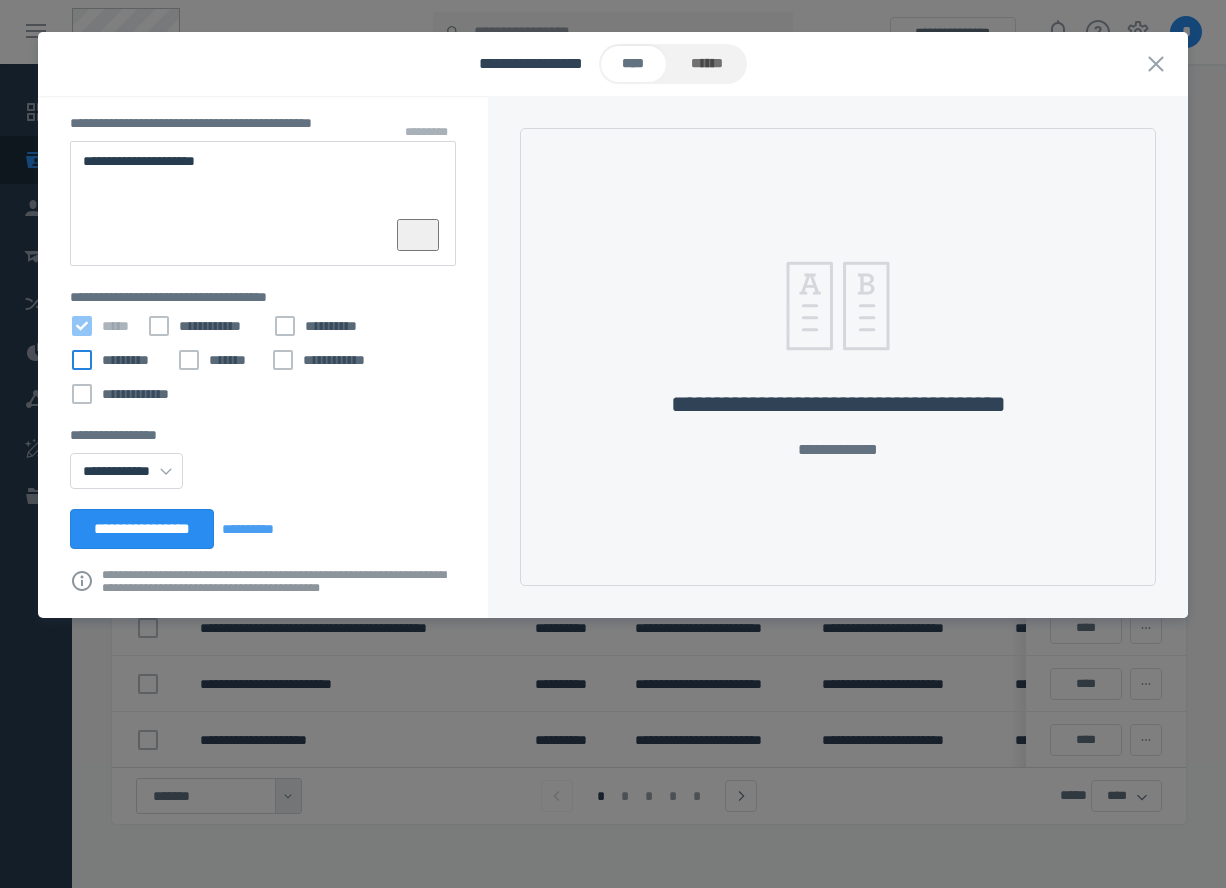 click on "*********" at bounding box center [118, 360] 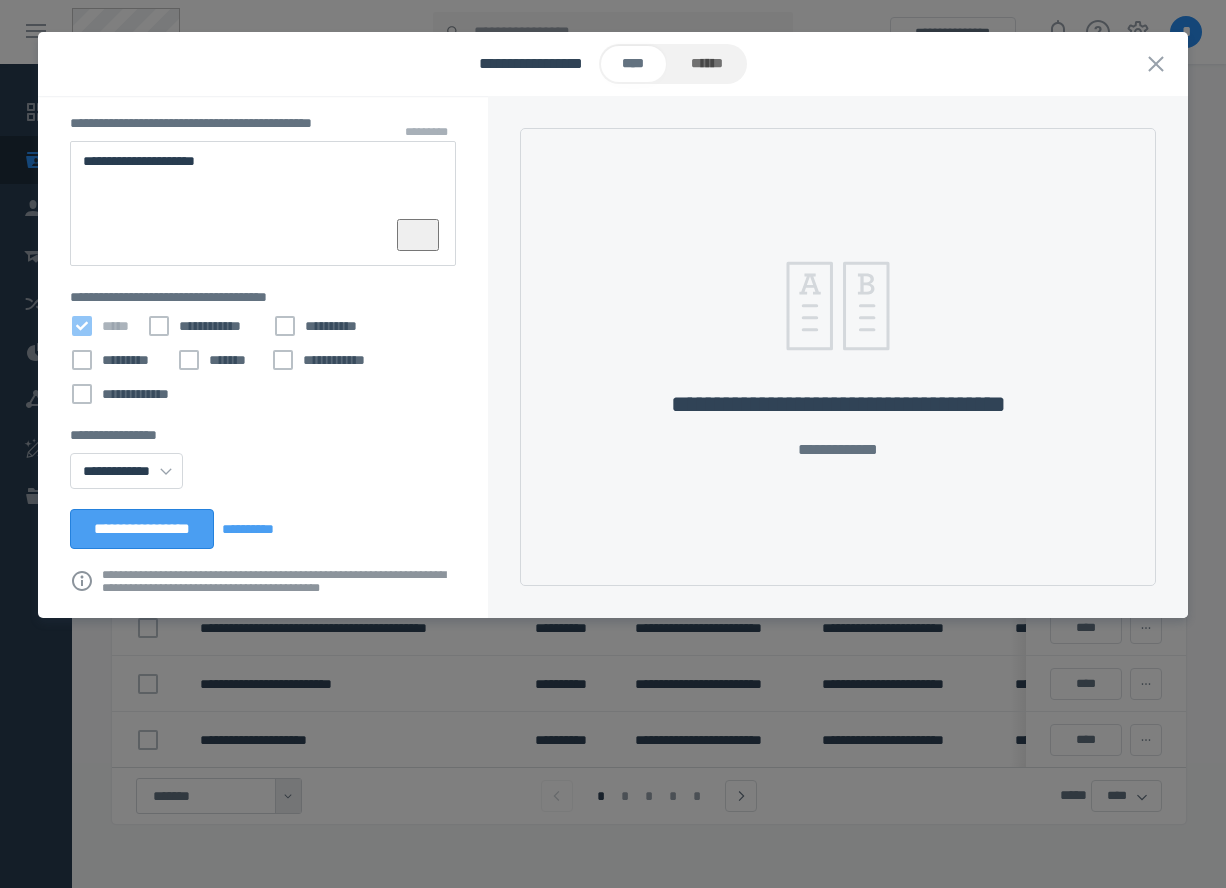 click on "**********" at bounding box center (142, 529) 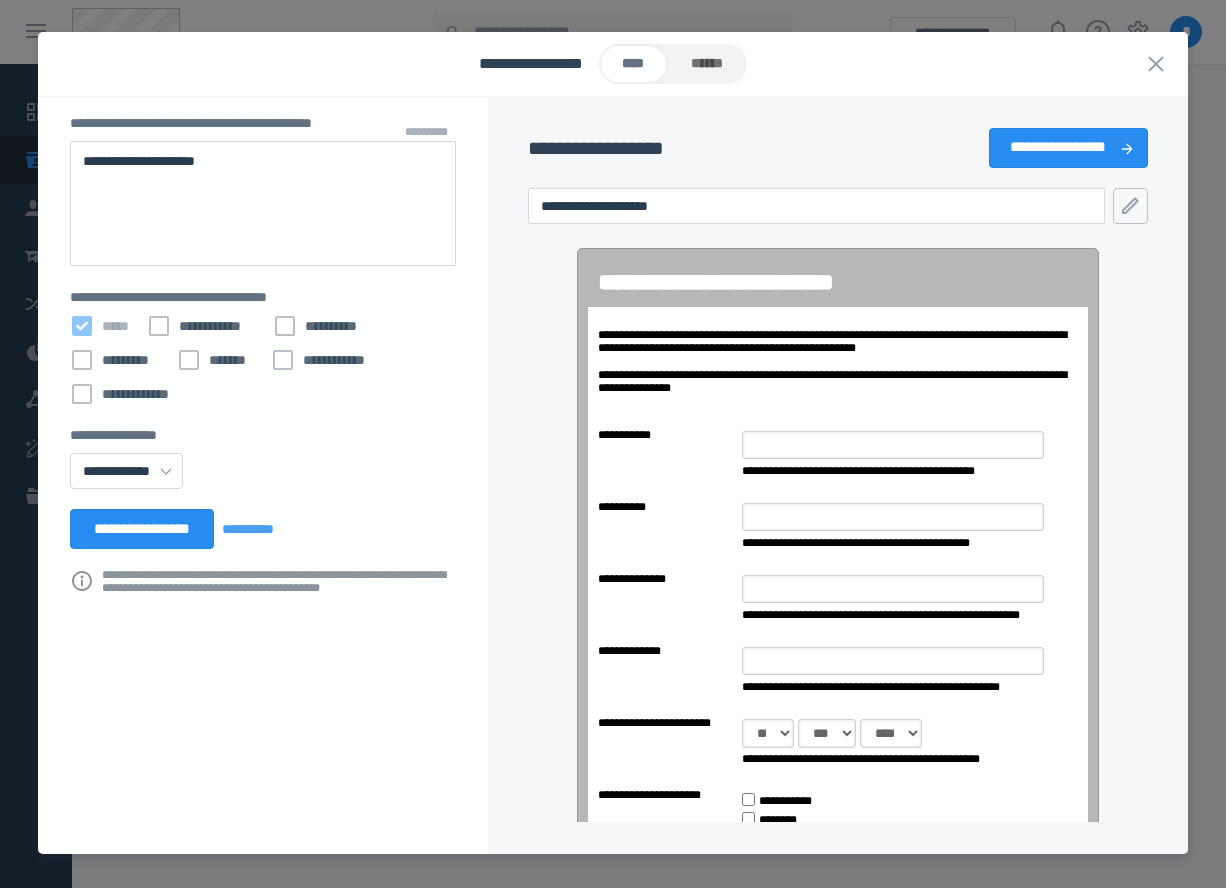 click on "**********" at bounding box center (838, 529) 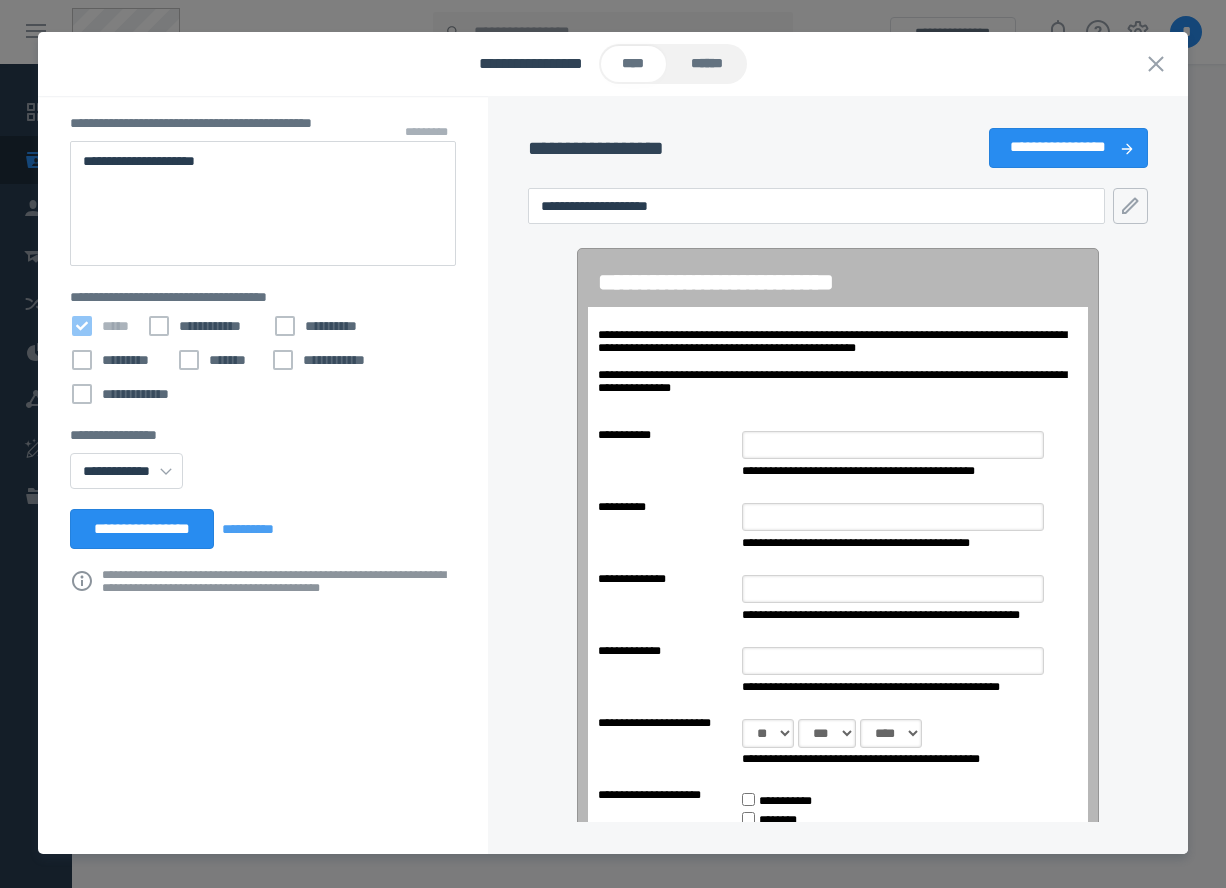 click on "******" at bounding box center [707, 64] 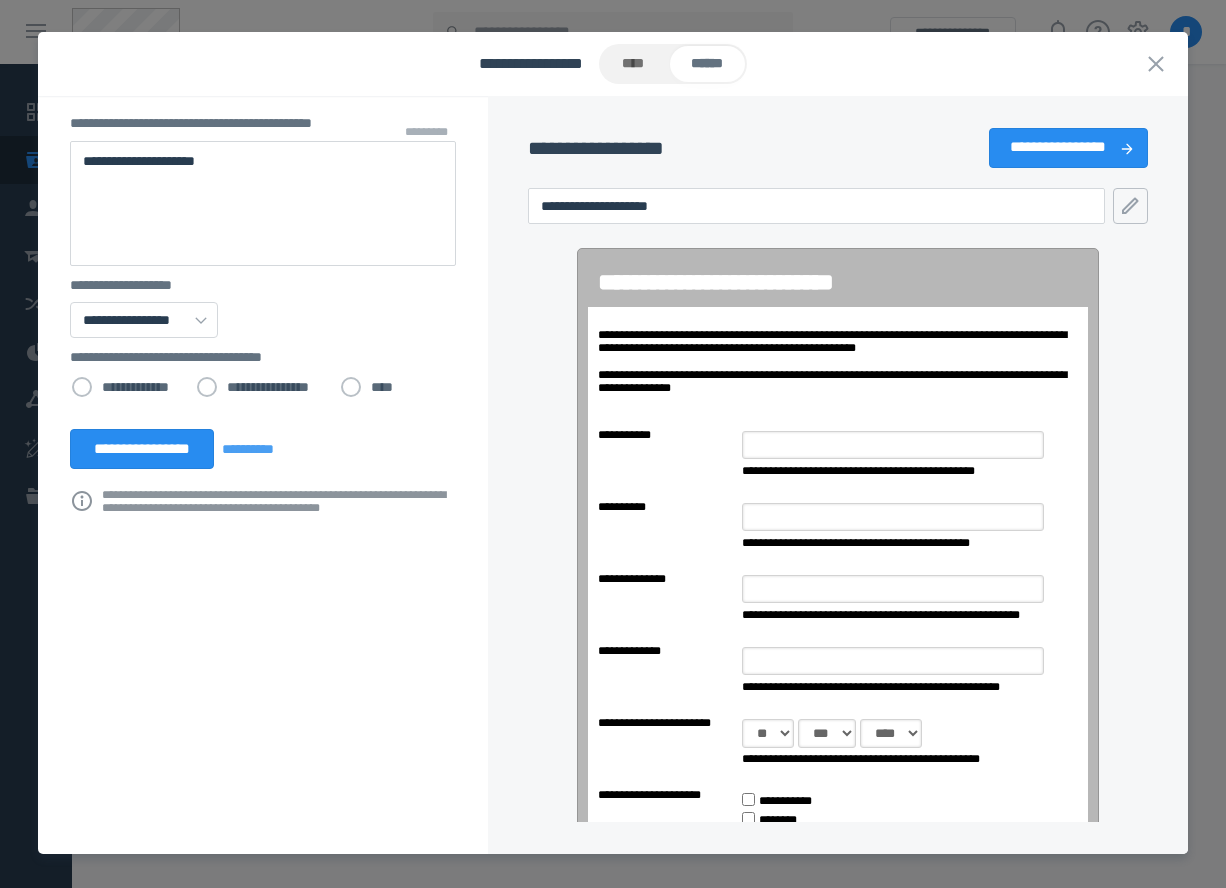 click on "**********" at bounding box center (263, 379) 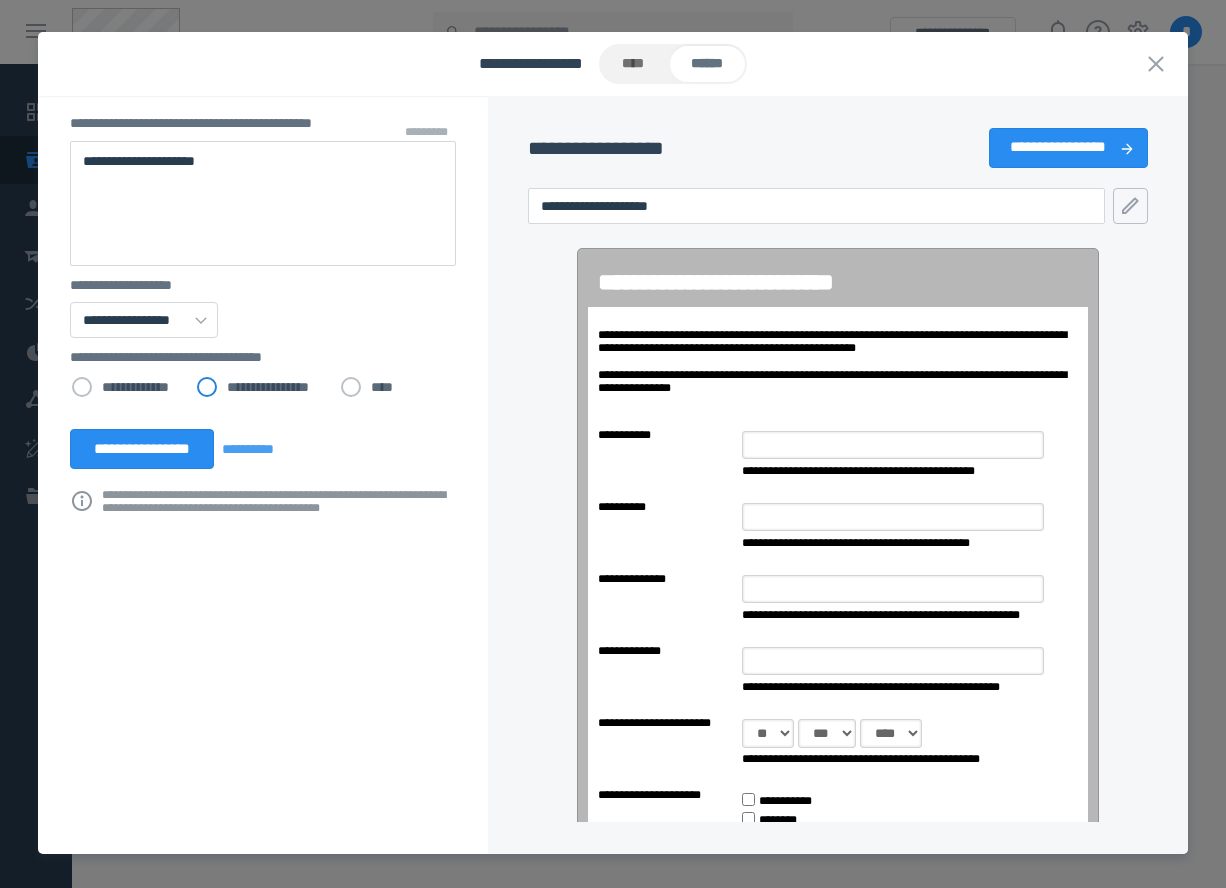 click on "**********" at bounding box center (262, 387) 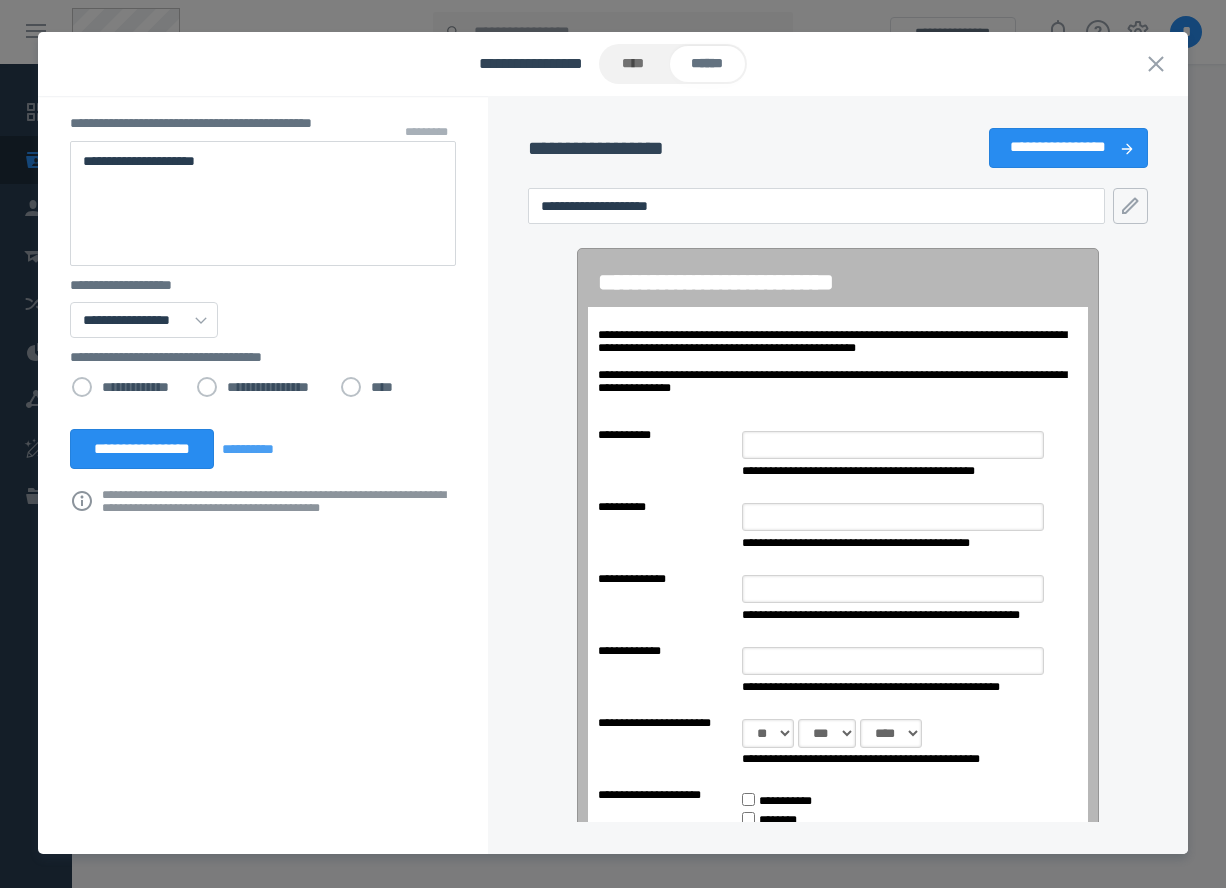 click on "**********" at bounding box center (613, 64) 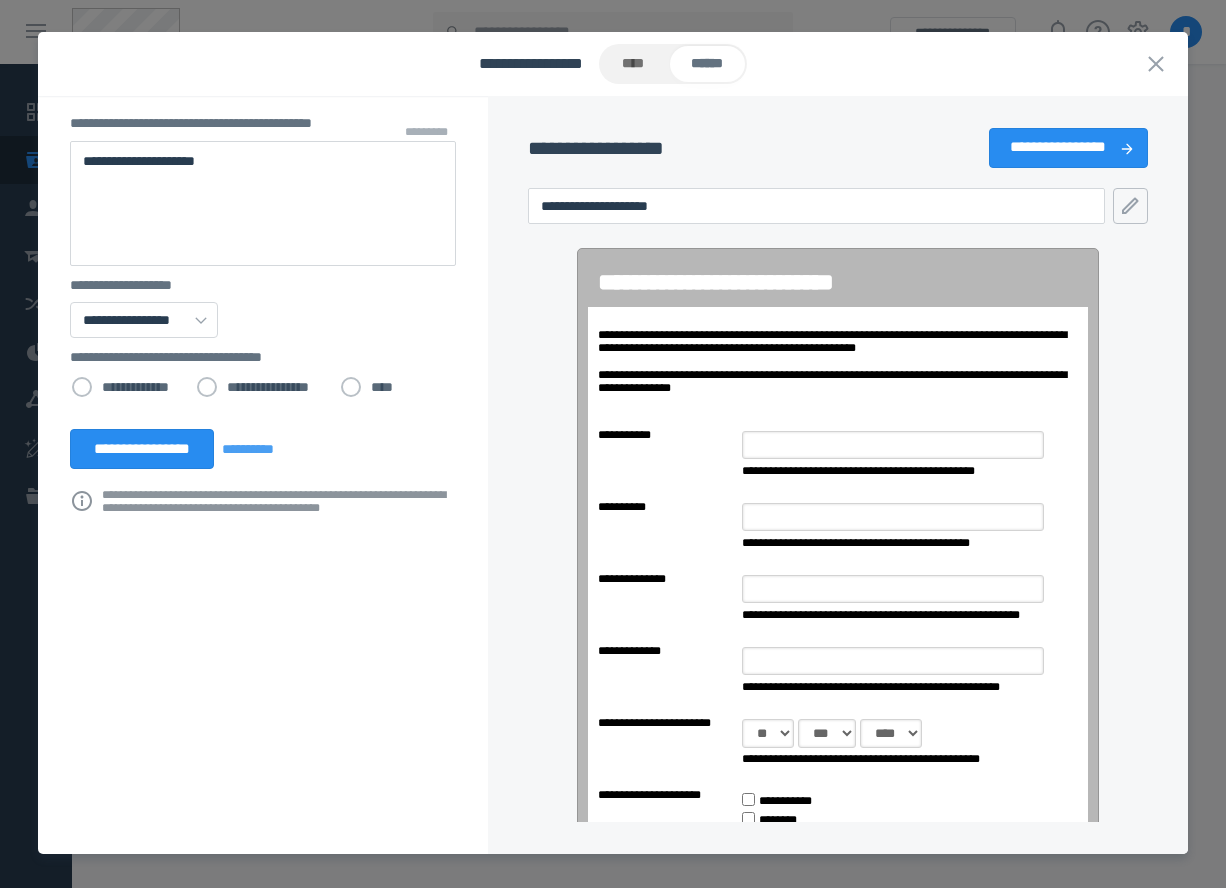 click on "**********" at bounding box center [613, 64] 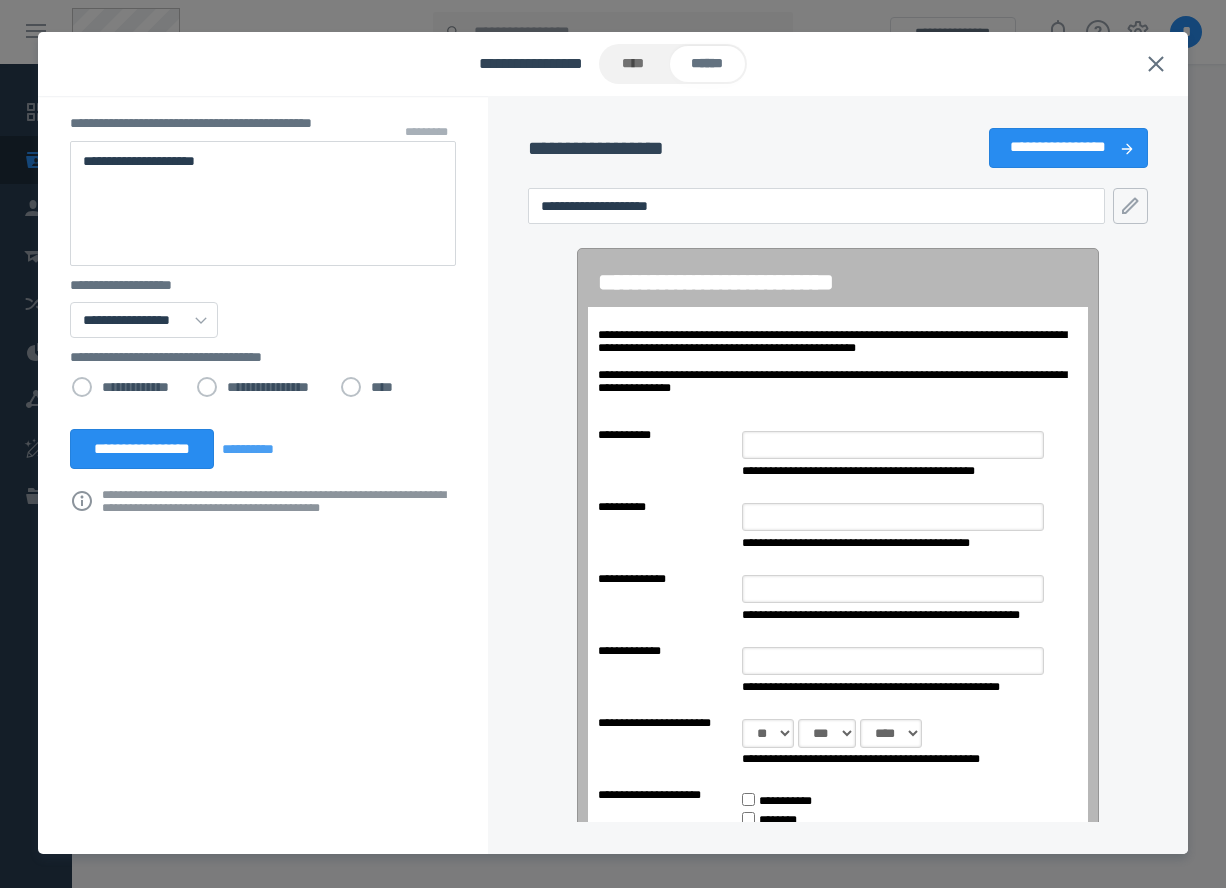 click 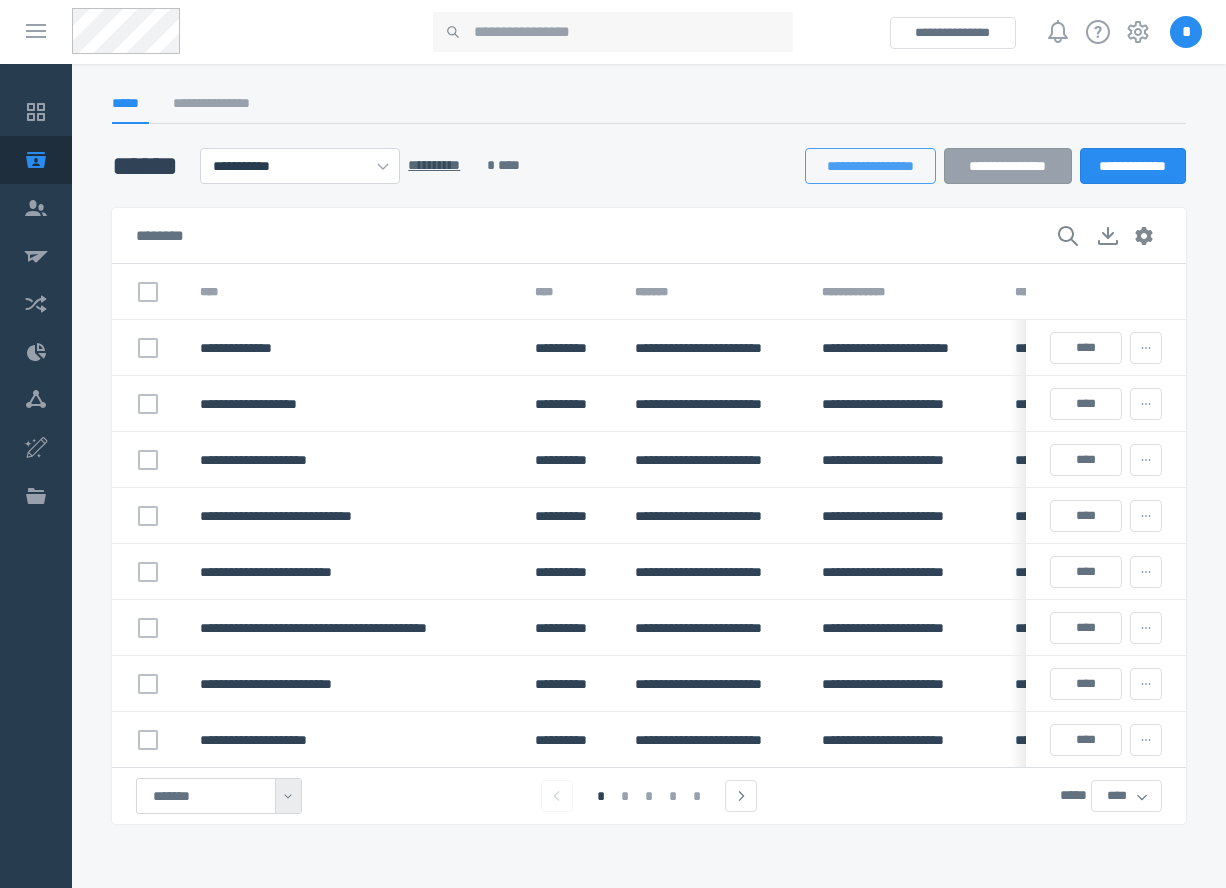 click on "**********" at bounding box center [870, 166] 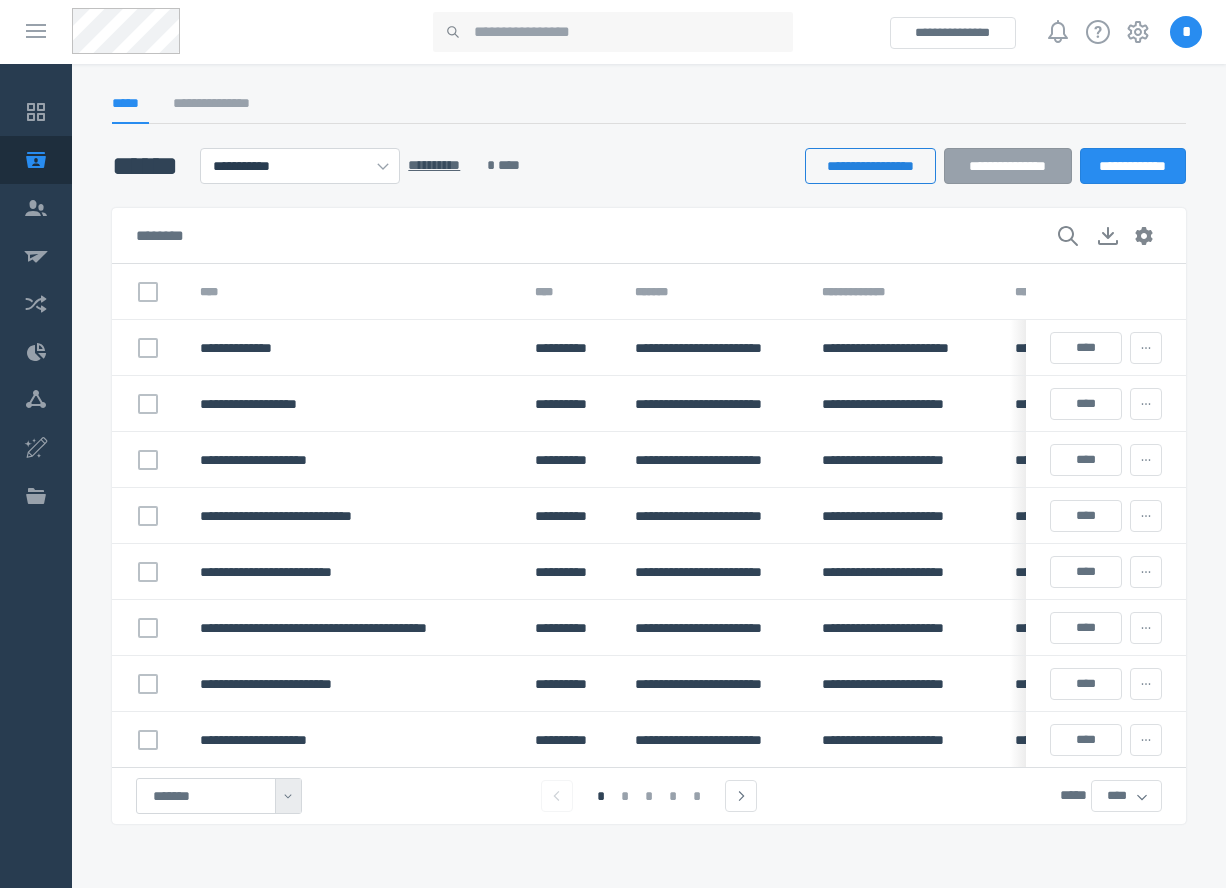 select on "******" 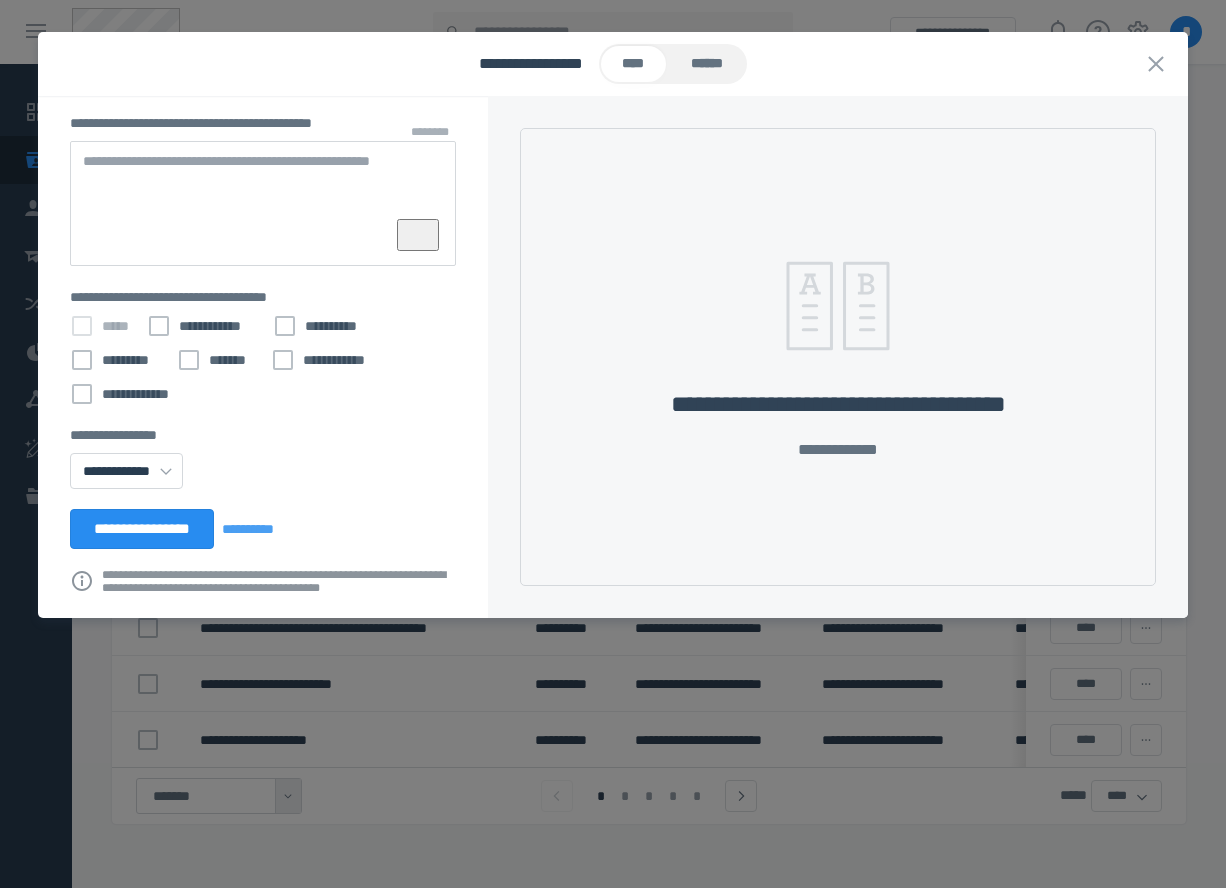 click on "******" at bounding box center (707, 64) 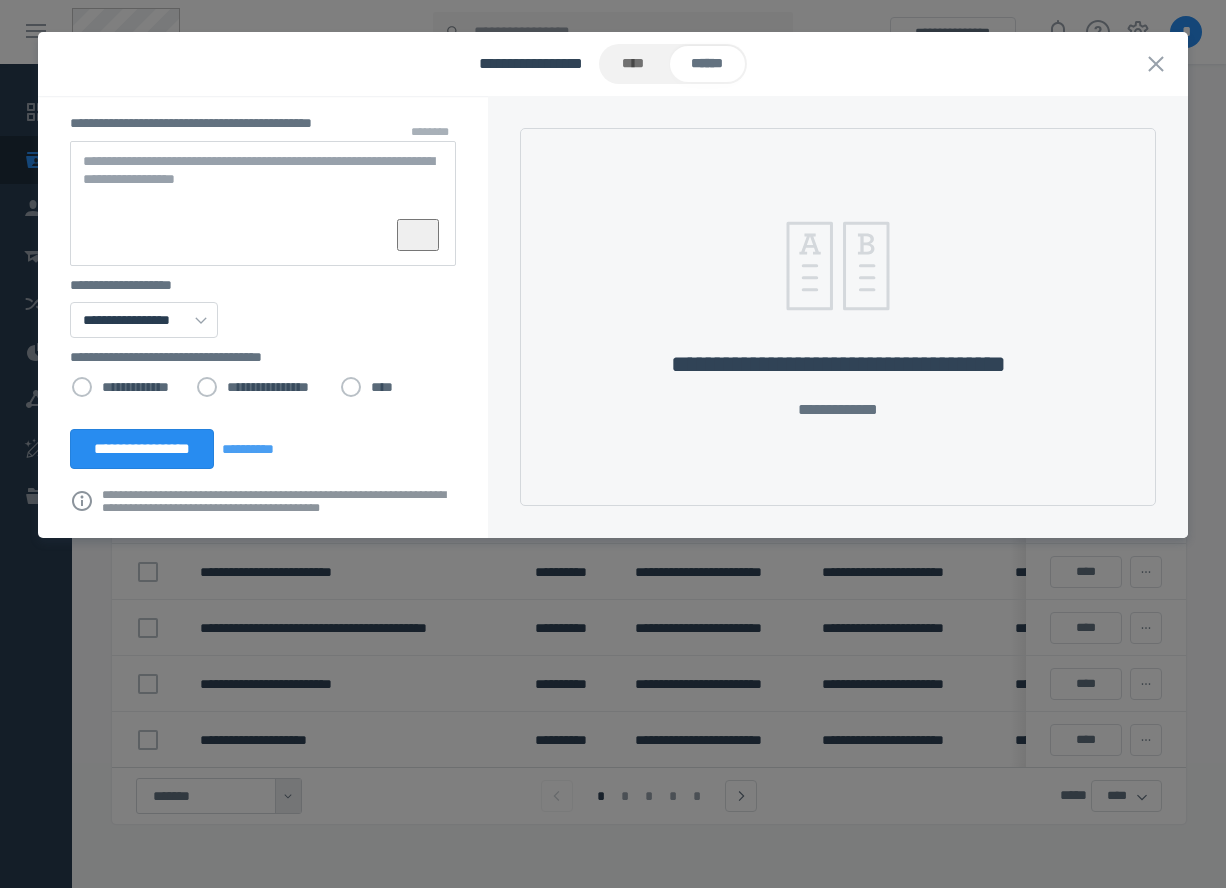 click on "**********" at bounding box center [838, 317] 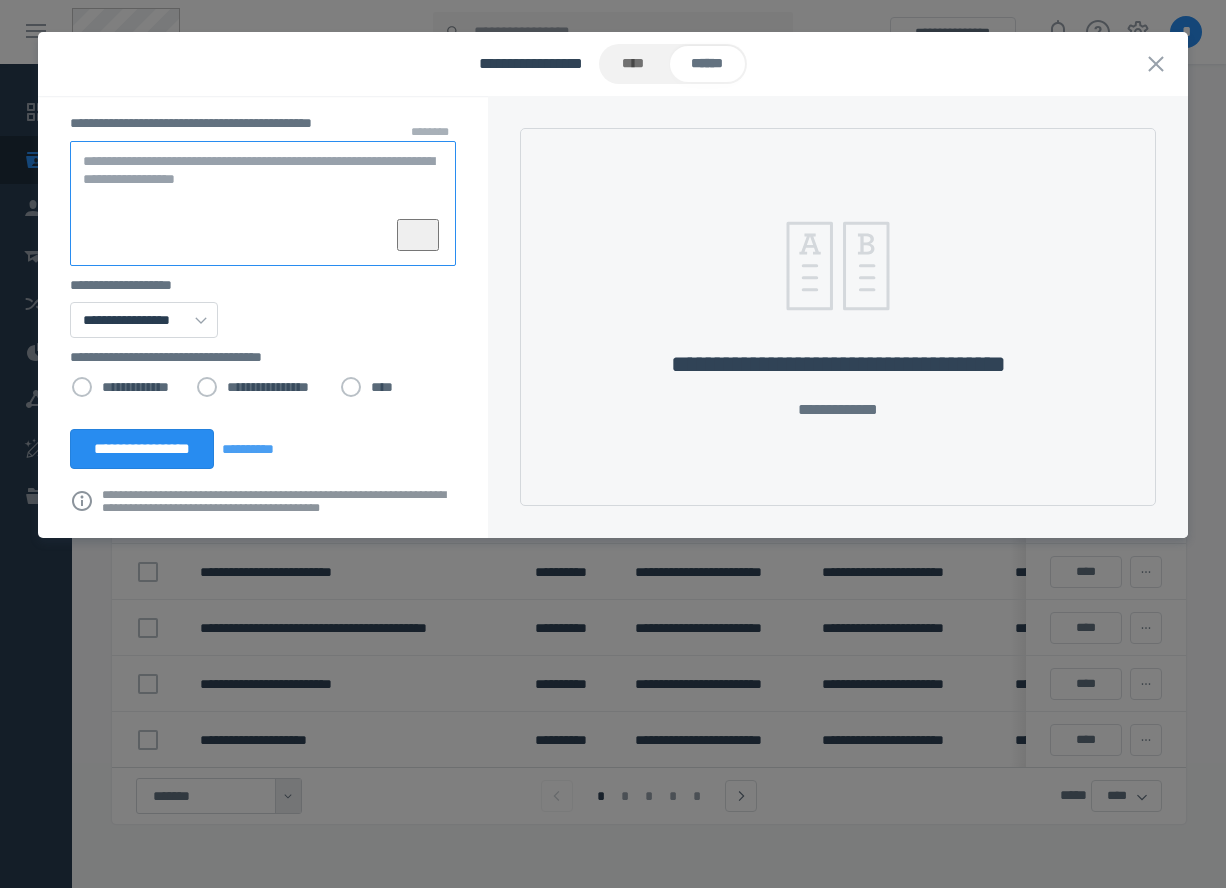 click at bounding box center [263, 203] 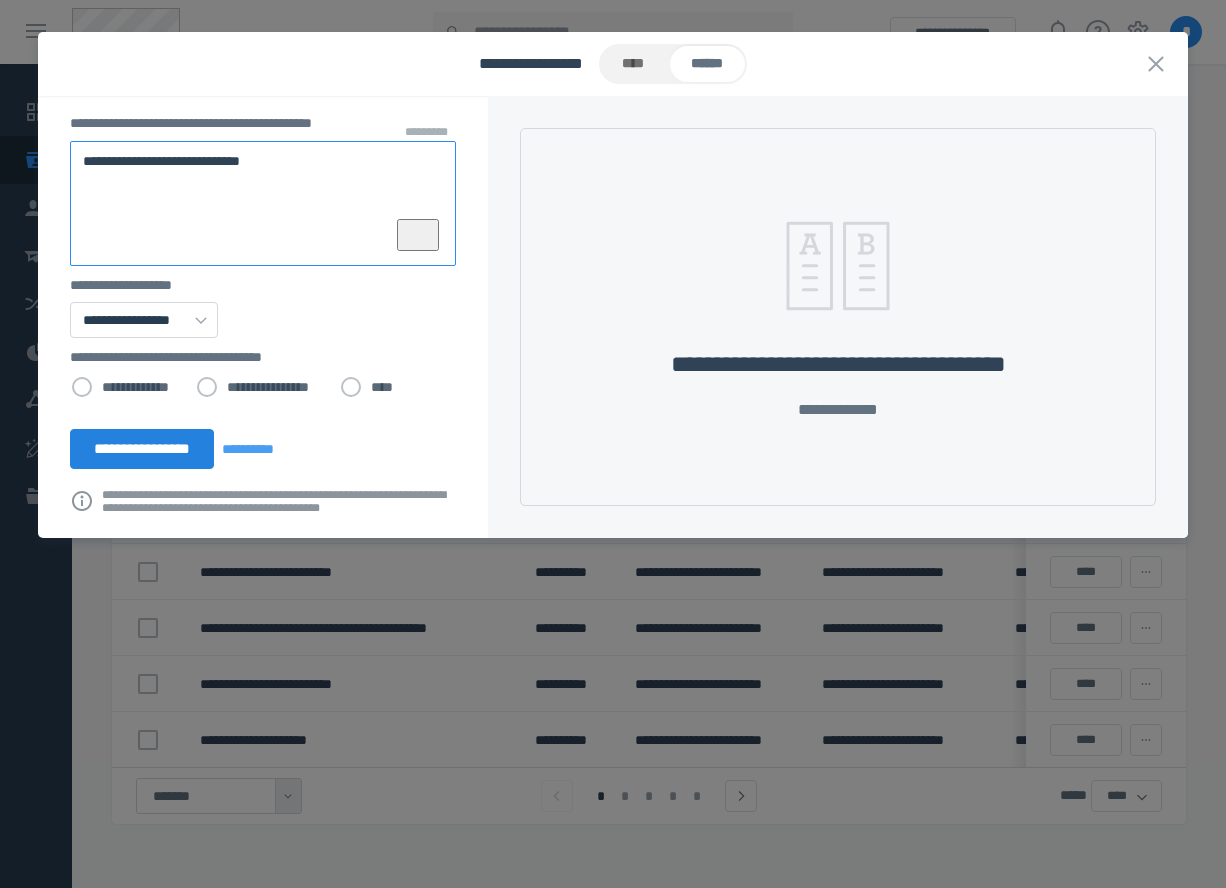 type on "**********" 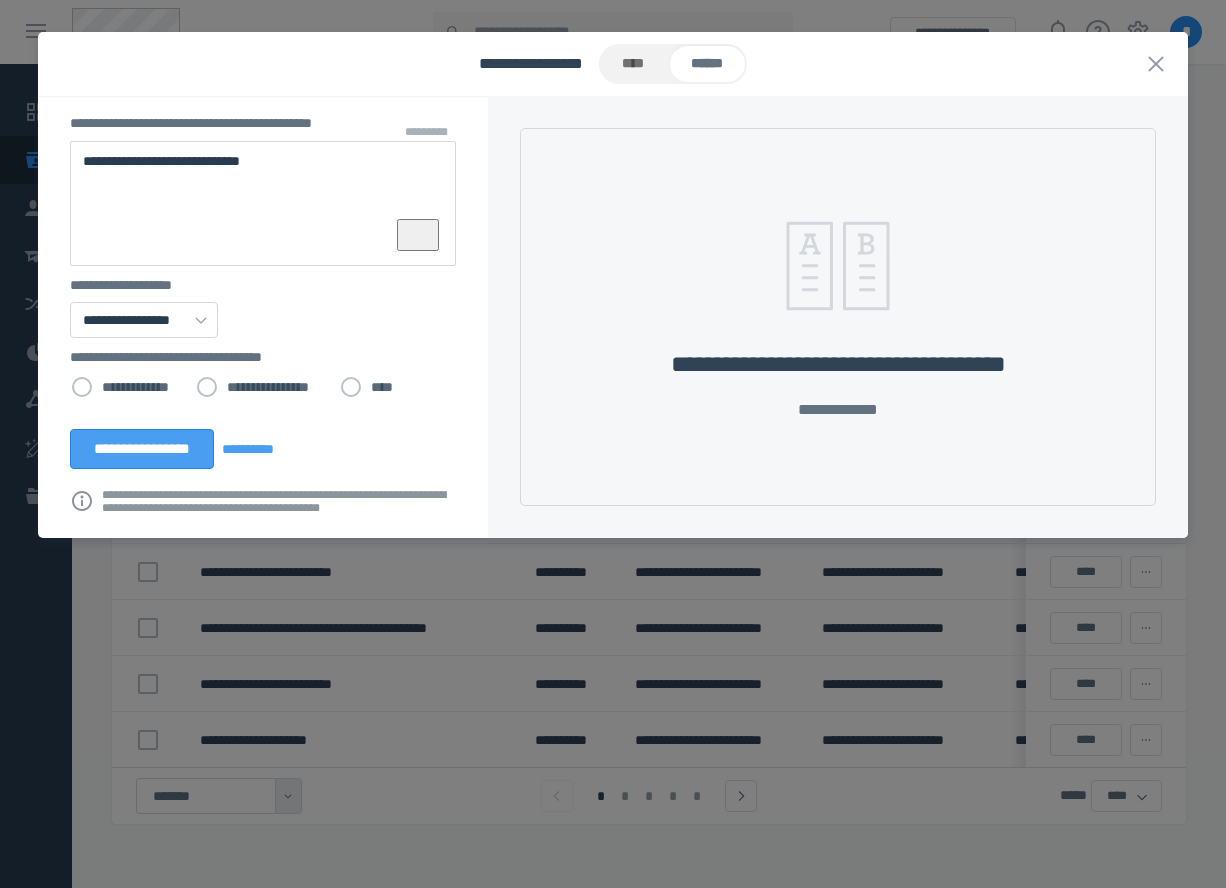 click on "**********" at bounding box center [142, 449] 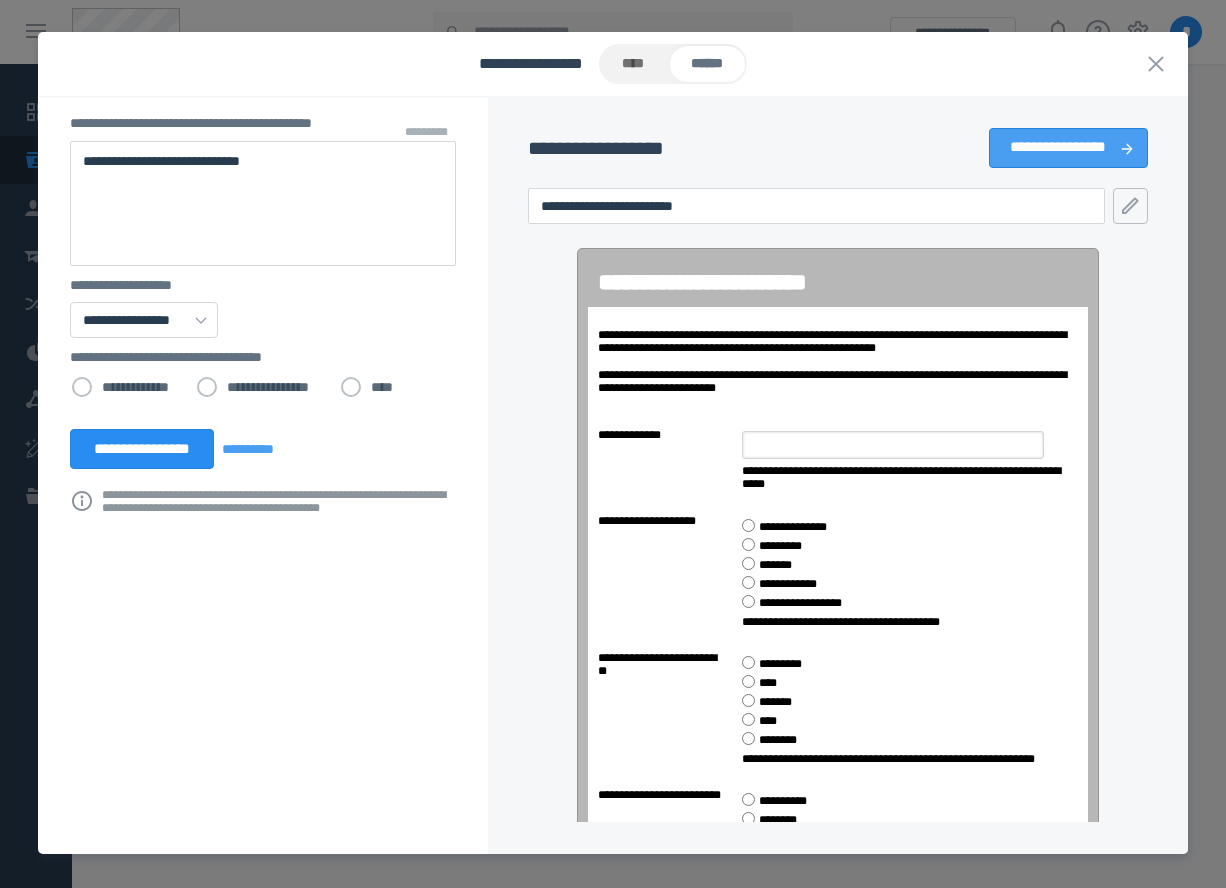 click on "**********" at bounding box center (1058, 148) 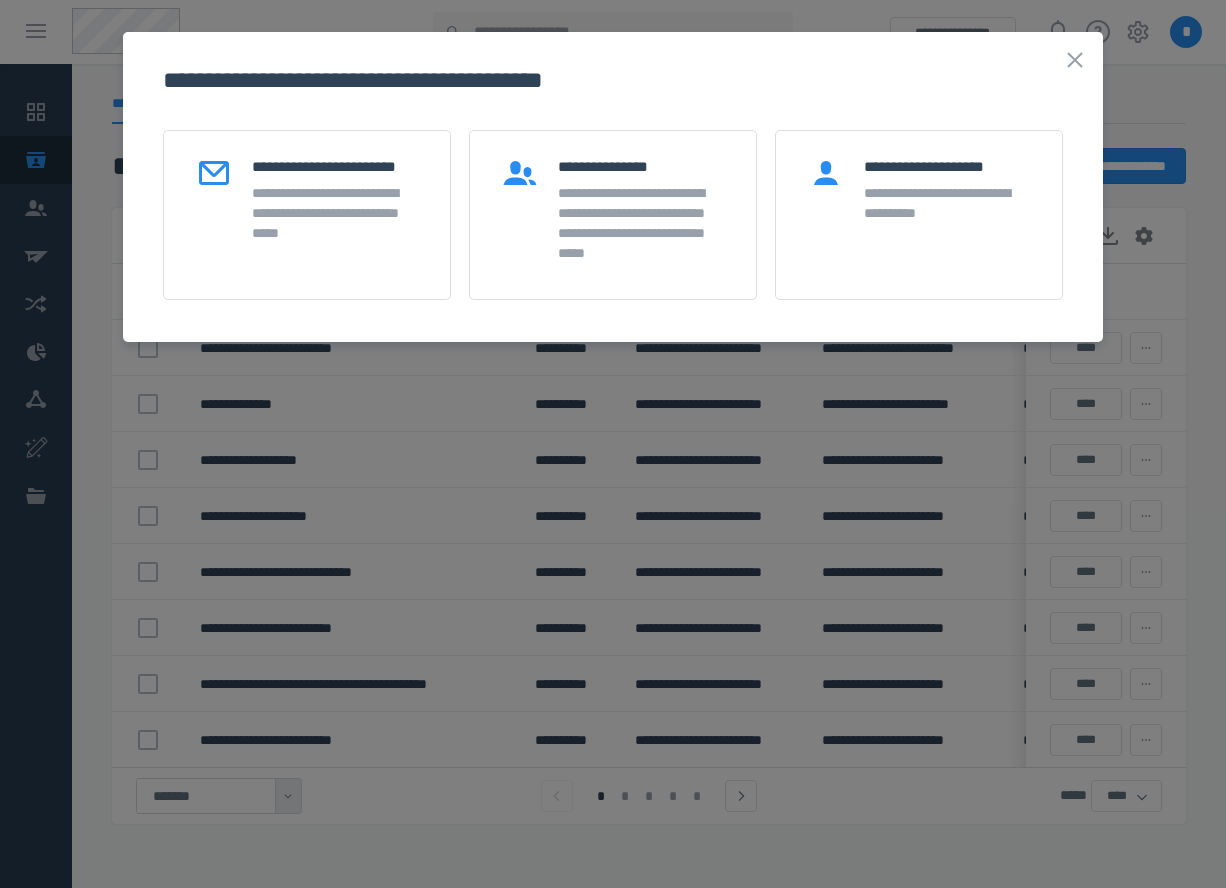click on "**********" at bounding box center (613, 187) 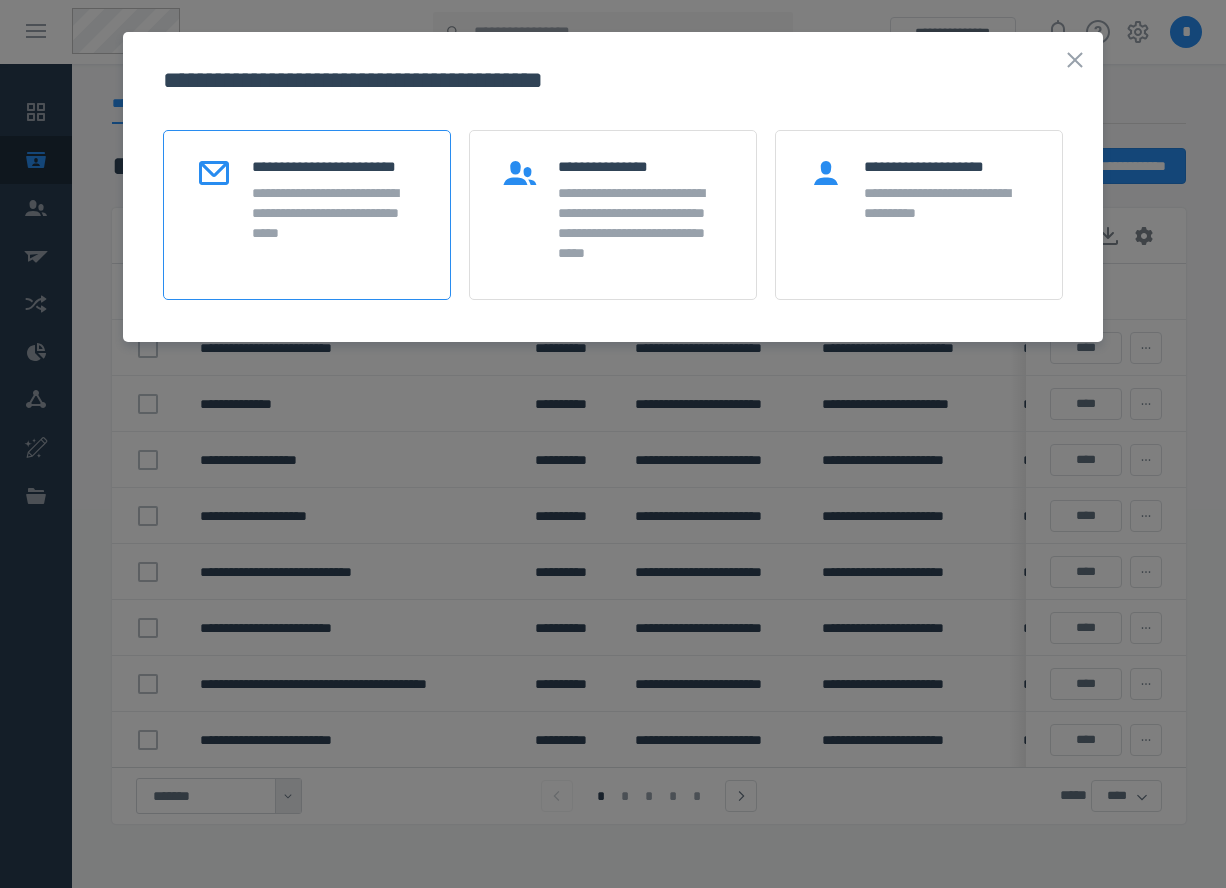 click on "**********" at bounding box center (335, 213) 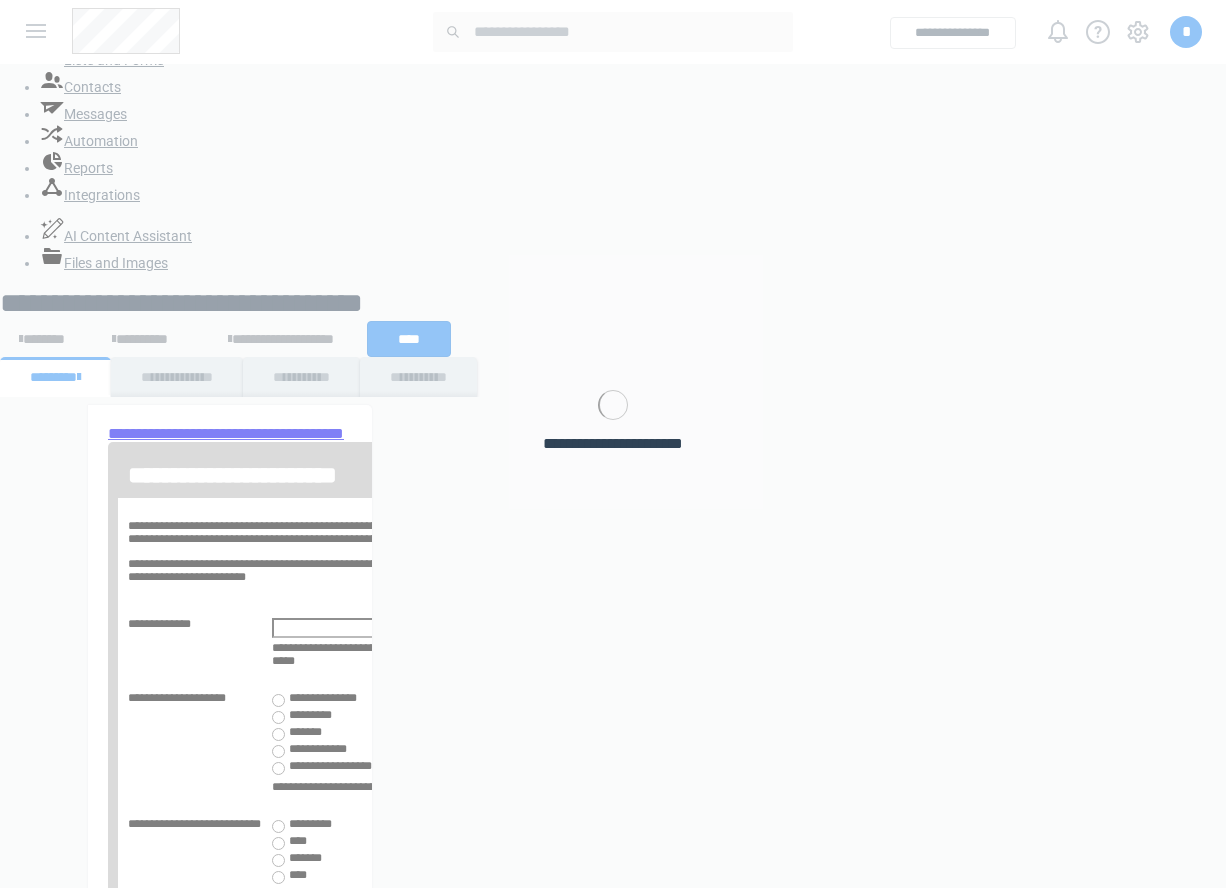 scroll, scrollTop: 0, scrollLeft: 0, axis: both 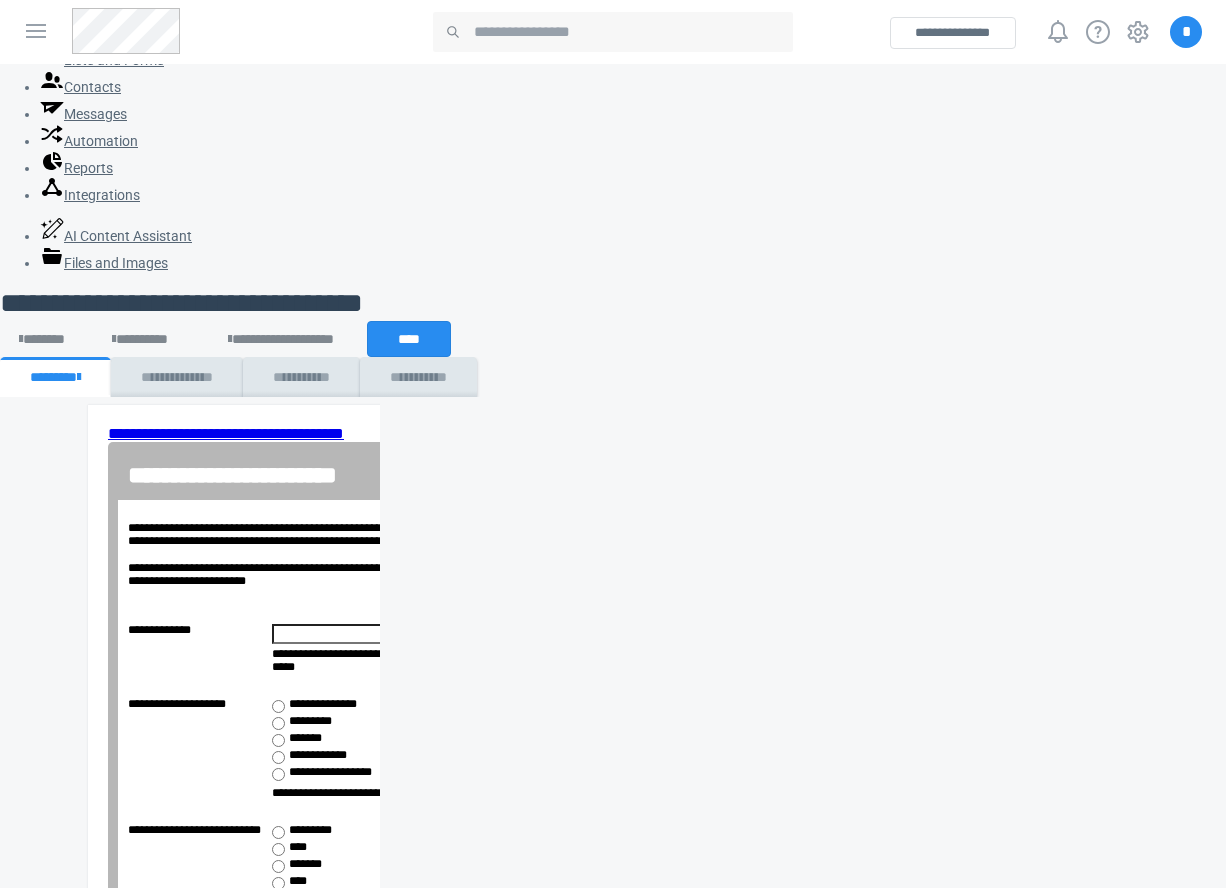 click on "**********" at bounding box center [283, 1361] 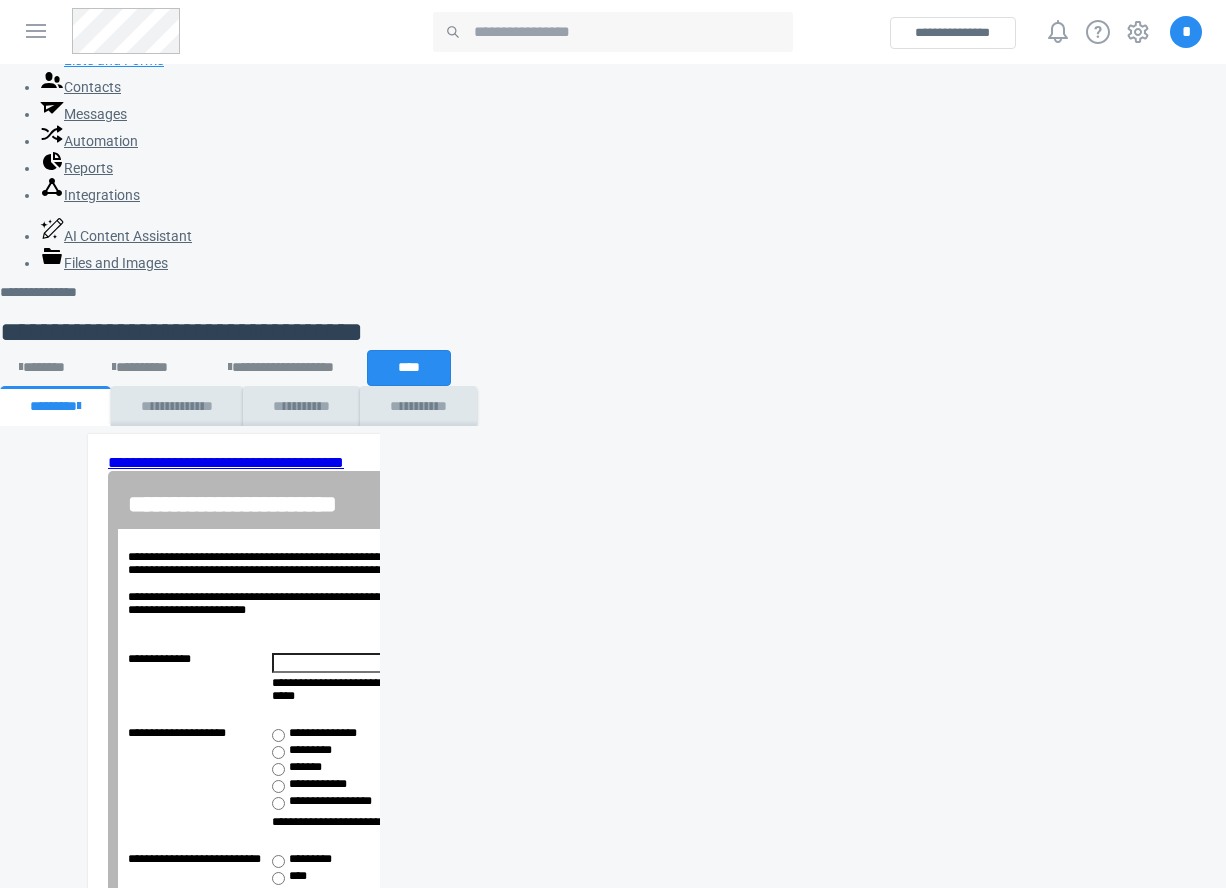 click 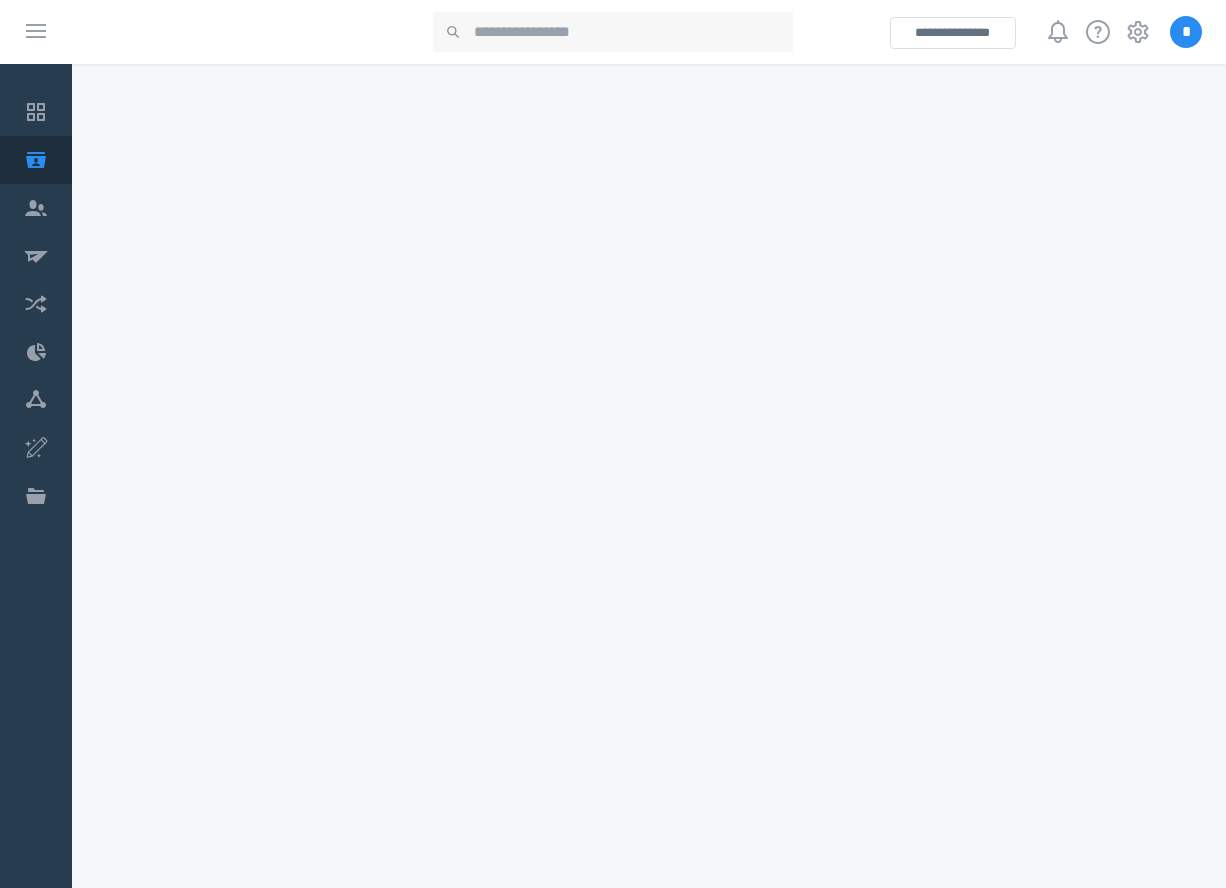 scroll, scrollTop: 0, scrollLeft: 0, axis: both 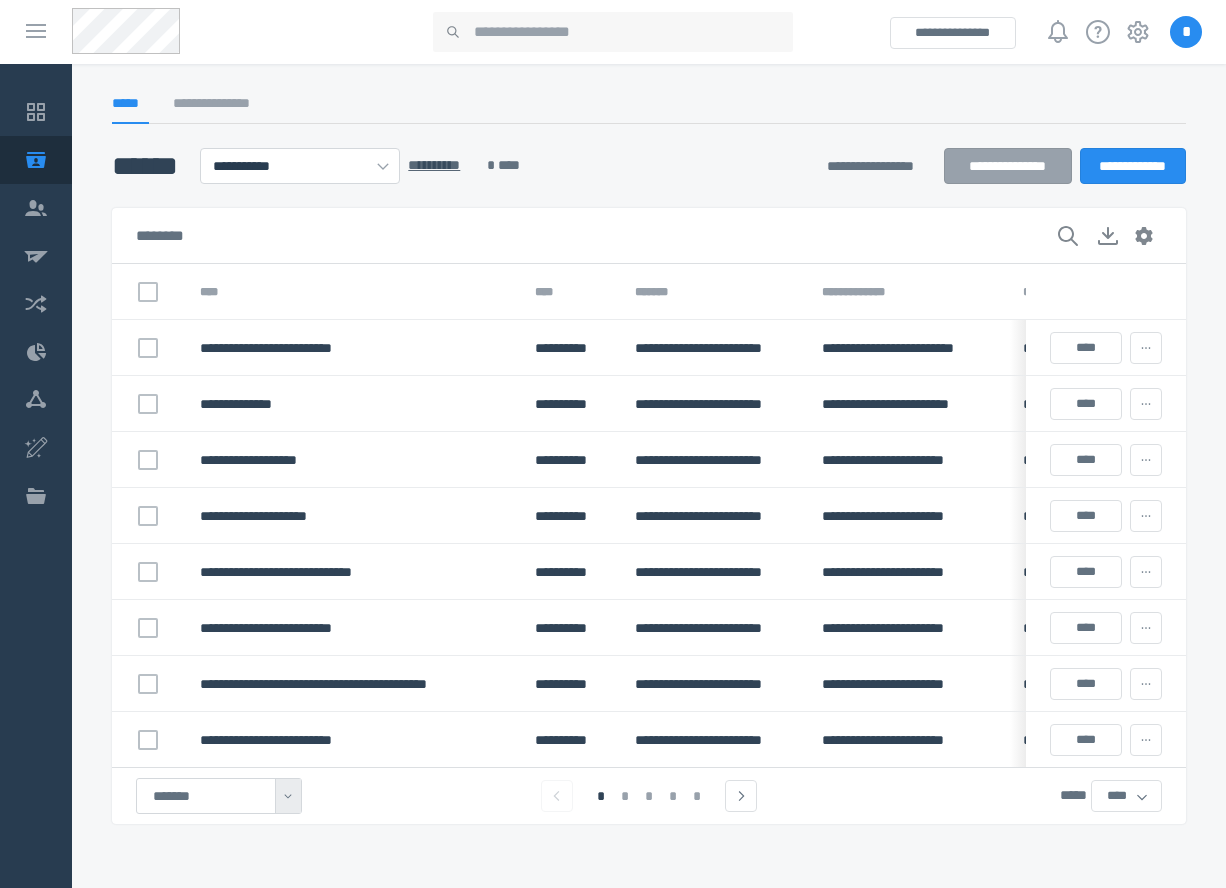 click on "**********" at bounding box center [649, 110] 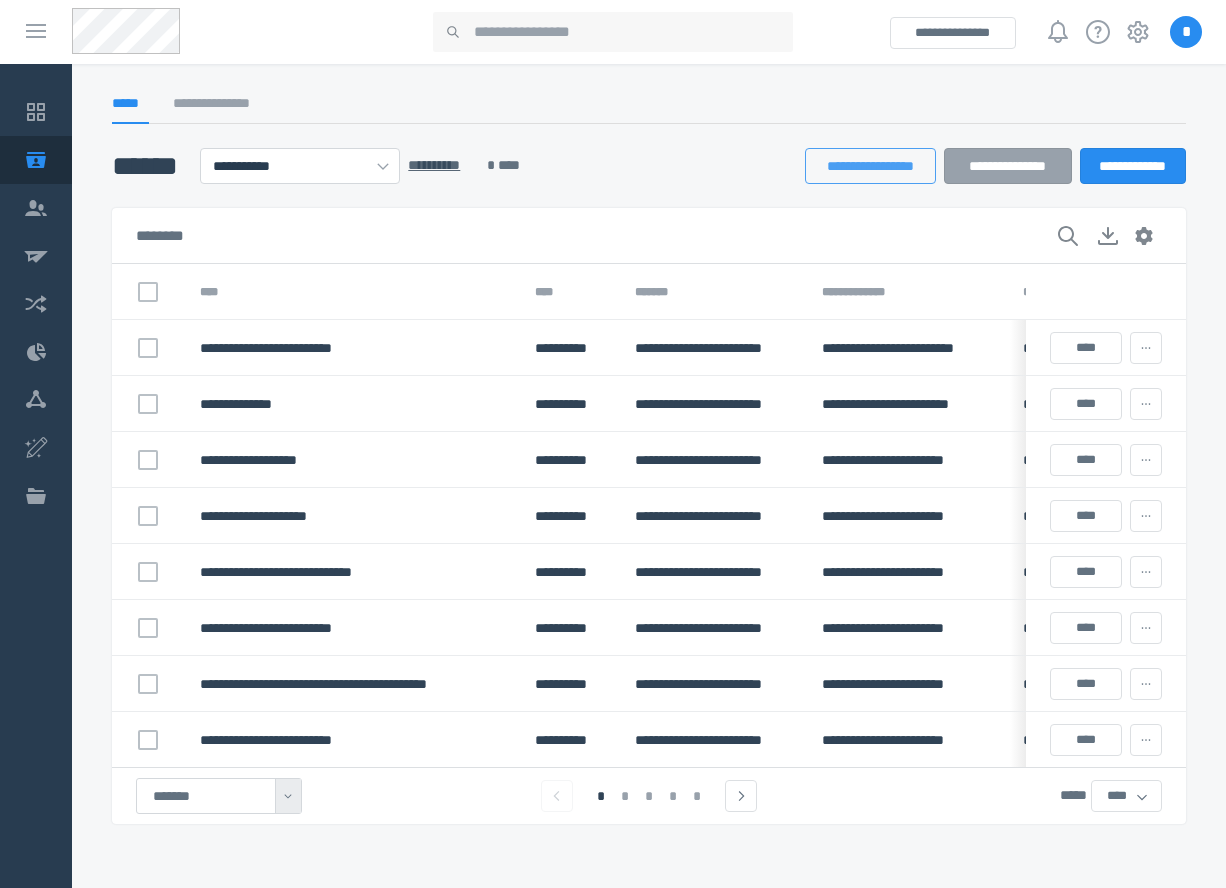 click on "**********" at bounding box center (870, 166) 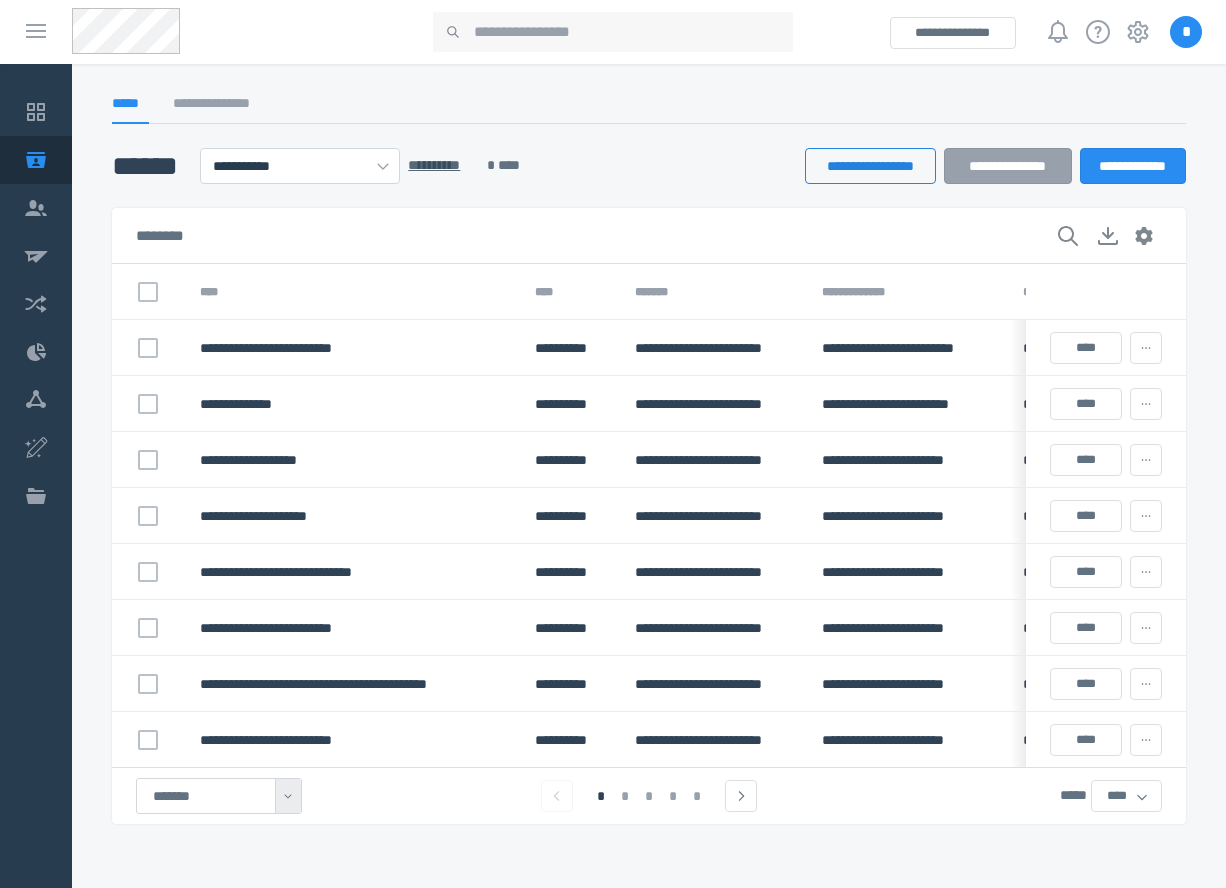 select on "******" 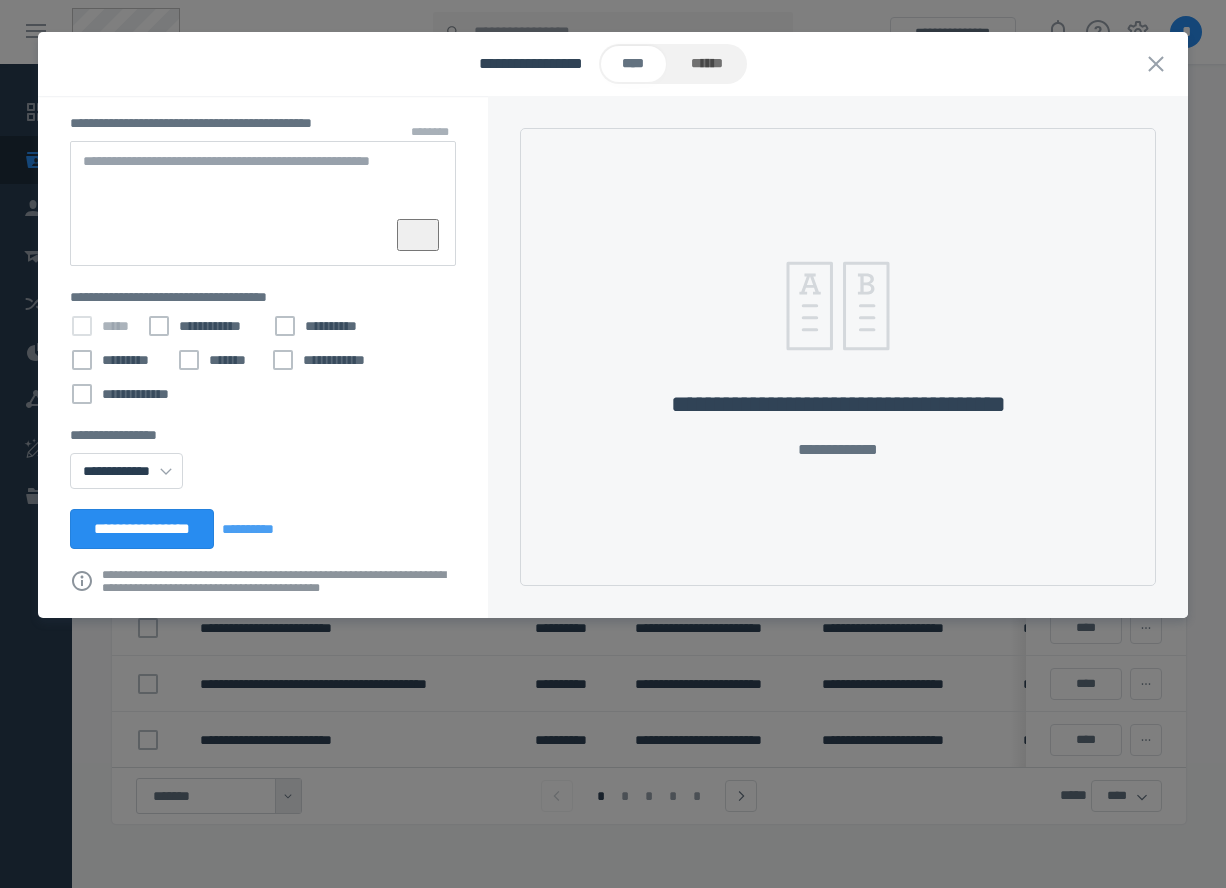 click on "**********" at bounding box center [838, 357] 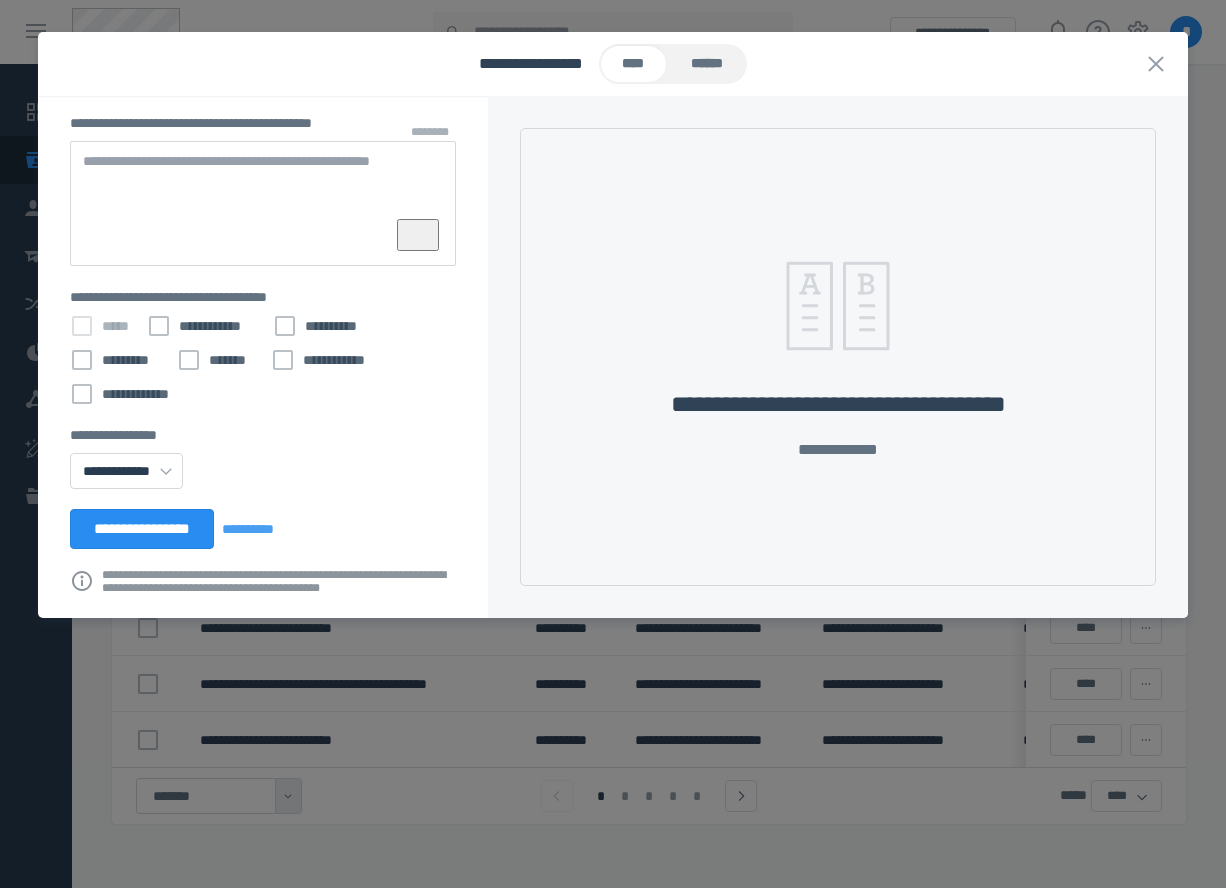 click on "******" at bounding box center [707, 64] 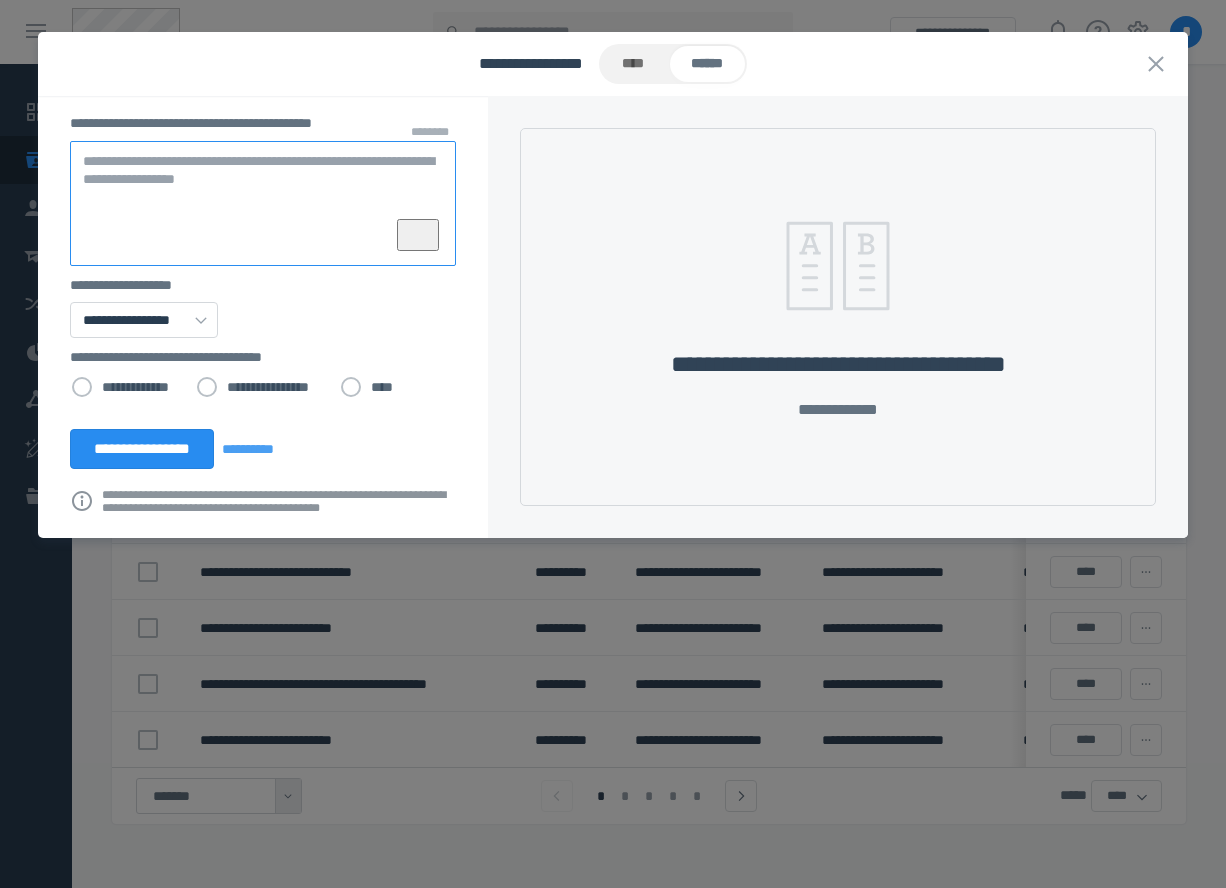 click at bounding box center (263, 203) 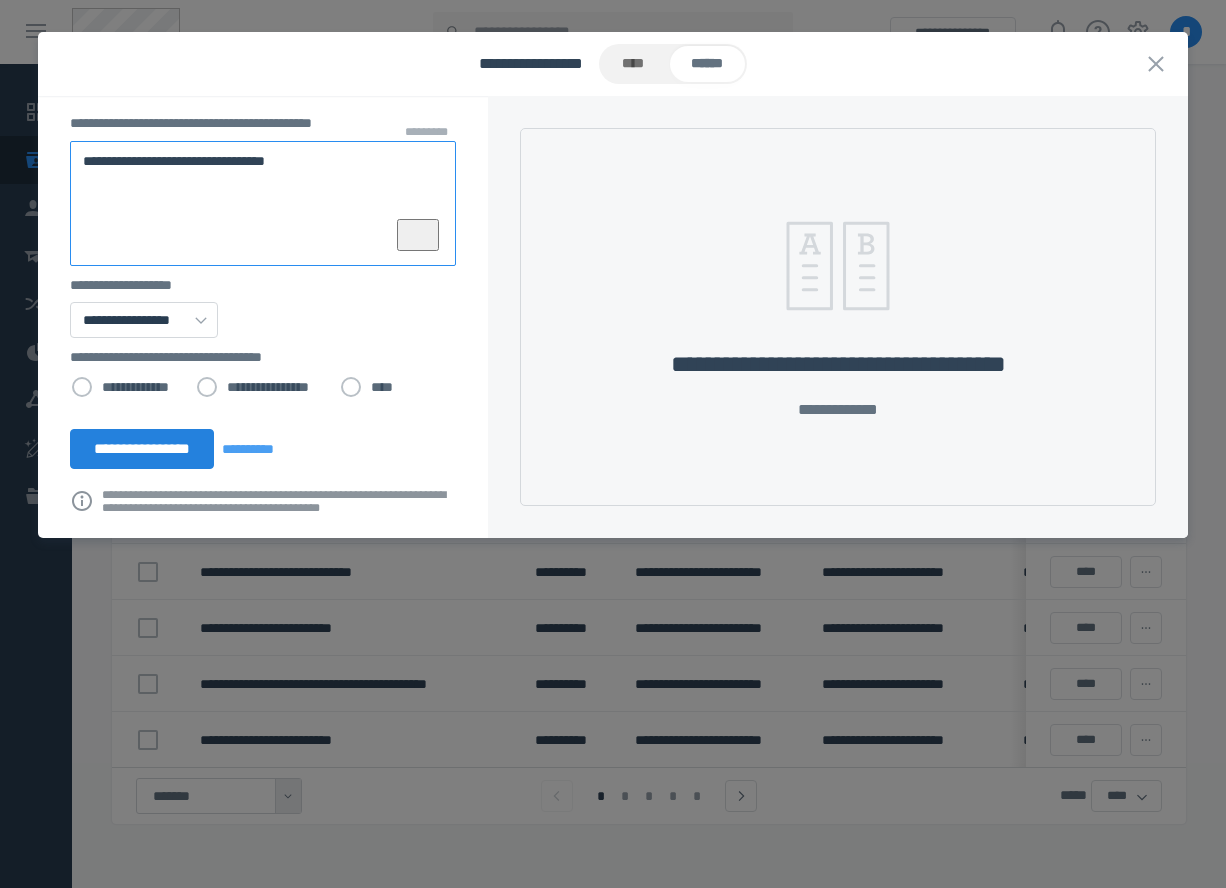 type on "**********" 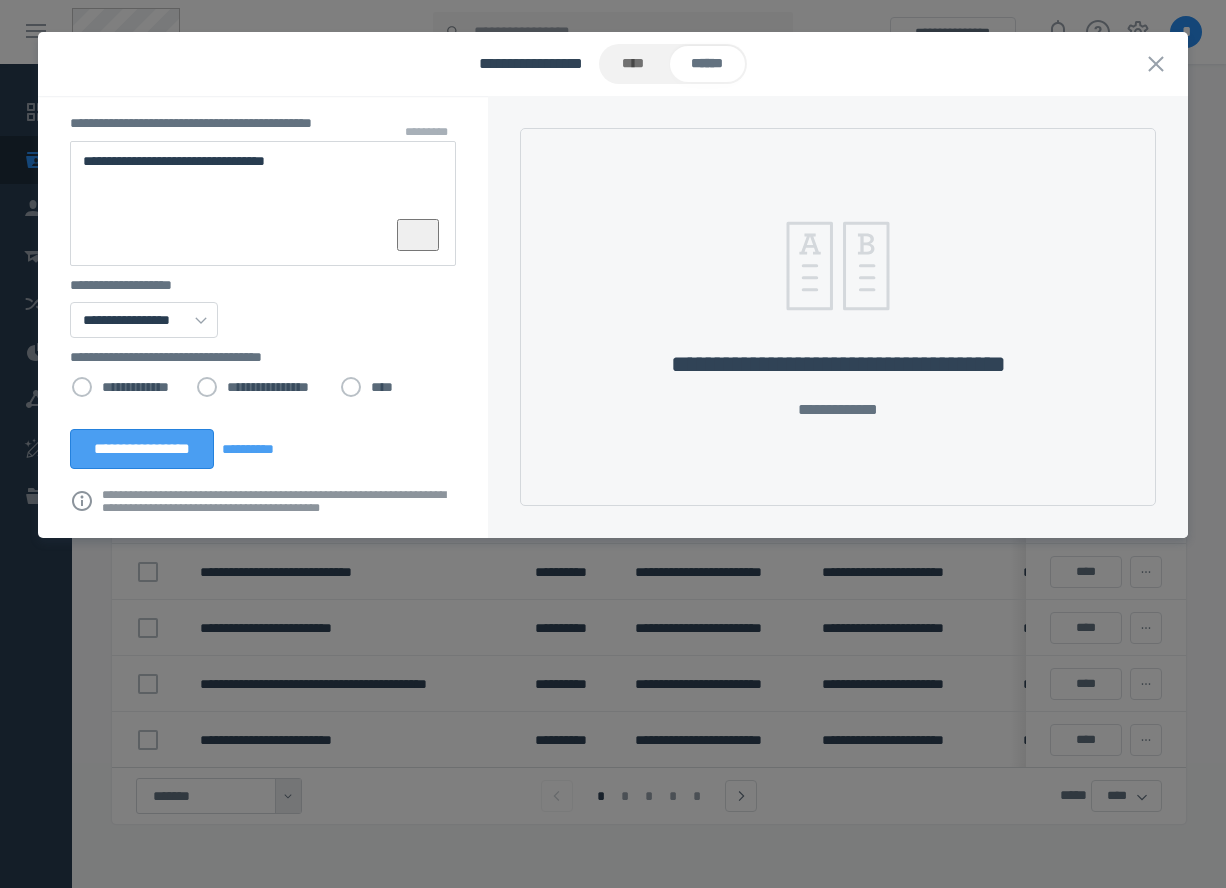 click on "**********" at bounding box center [142, 449] 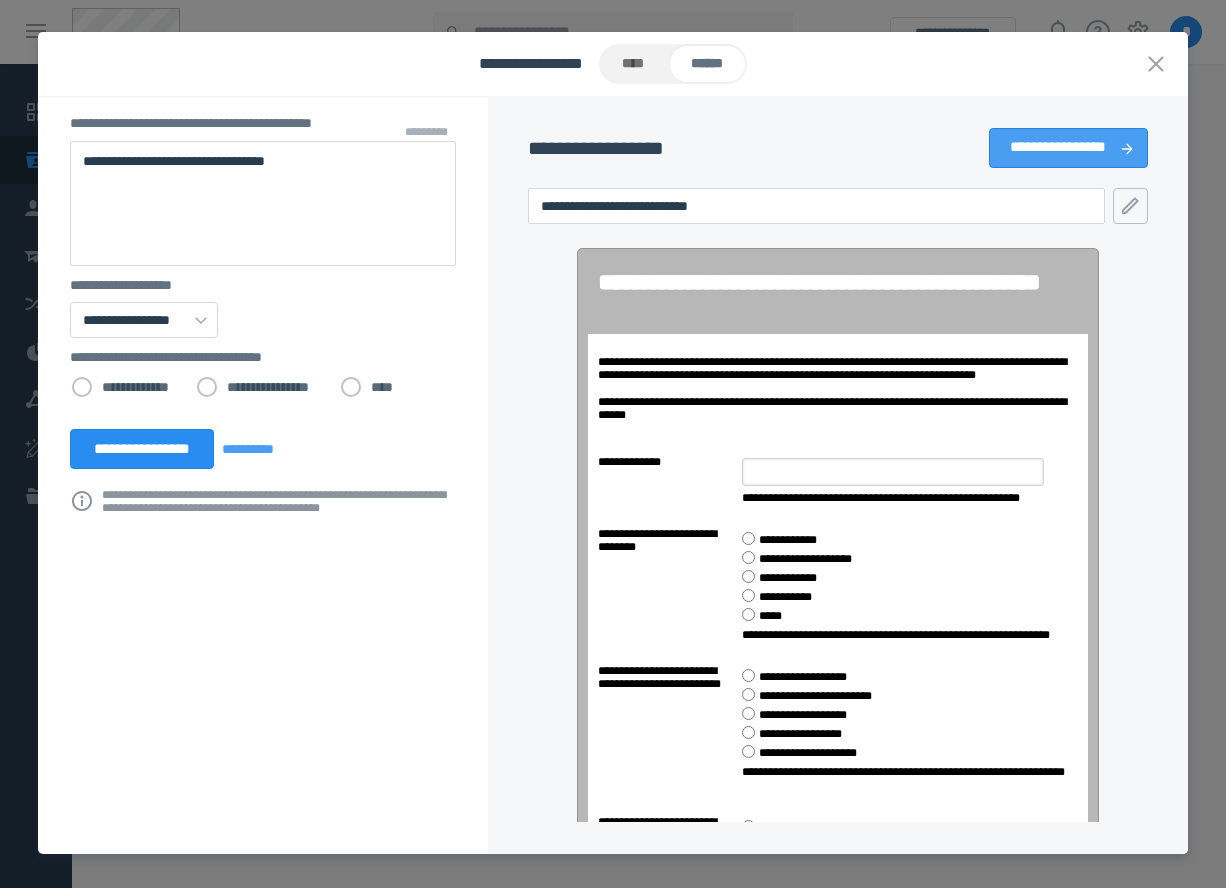 click on "**********" at bounding box center [1058, 148] 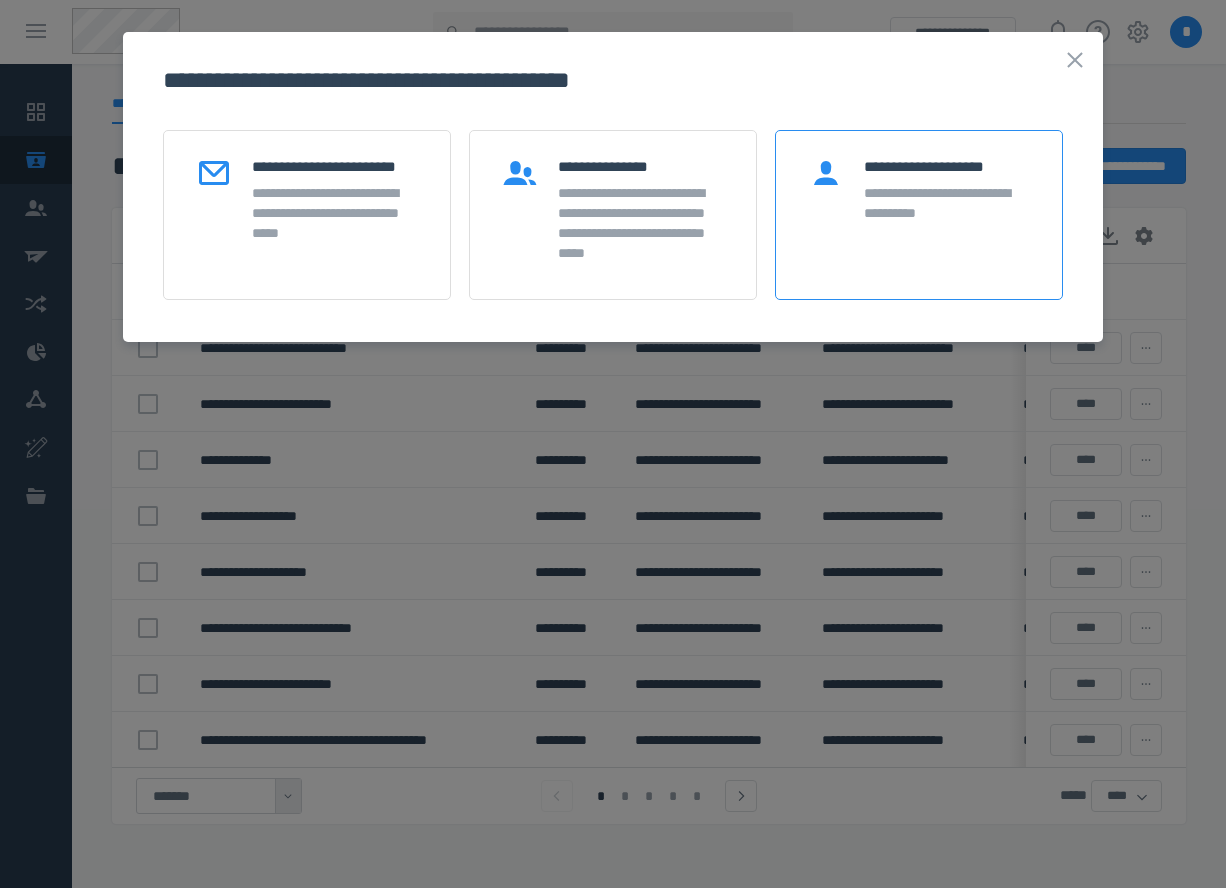 click on "**********" at bounding box center [919, 215] 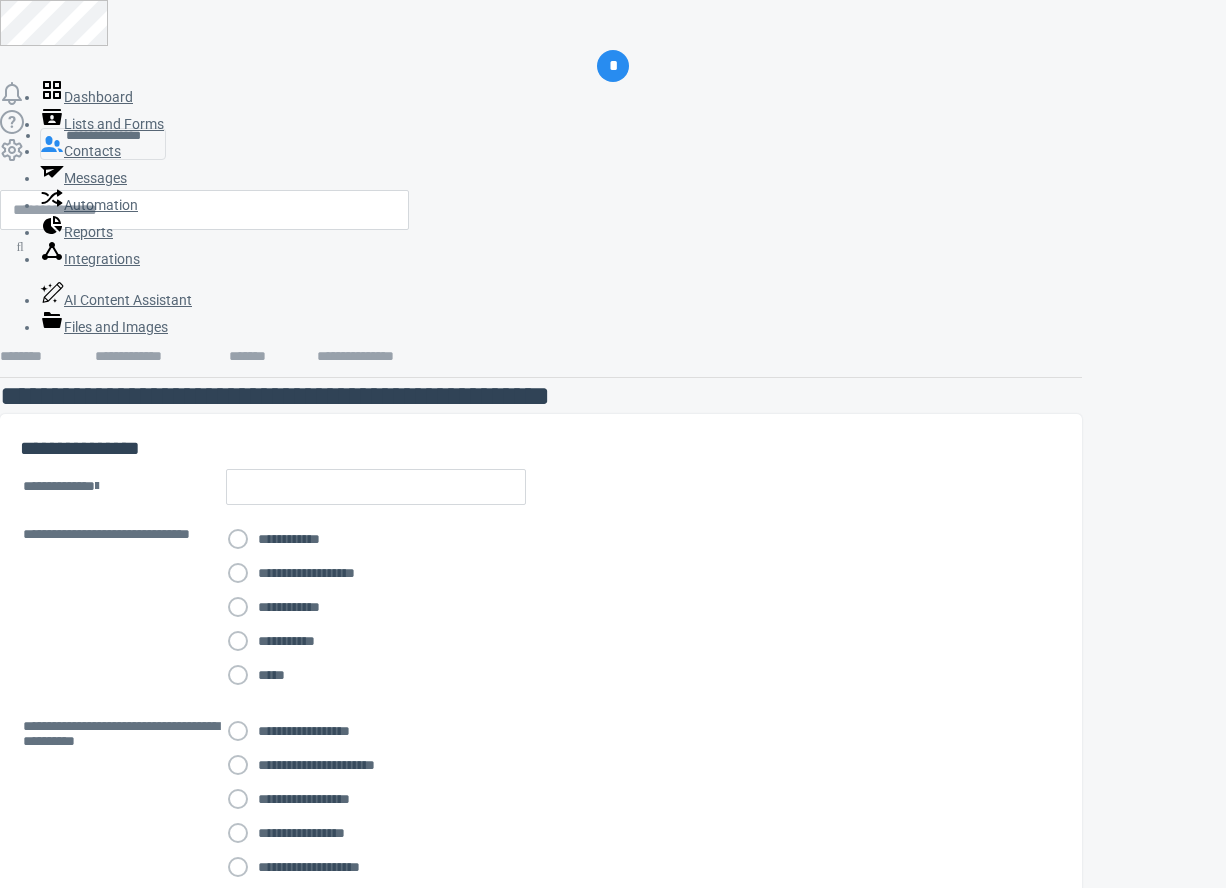 scroll, scrollTop: 0, scrollLeft: 0, axis: both 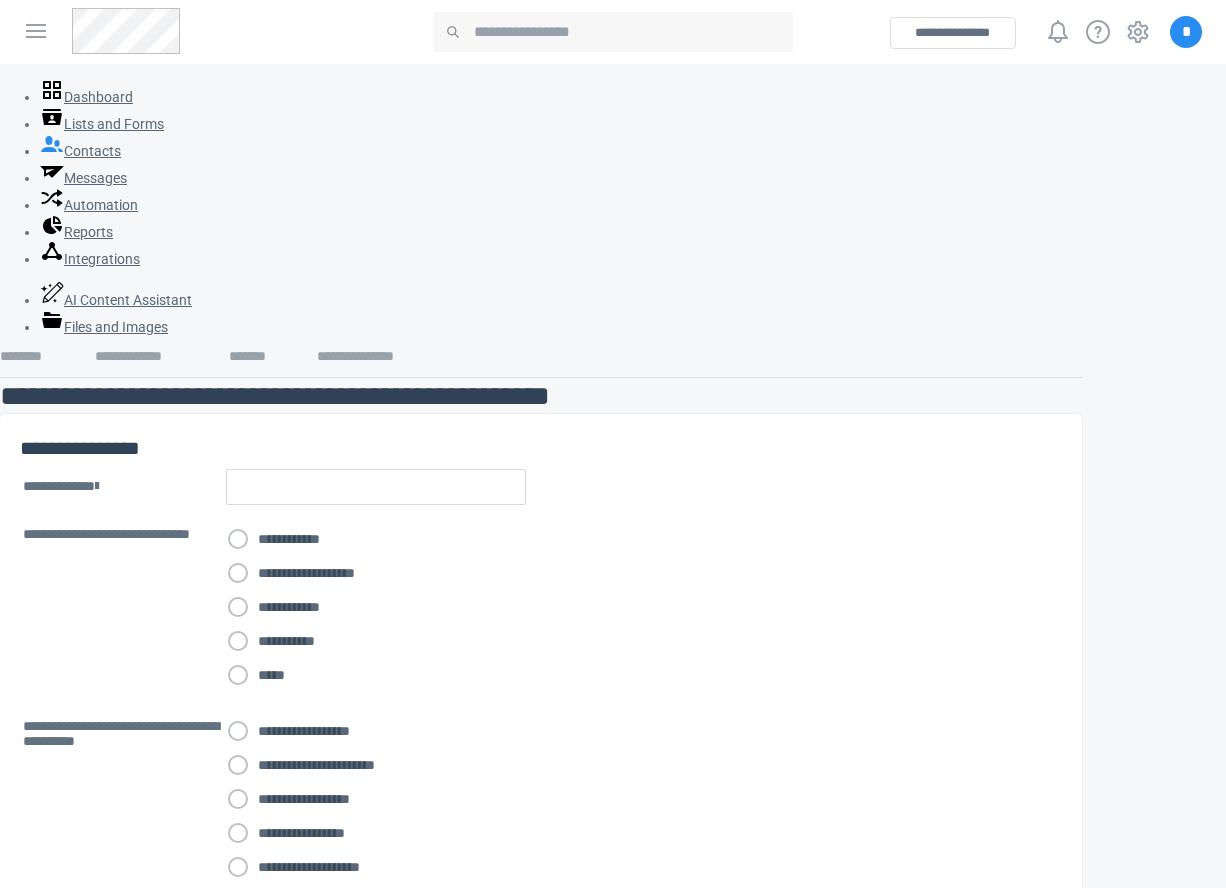 click on "**********" at bounding box center [643, 607] 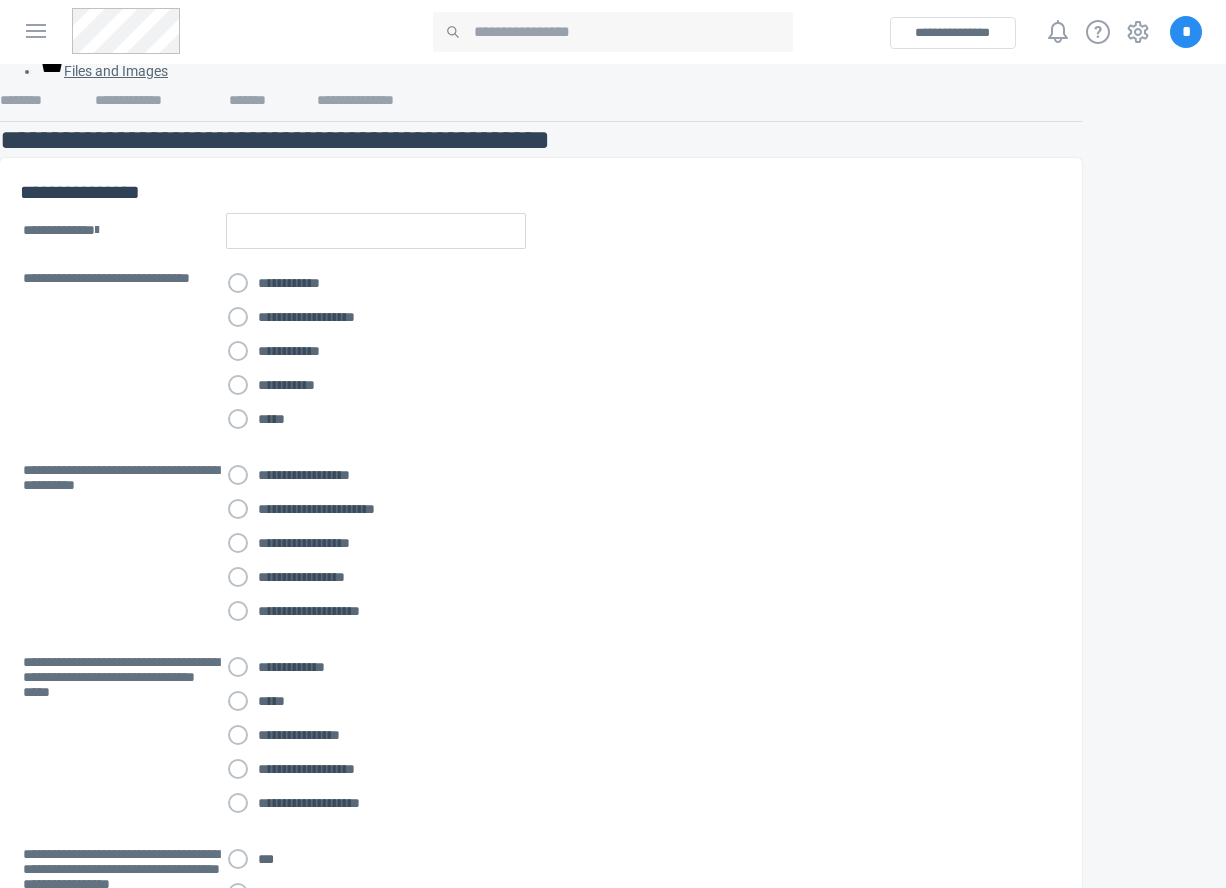 scroll, scrollTop: 0, scrollLeft: 0, axis: both 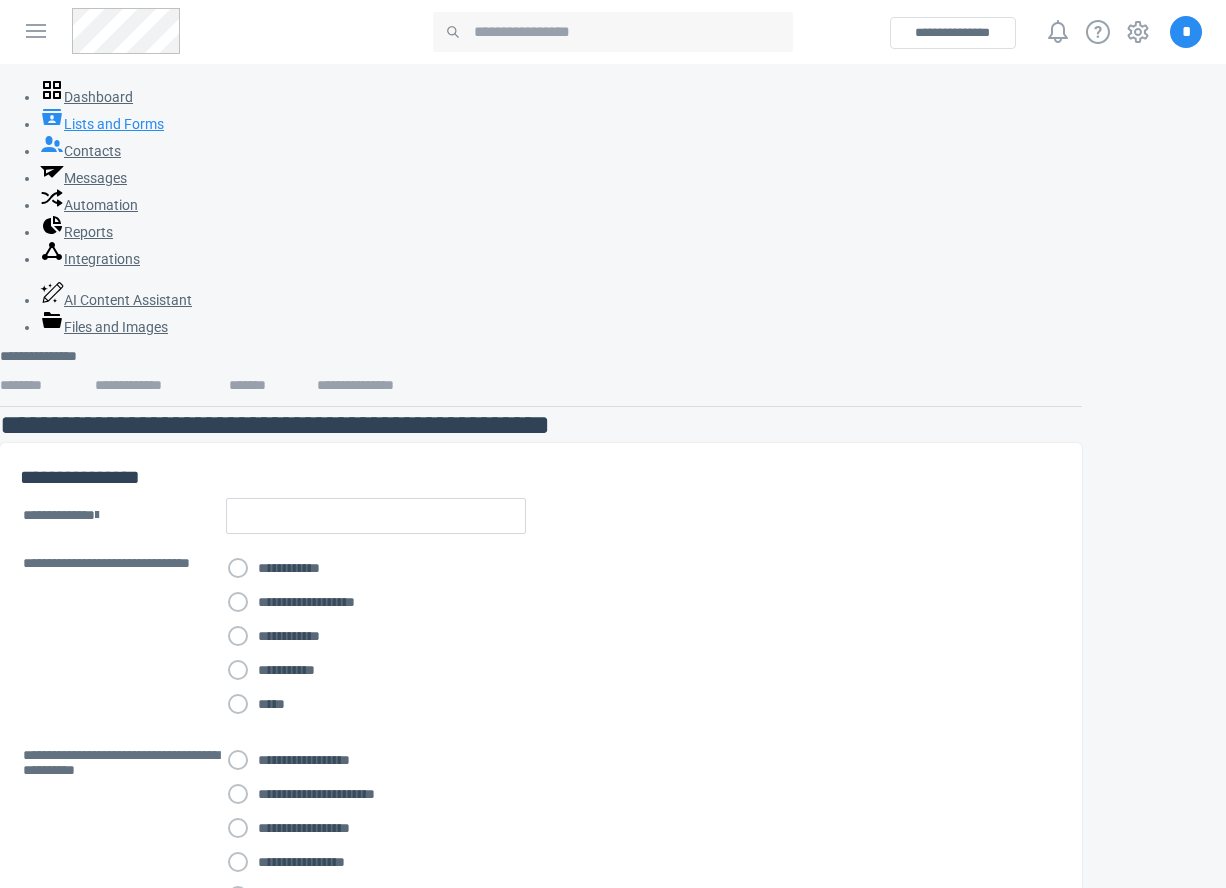 click 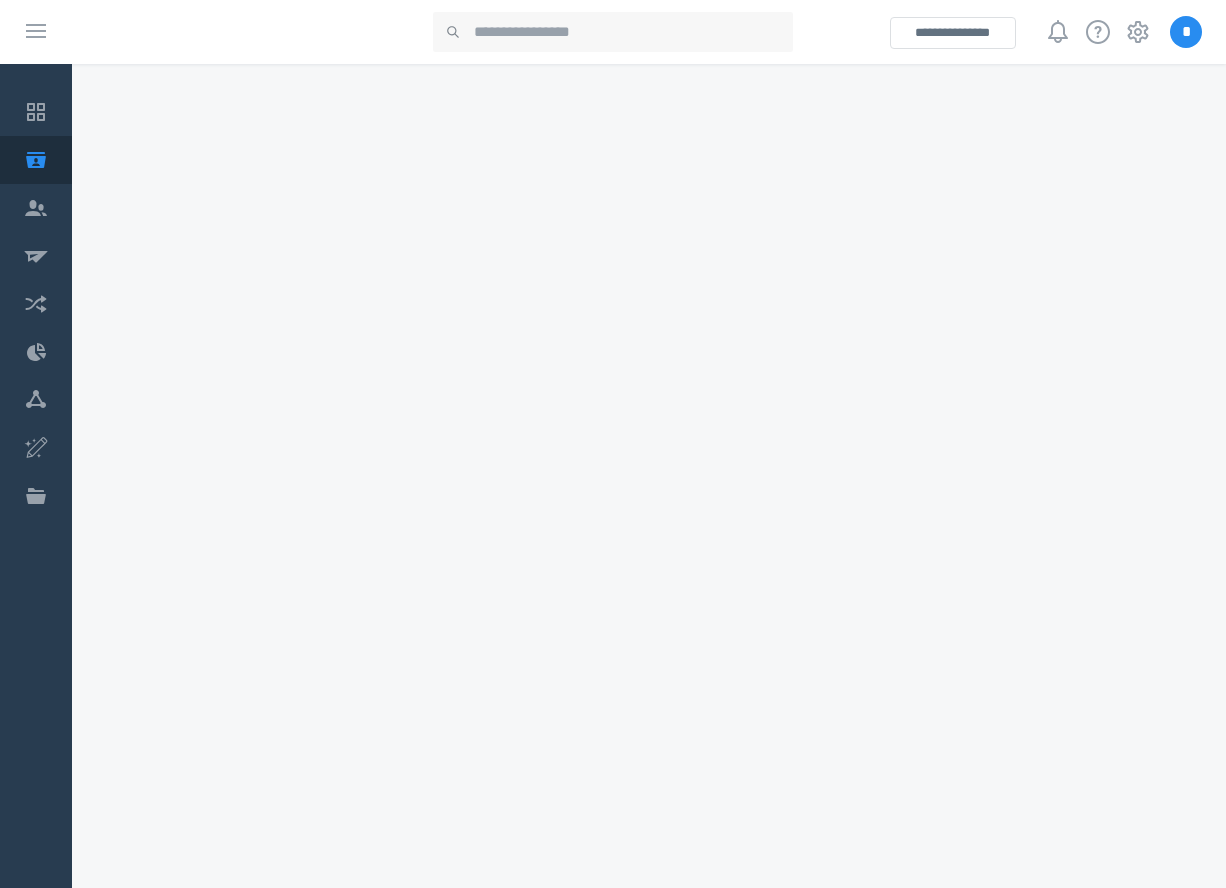 scroll, scrollTop: 0, scrollLeft: 0, axis: both 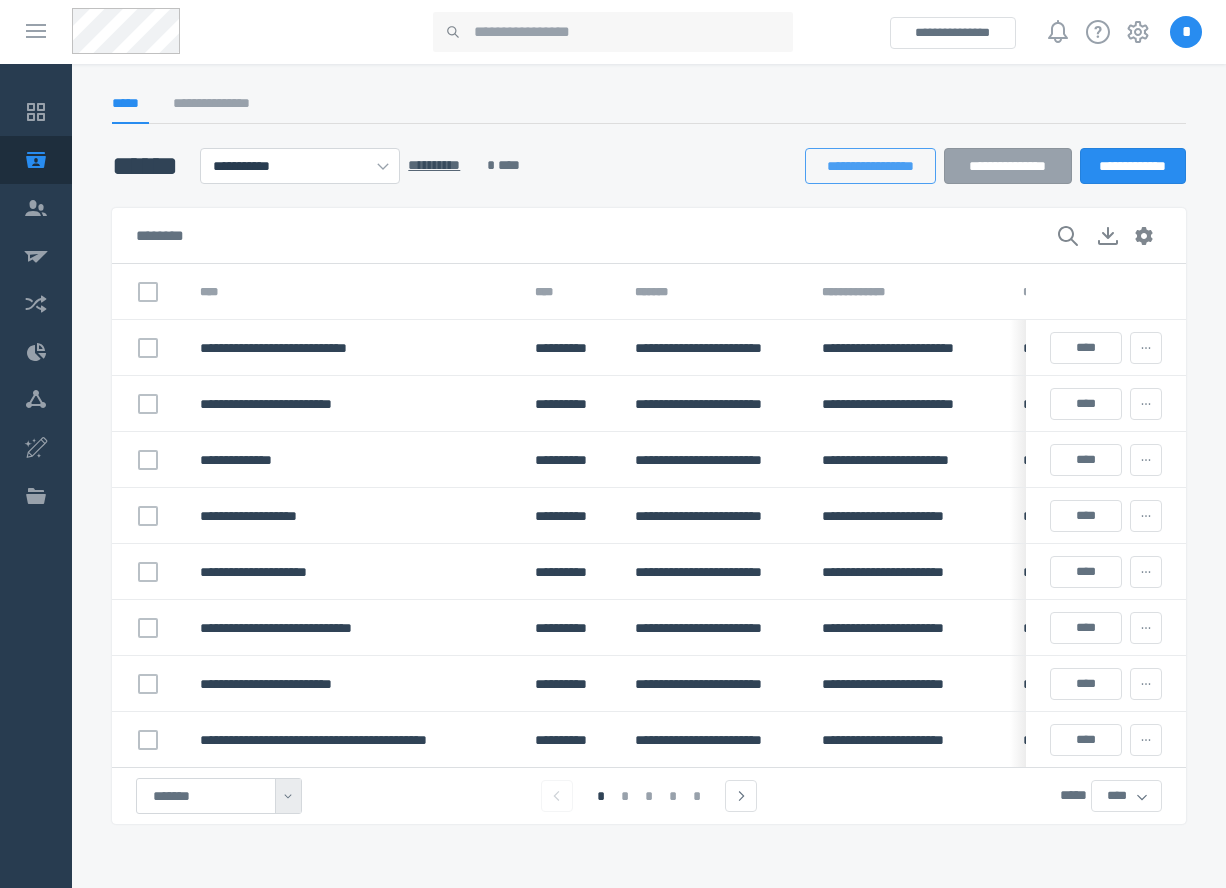 click on "**********" at bounding box center [870, 166] 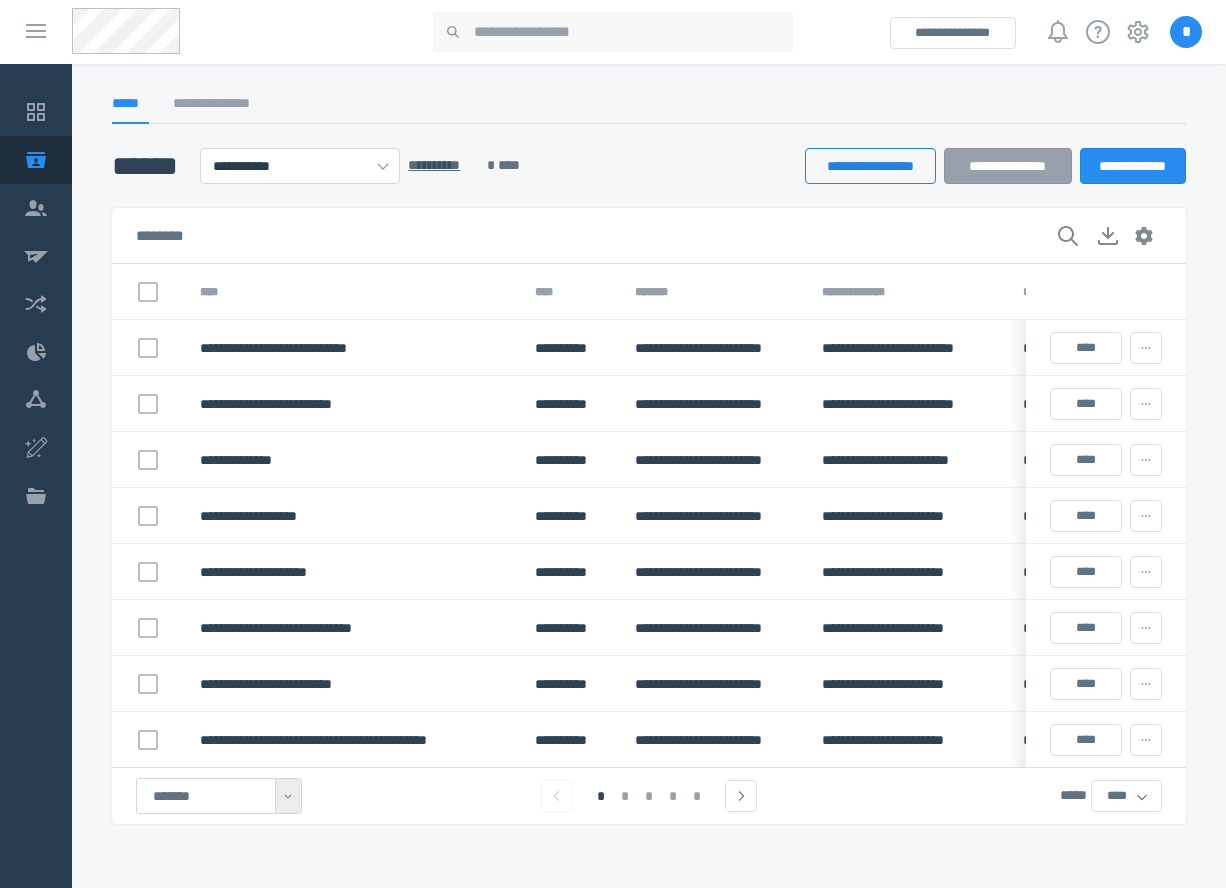 select on "******" 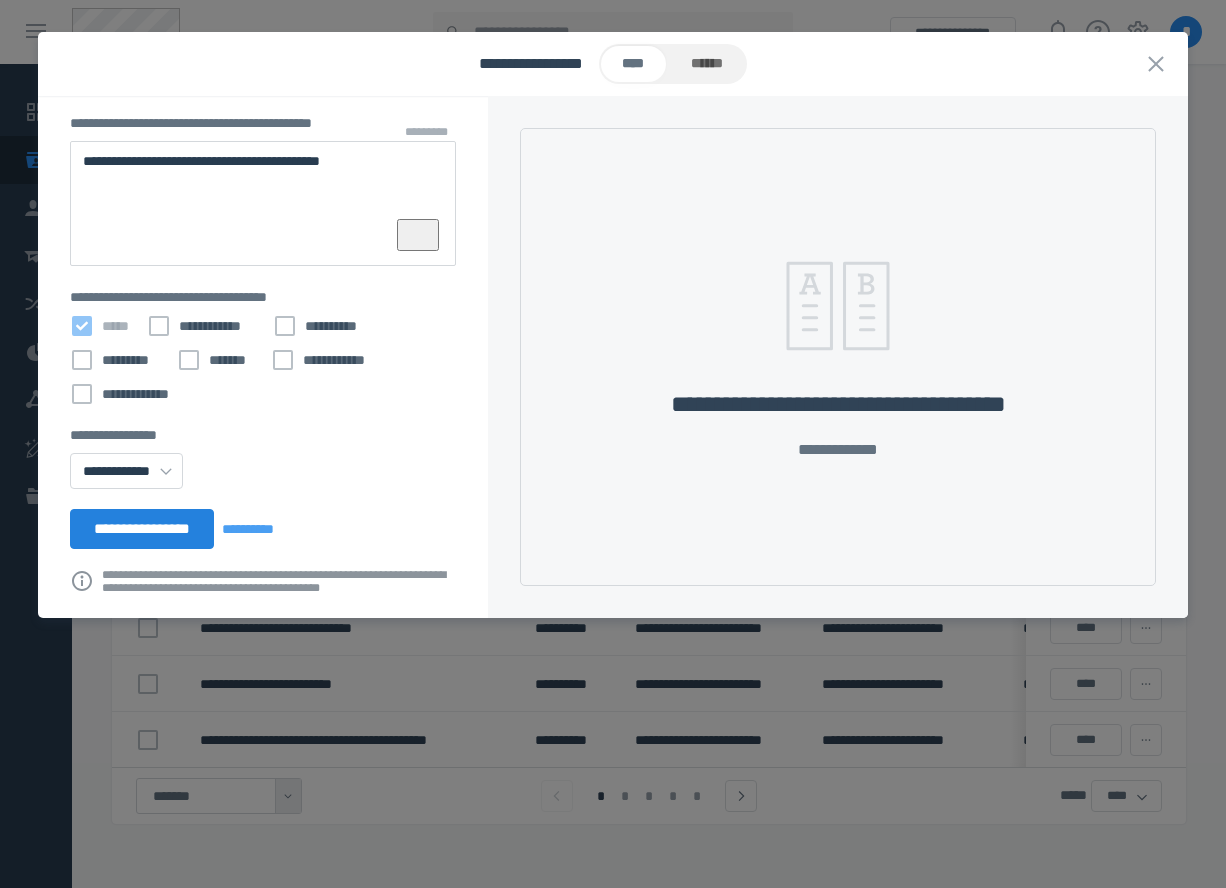 type on "**********" 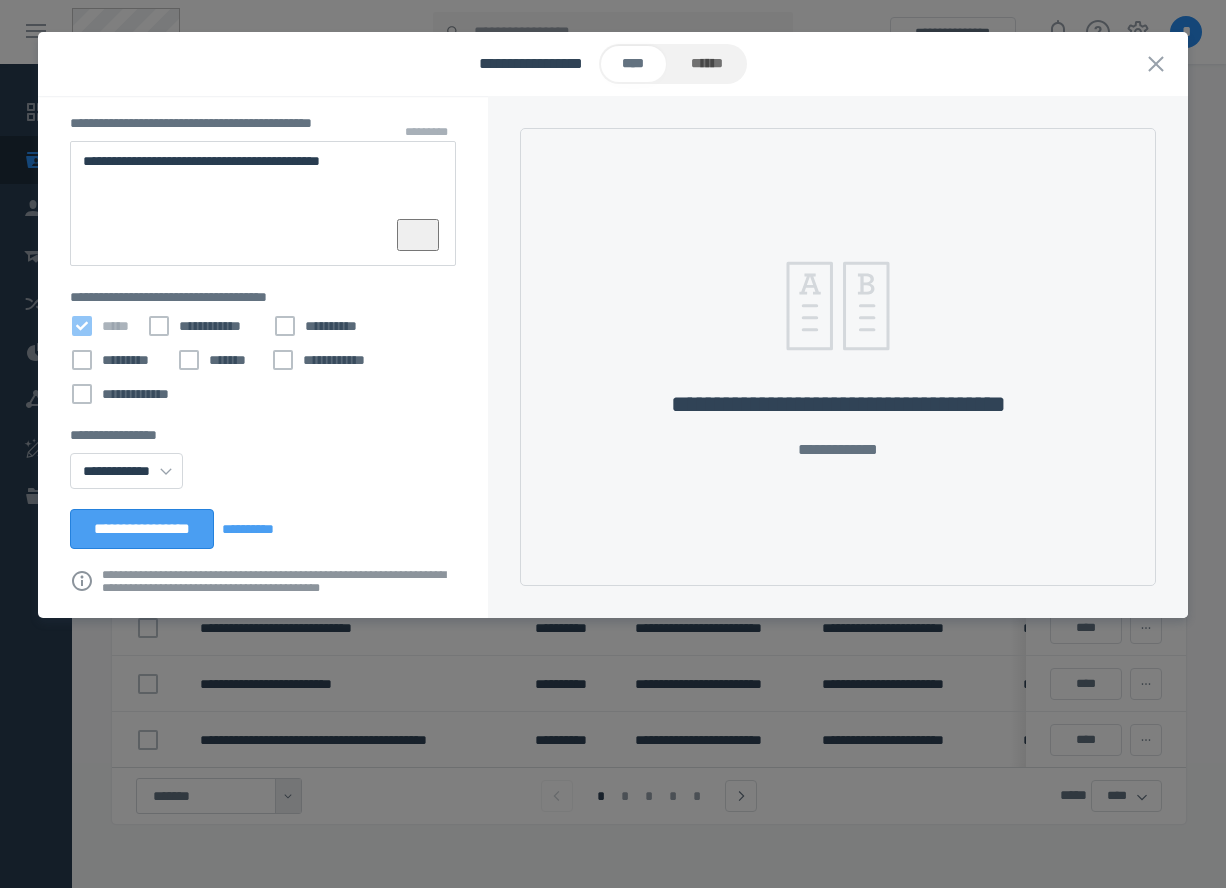 click on "**********" at bounding box center [142, 529] 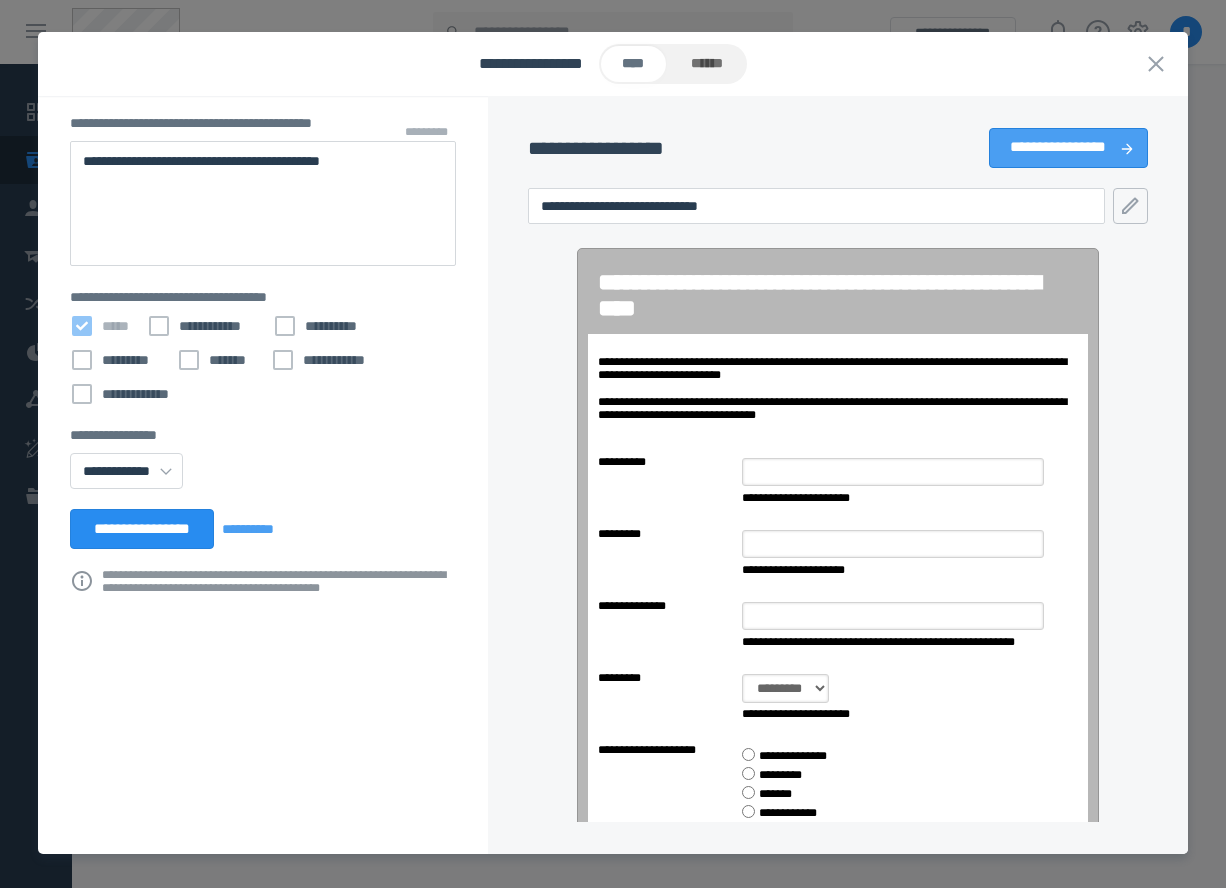 click on "**********" at bounding box center [1068, 148] 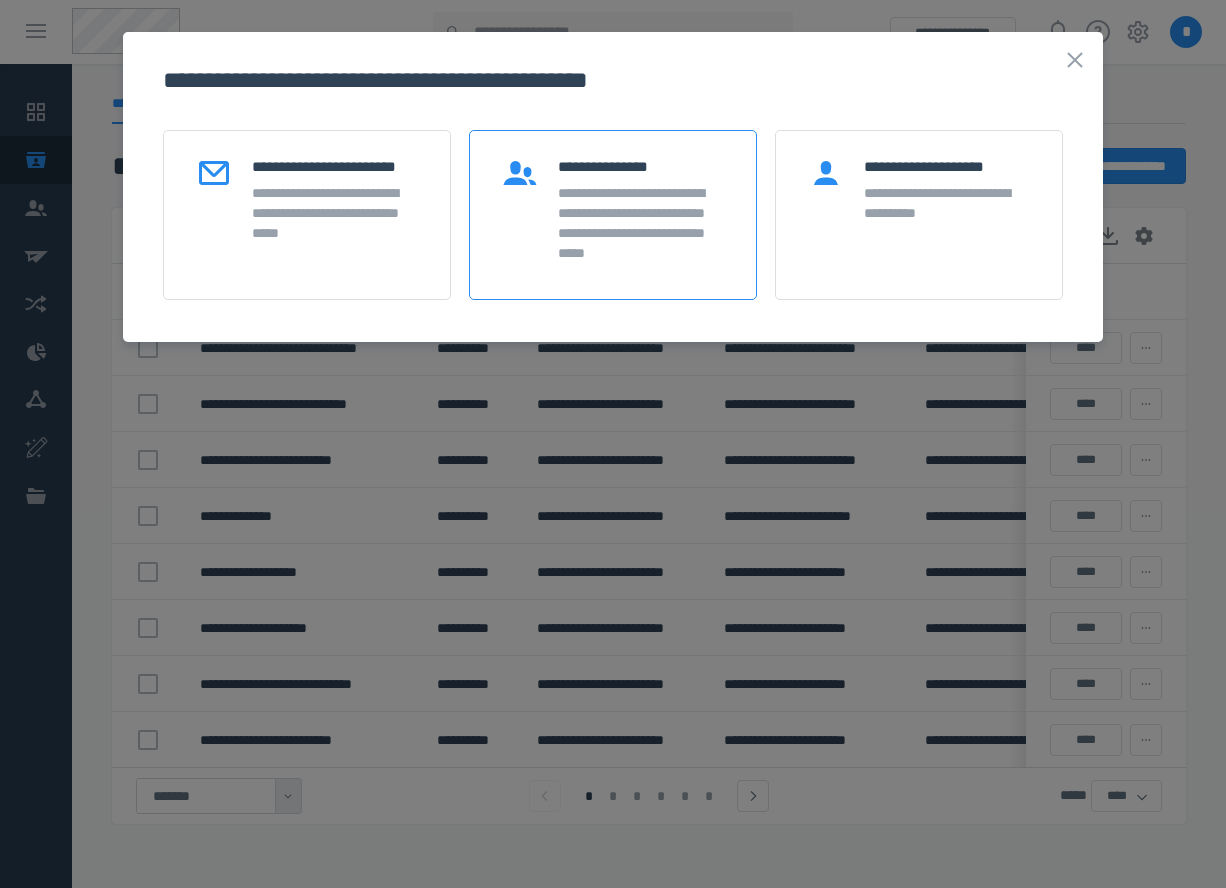 click on "**********" at bounding box center (613, 215) 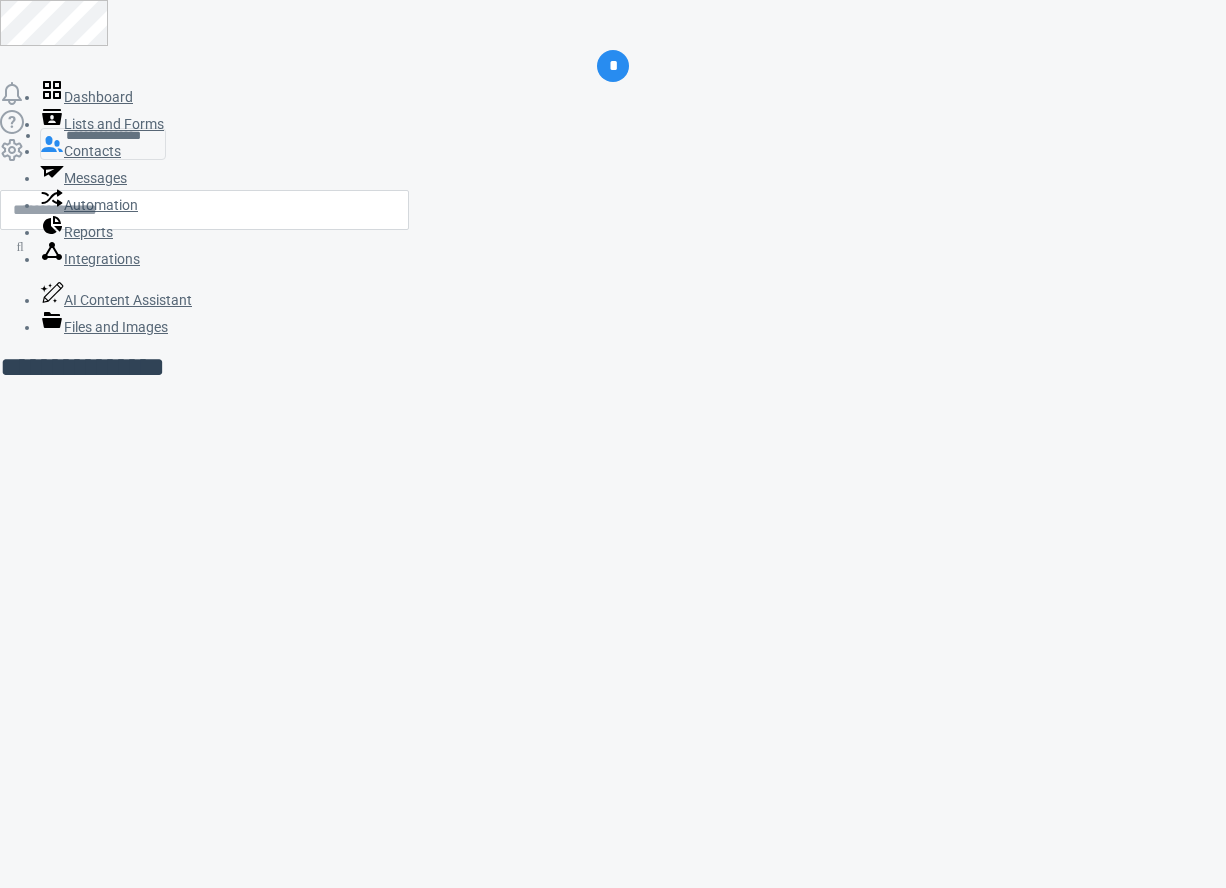 scroll, scrollTop: 0, scrollLeft: 0, axis: both 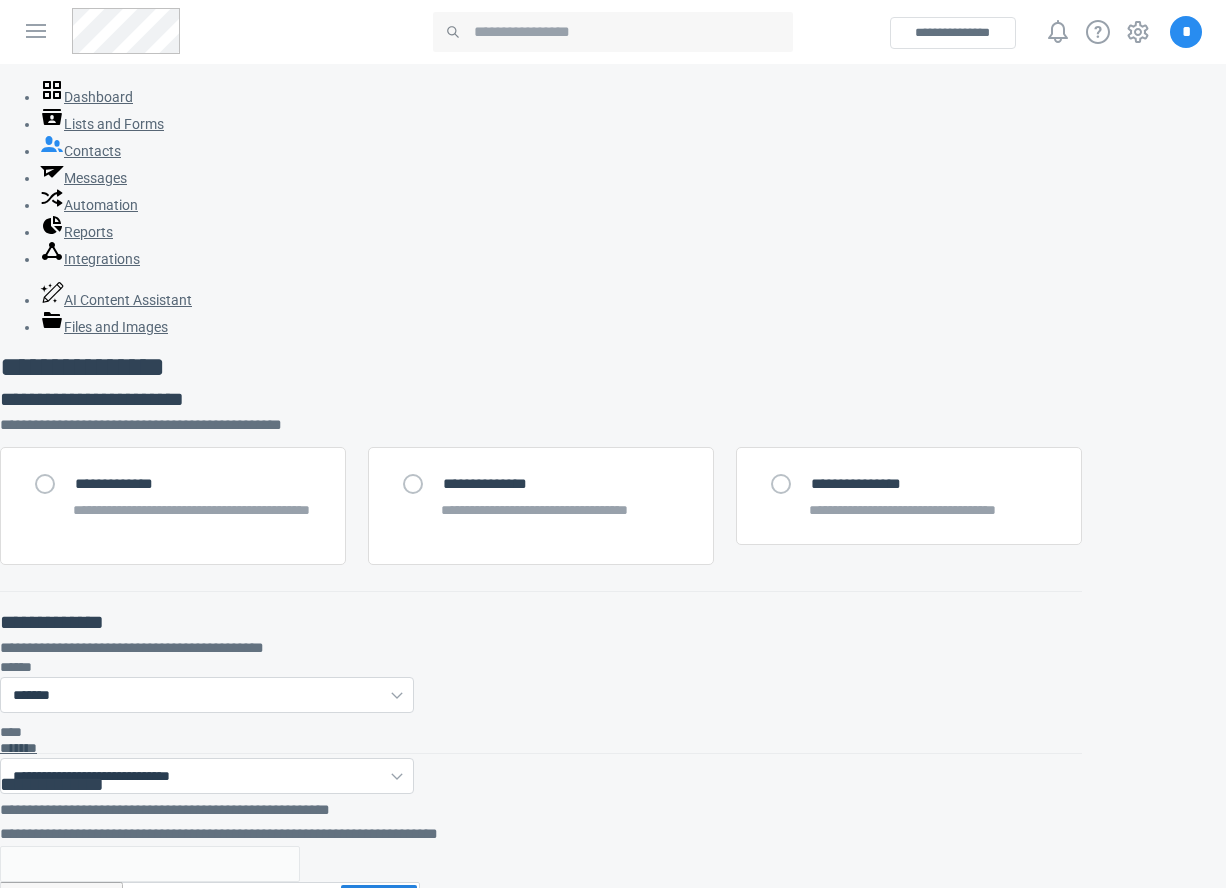 click on "**********" at bounding box center (541, 822) 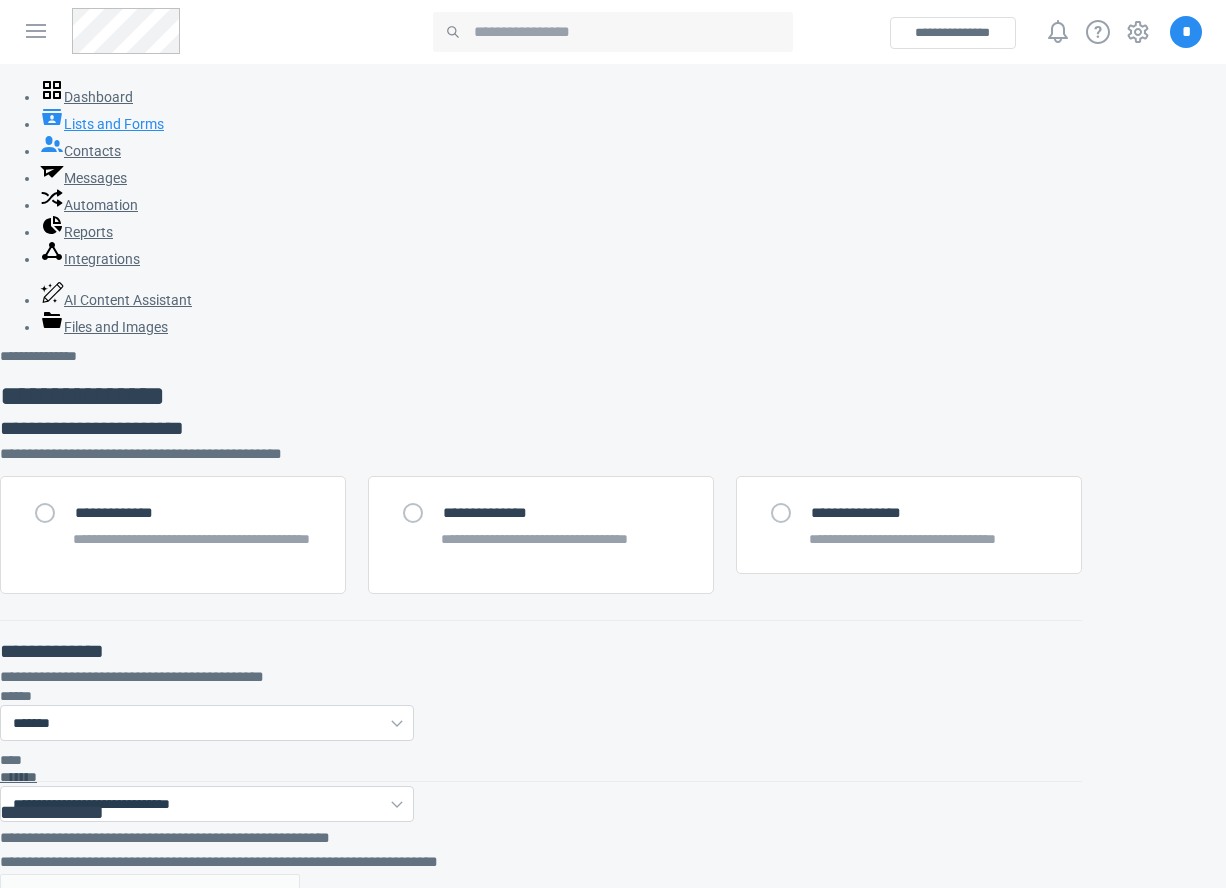 click on "Lists and Forms" at bounding box center (102, 124) 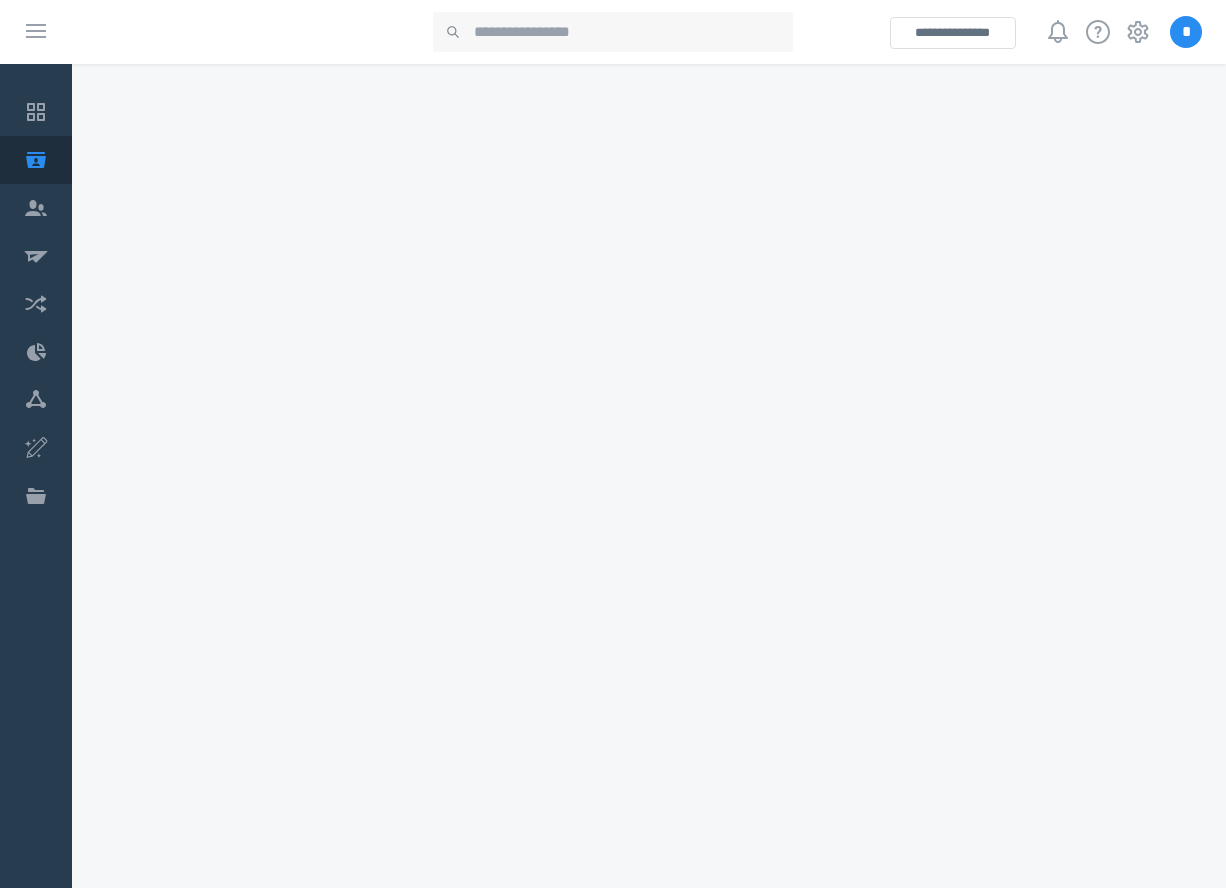 scroll, scrollTop: 0, scrollLeft: 0, axis: both 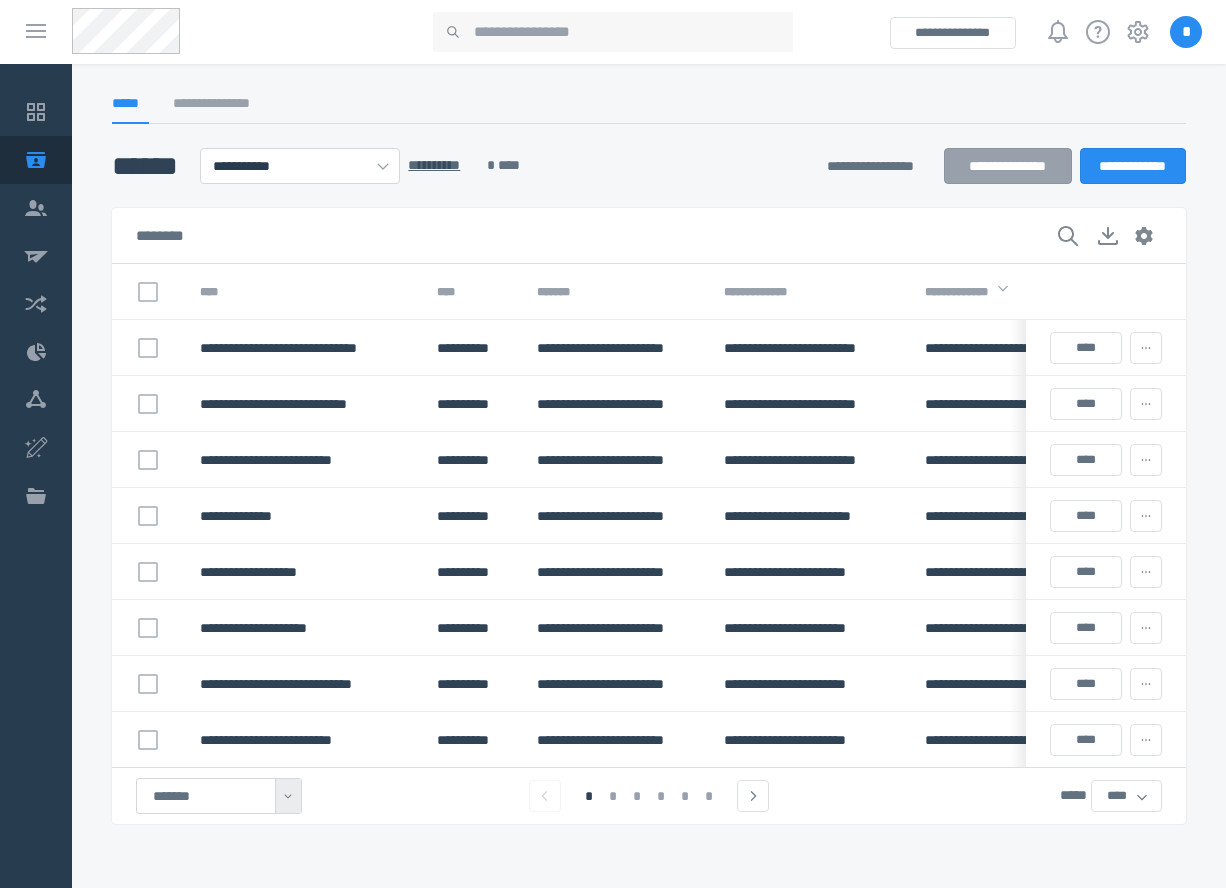 click on "**********" 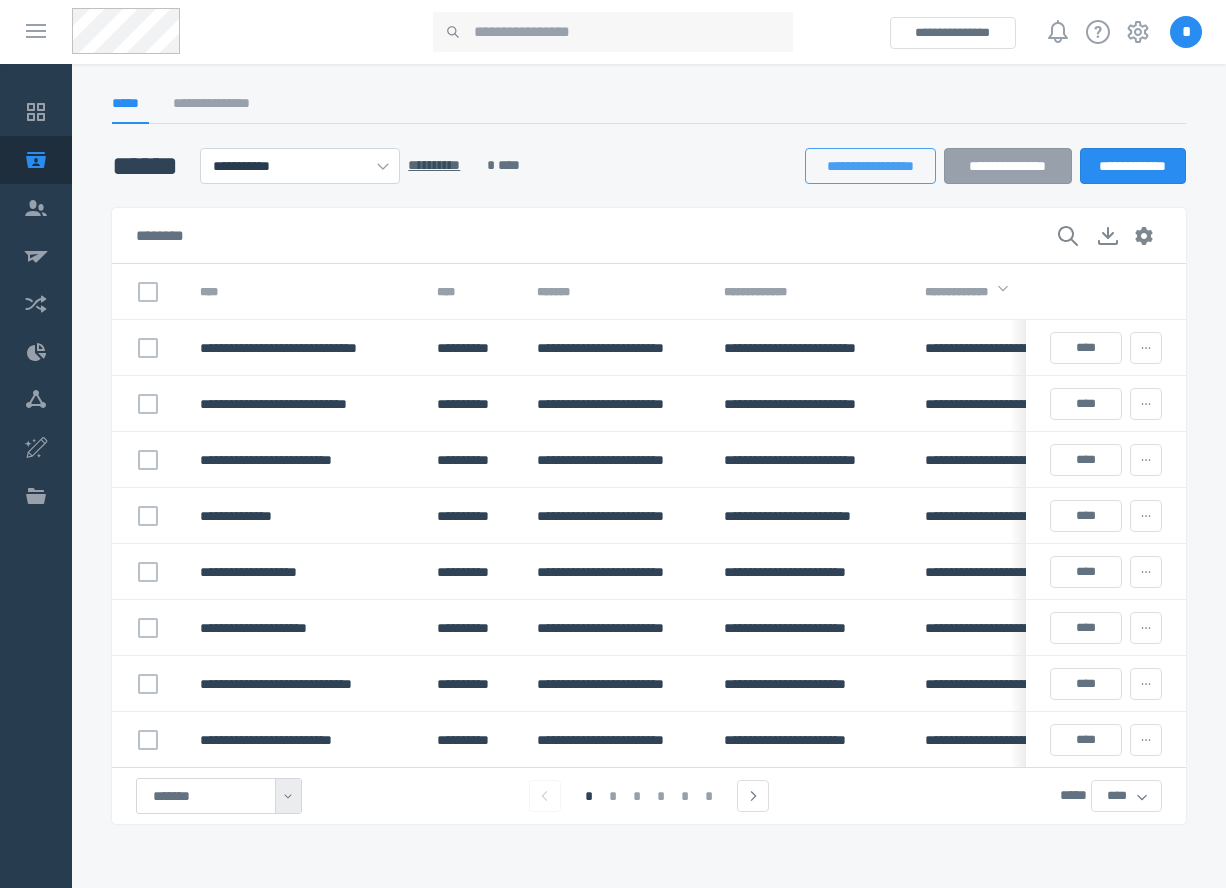 click on "**********" at bounding box center (870, 166) 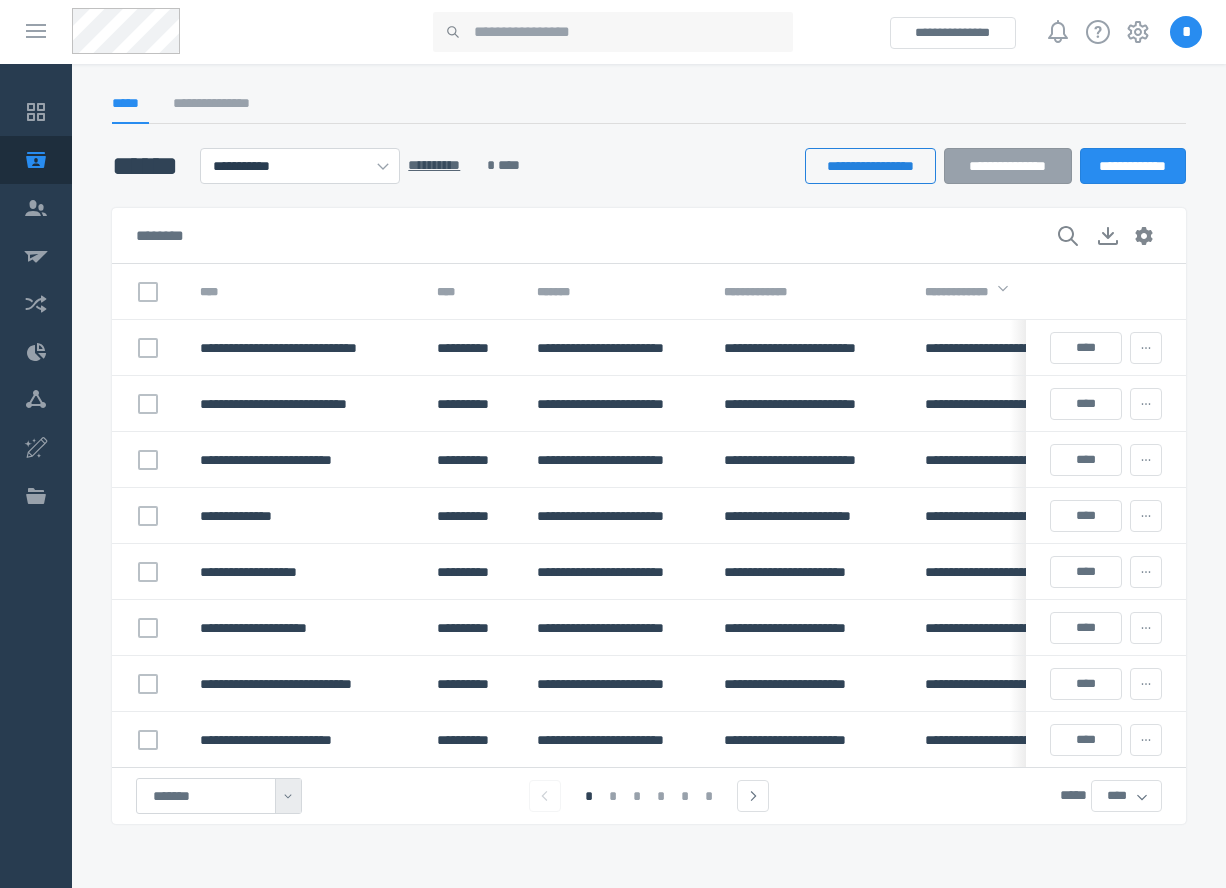 select on "******" 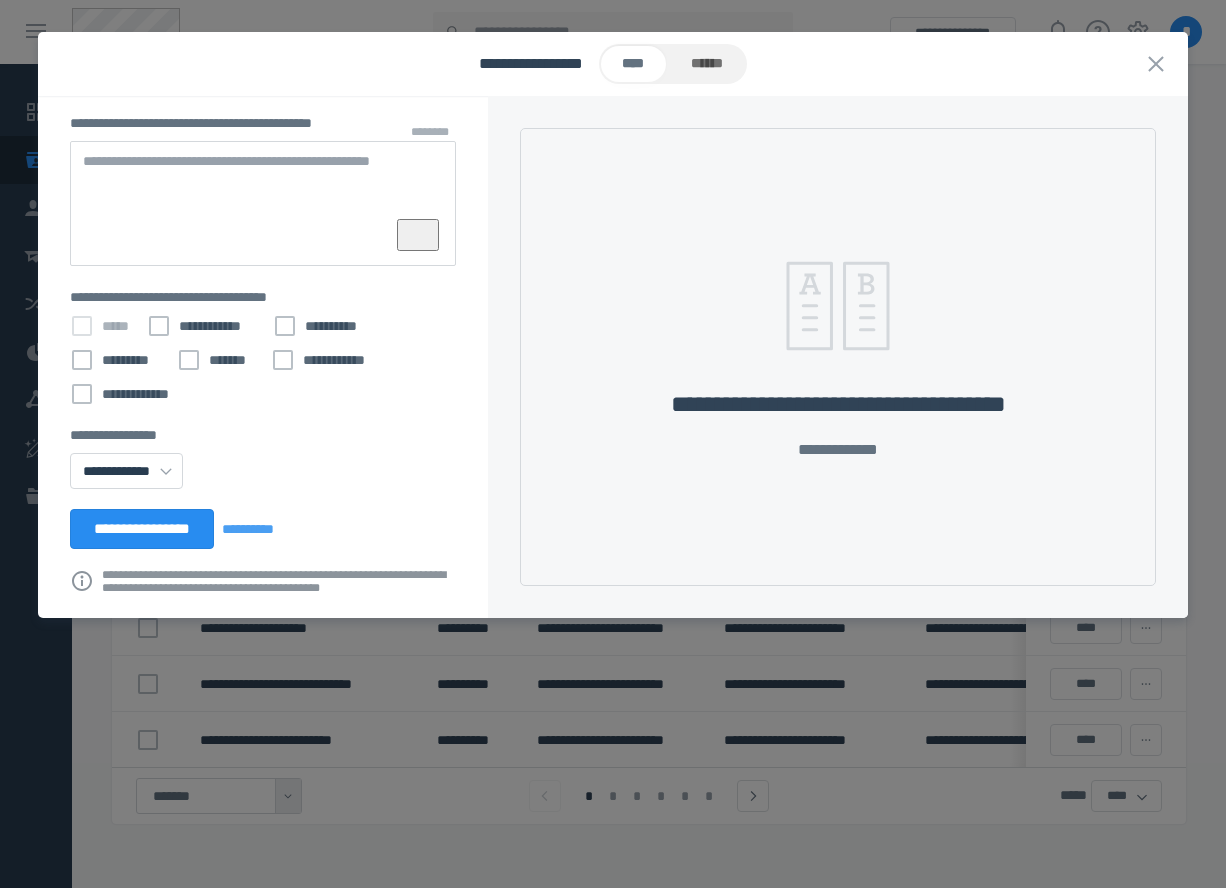 click at bounding box center [263, 203] 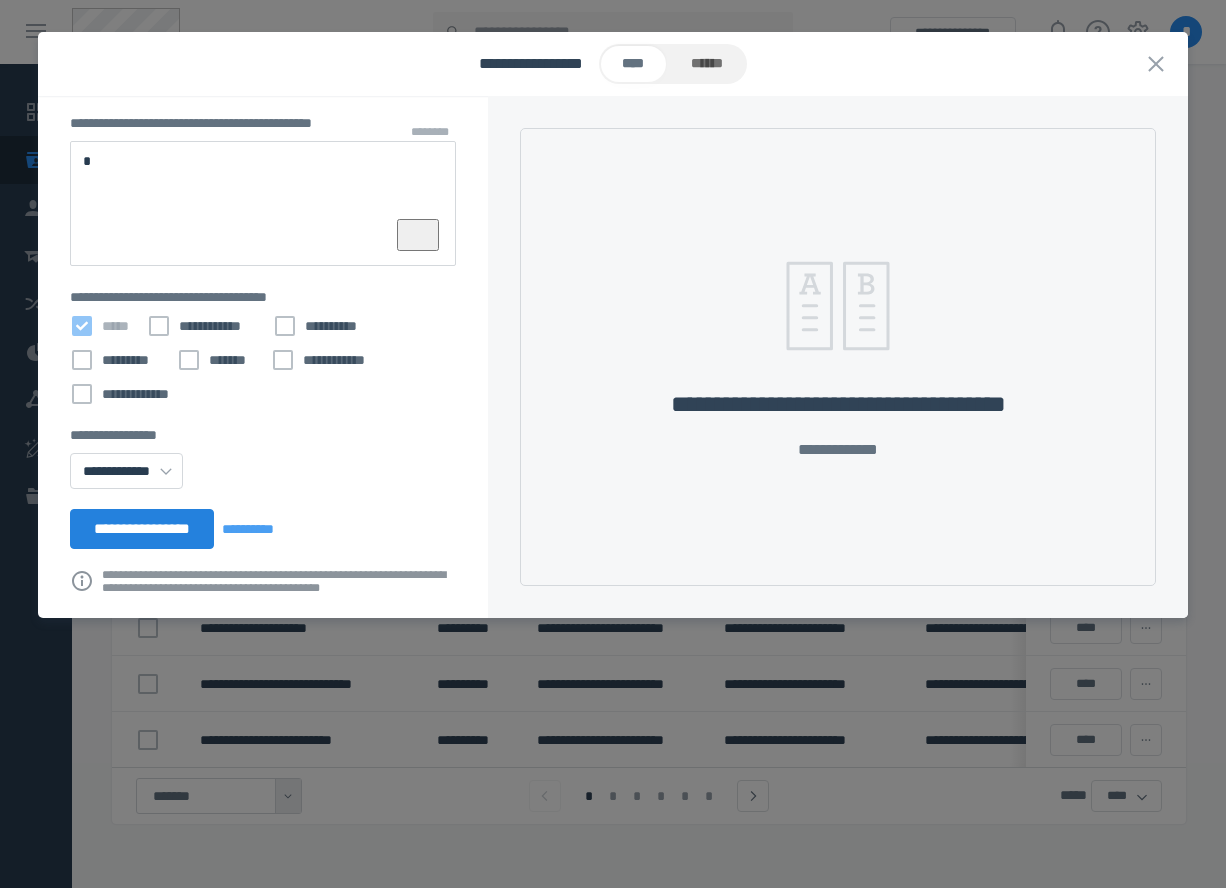 type on "*" 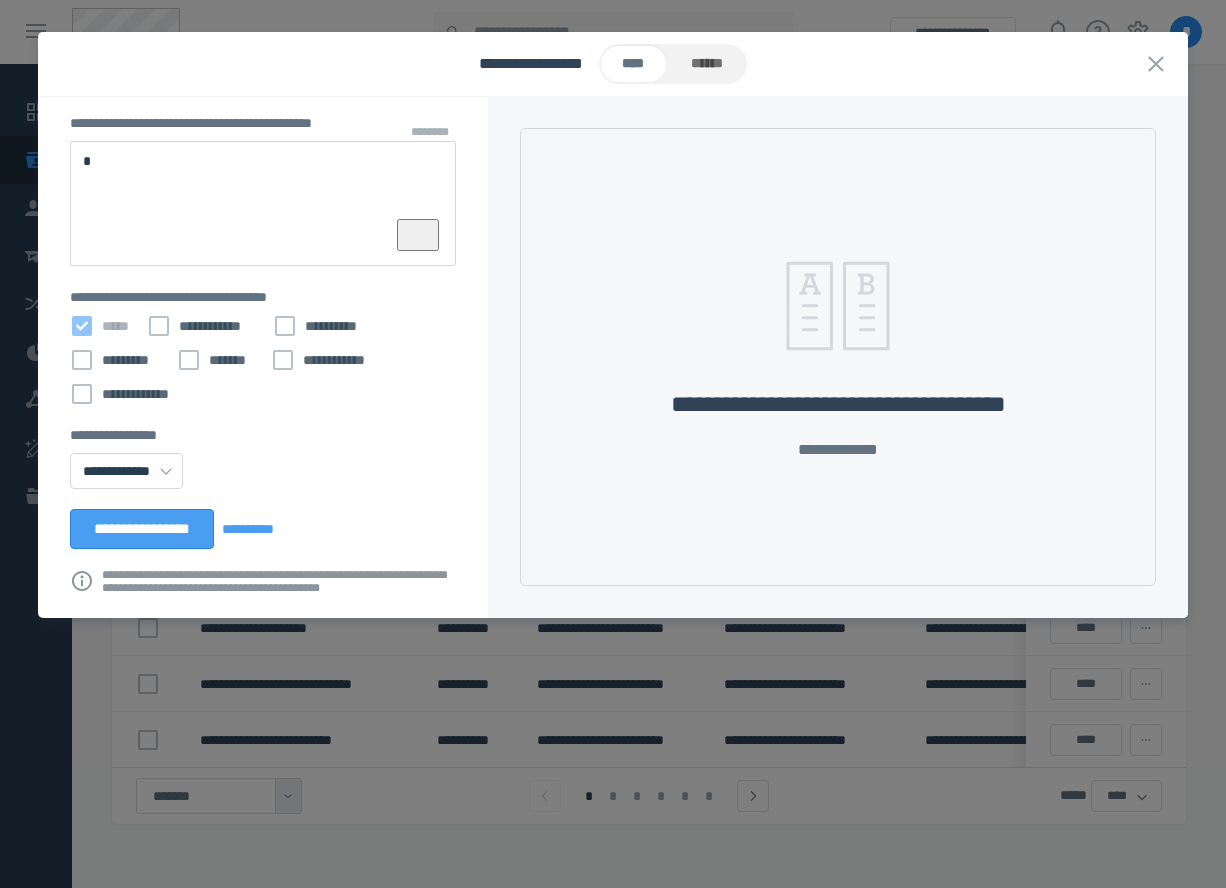 click on "**********" at bounding box center [142, 529] 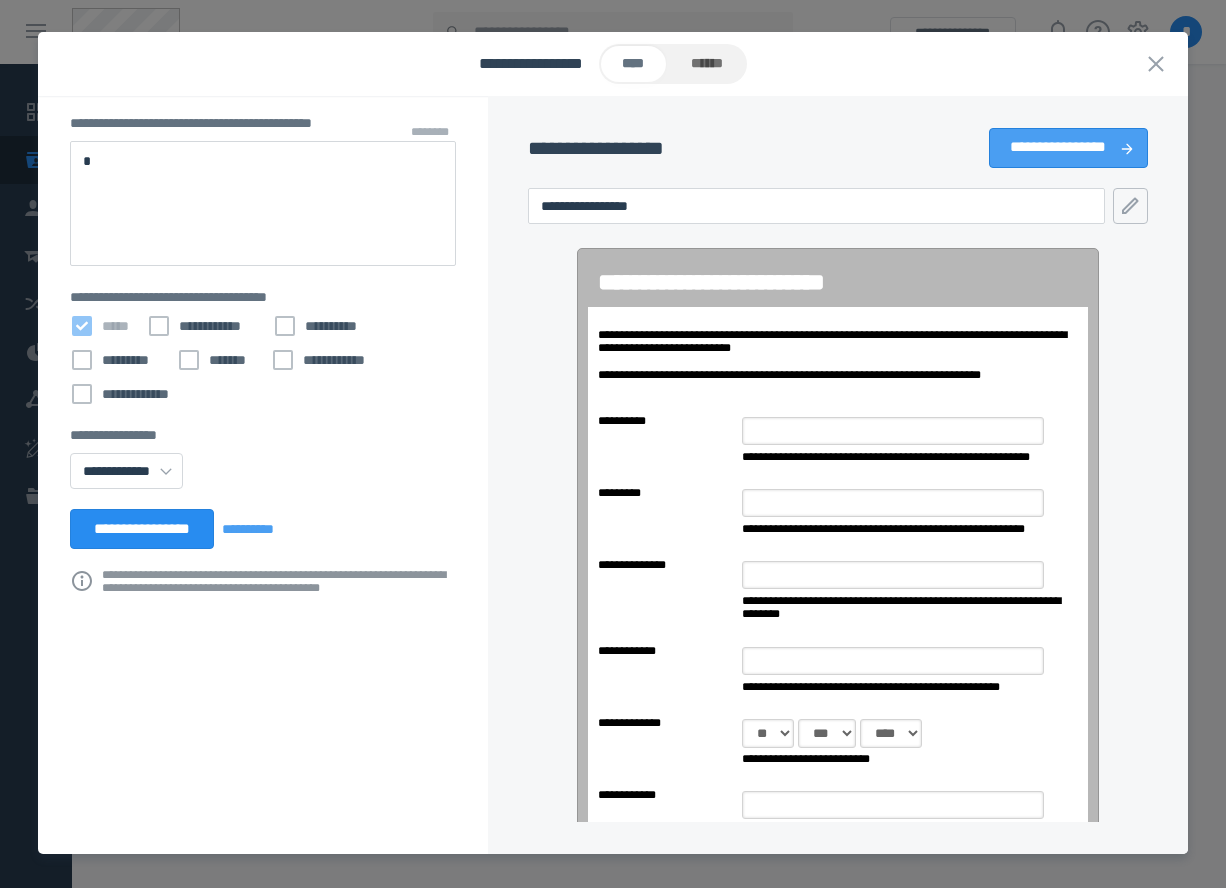 click on "**********" at bounding box center [1068, 148] 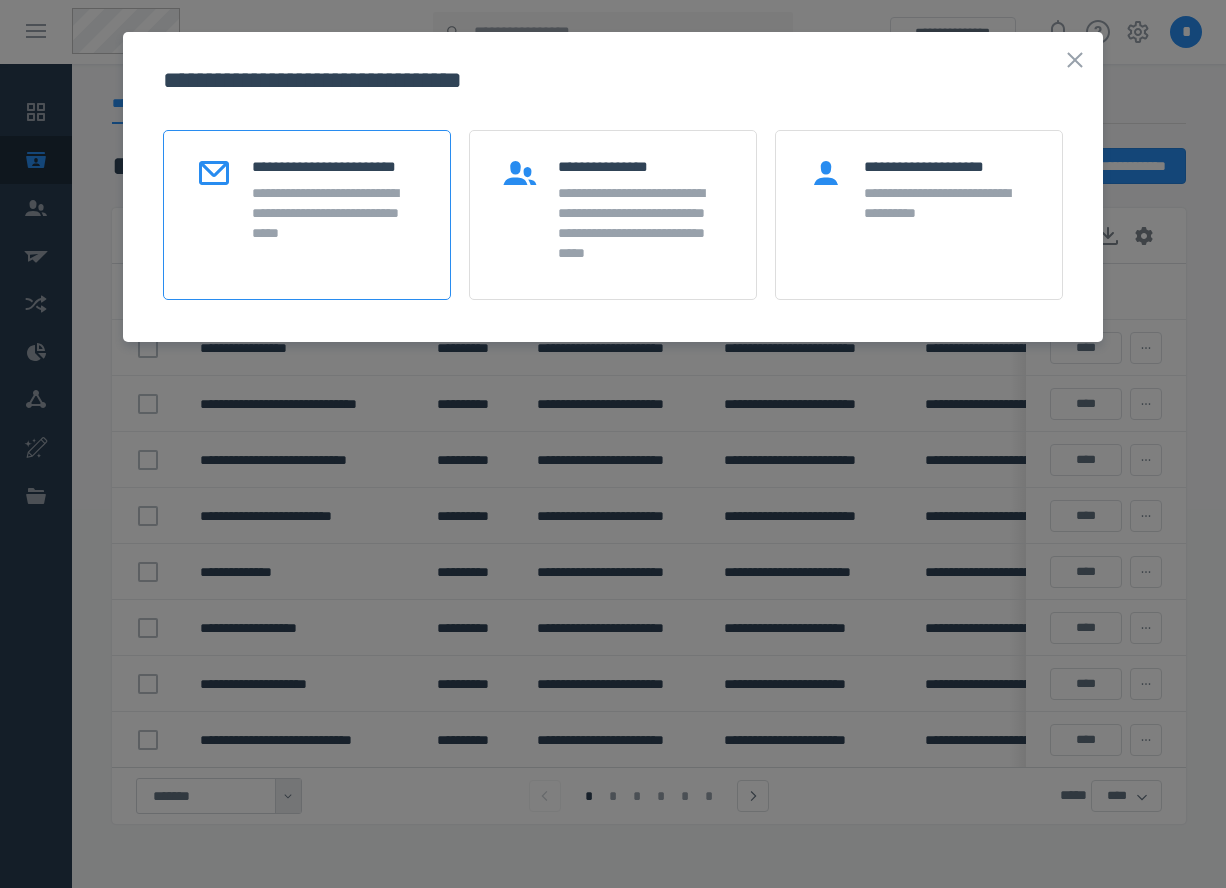click on "**********" at bounding box center (307, 215) 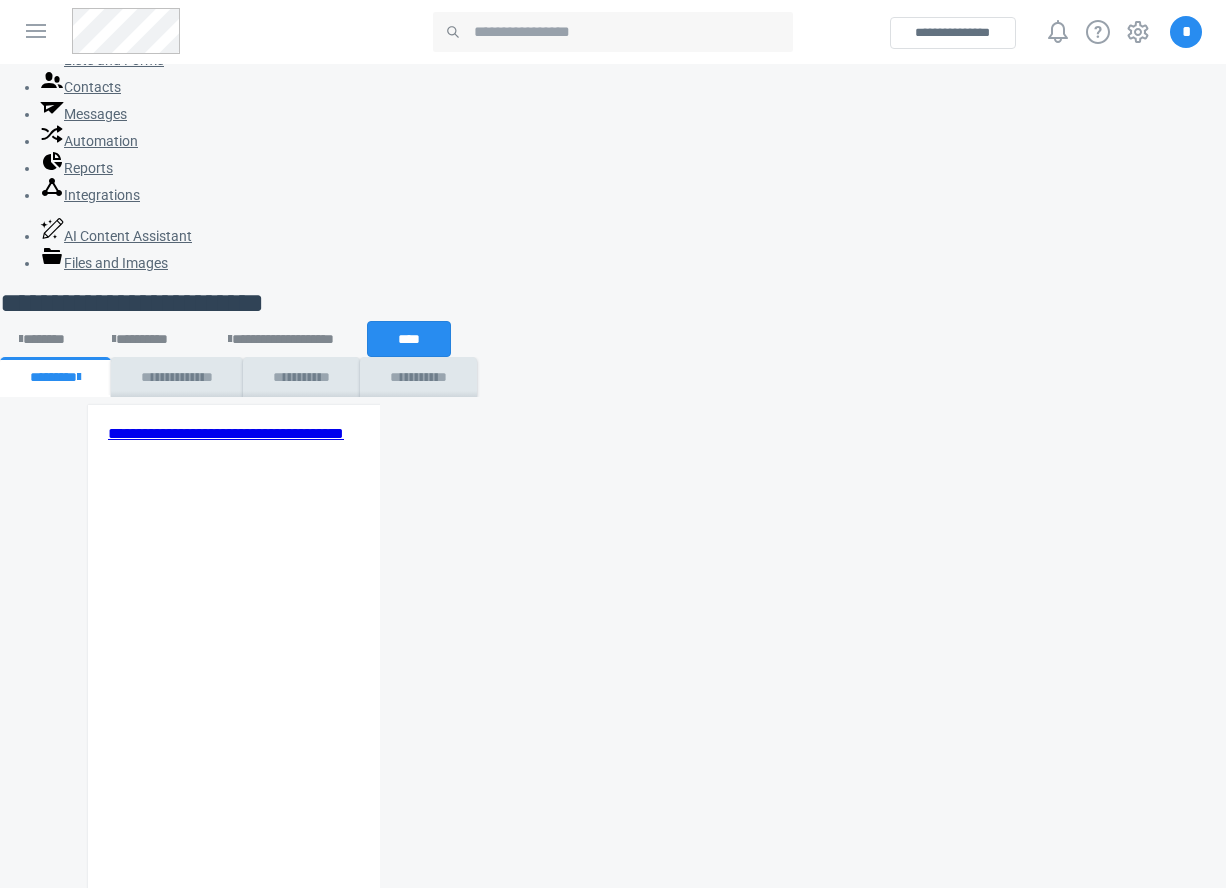 scroll, scrollTop: 0, scrollLeft: 0, axis: both 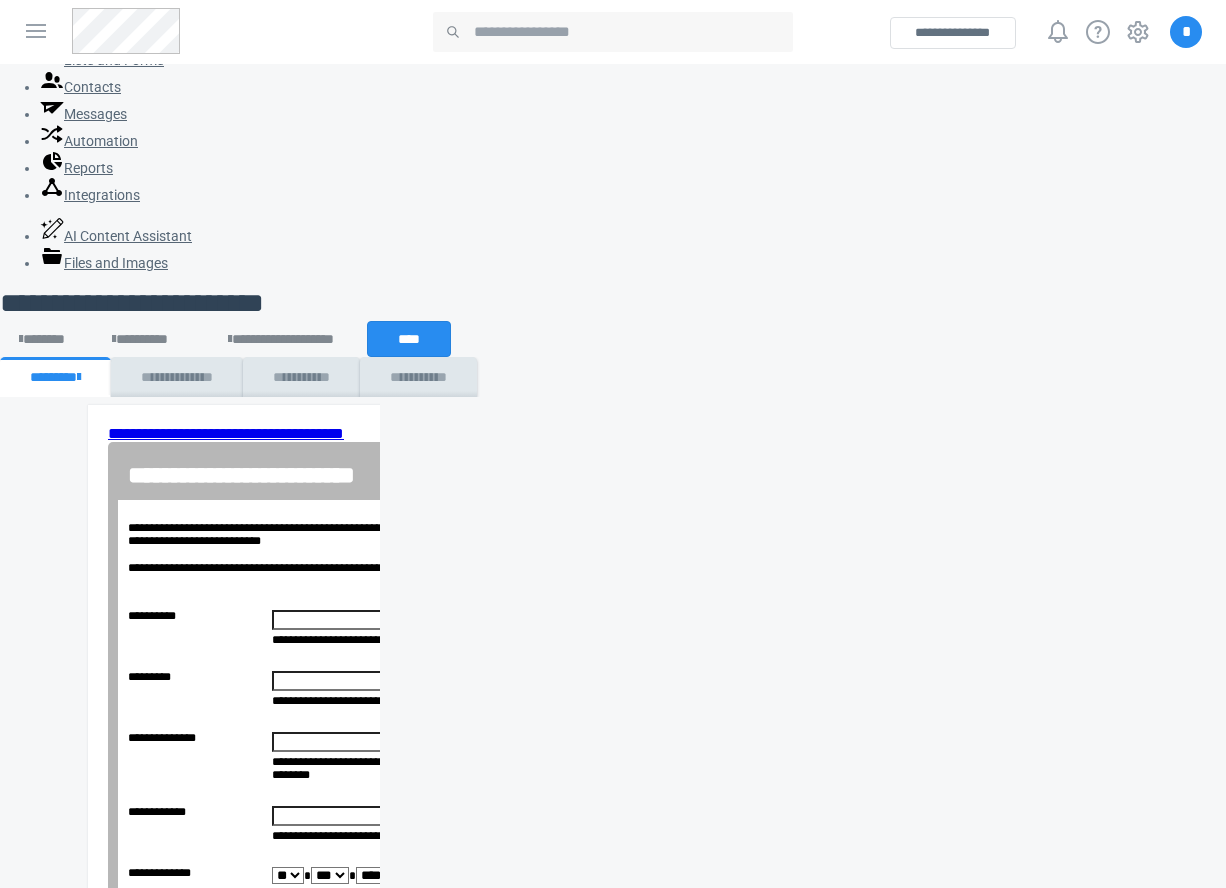 click on "**********" at bounding box center (590, 685) 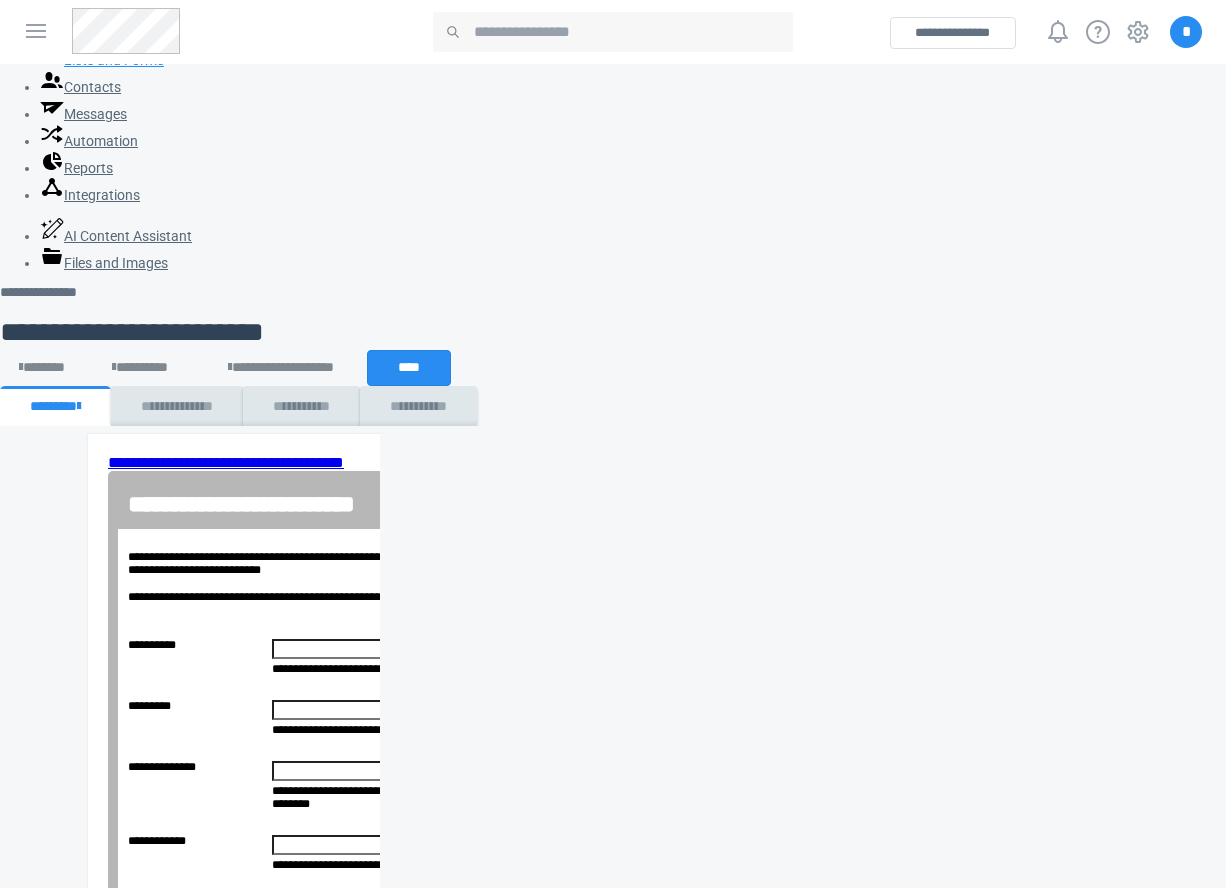 click 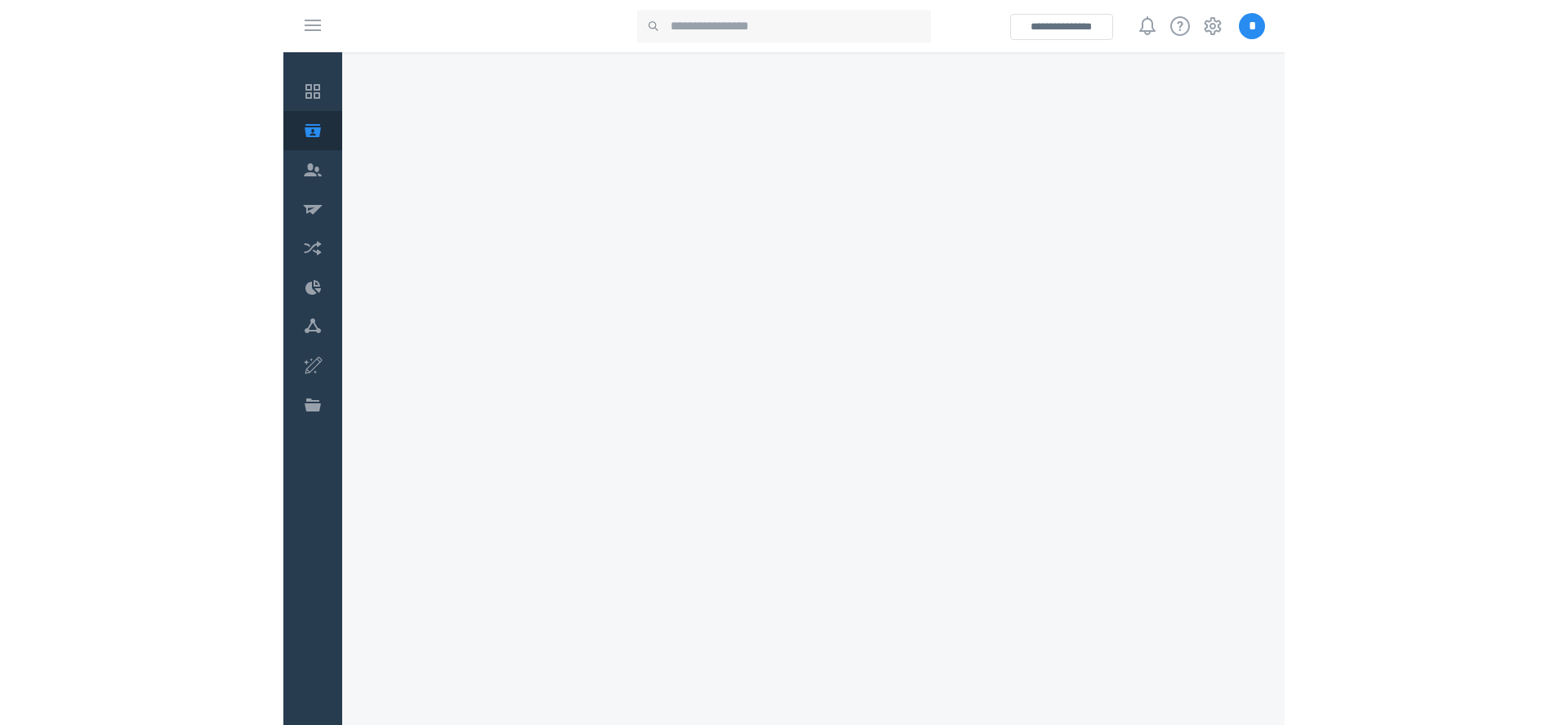scroll, scrollTop: 0, scrollLeft: 0, axis: both 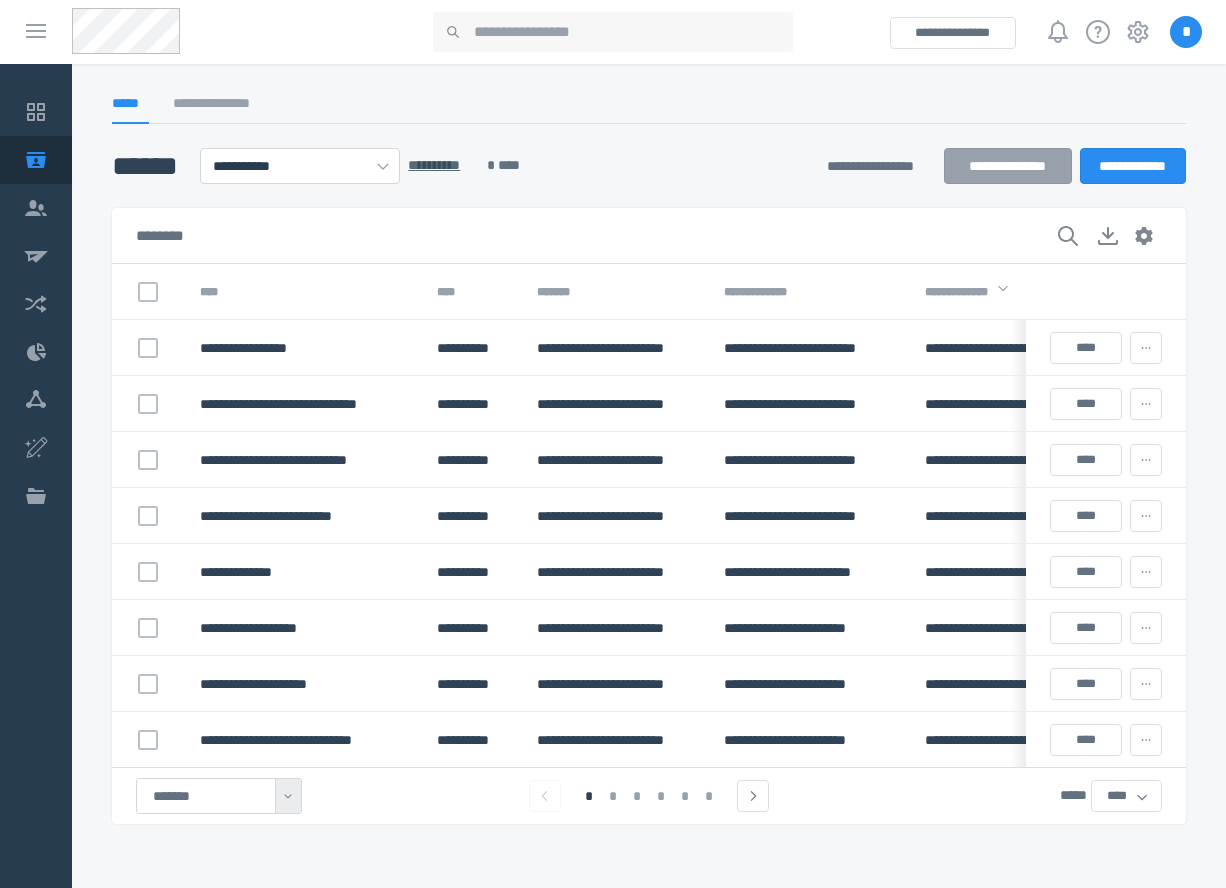 click at bounding box center (649, 136) 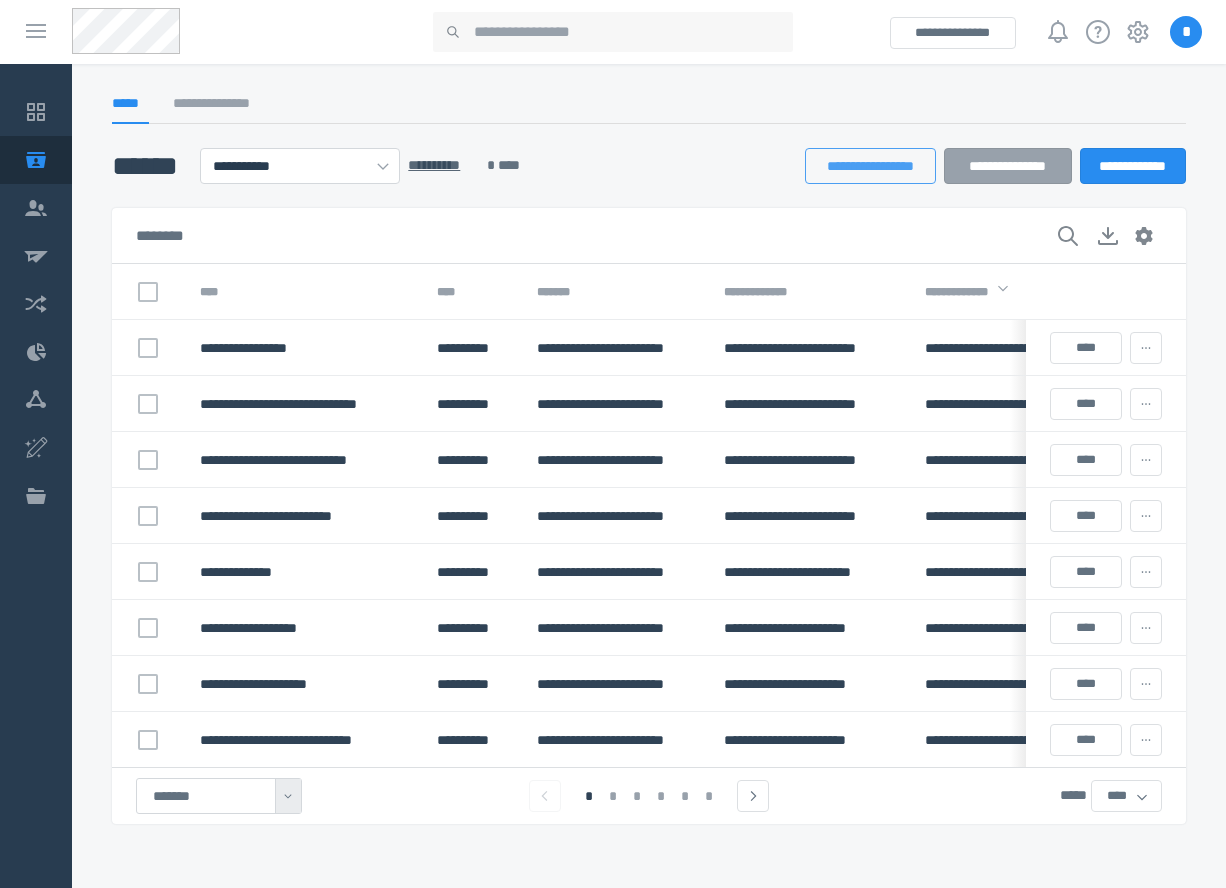 click on "**********" at bounding box center [870, 166] 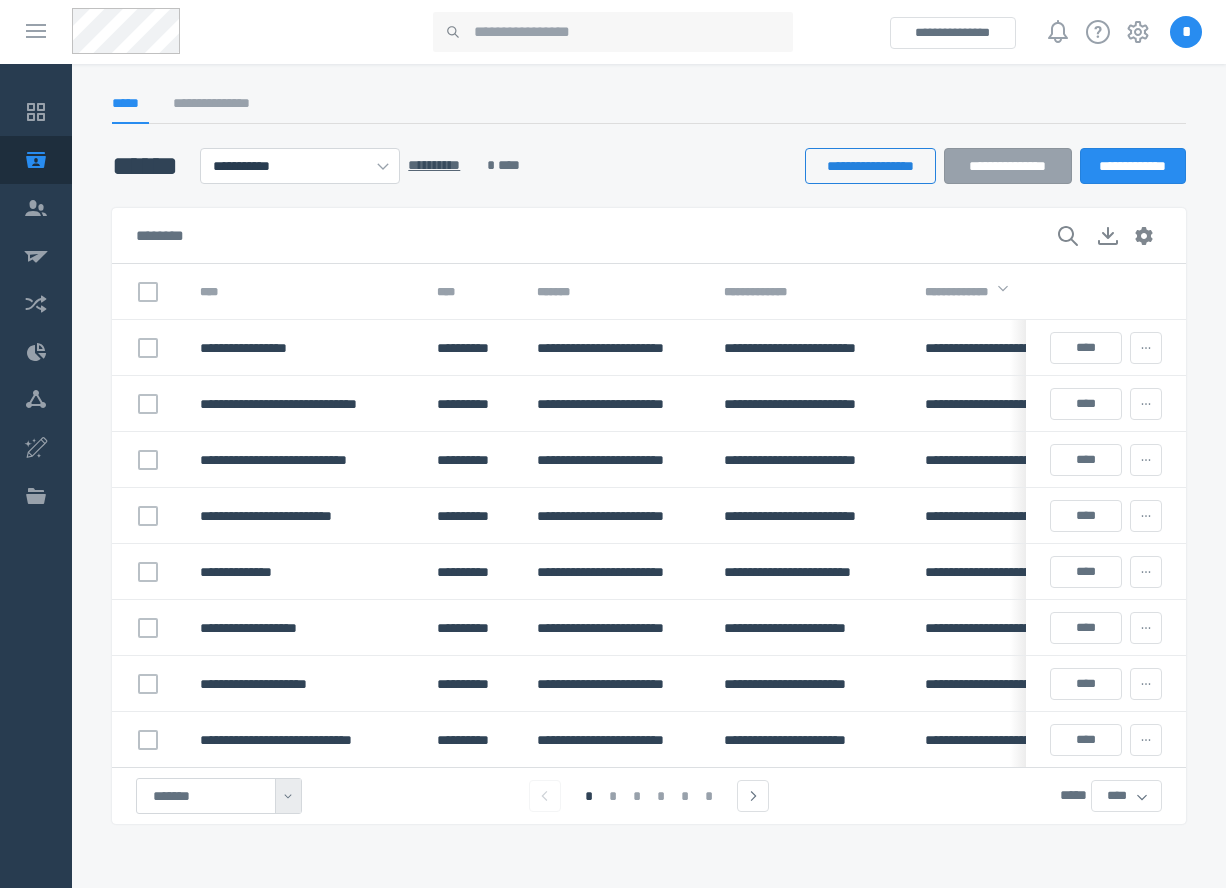 select on "******" 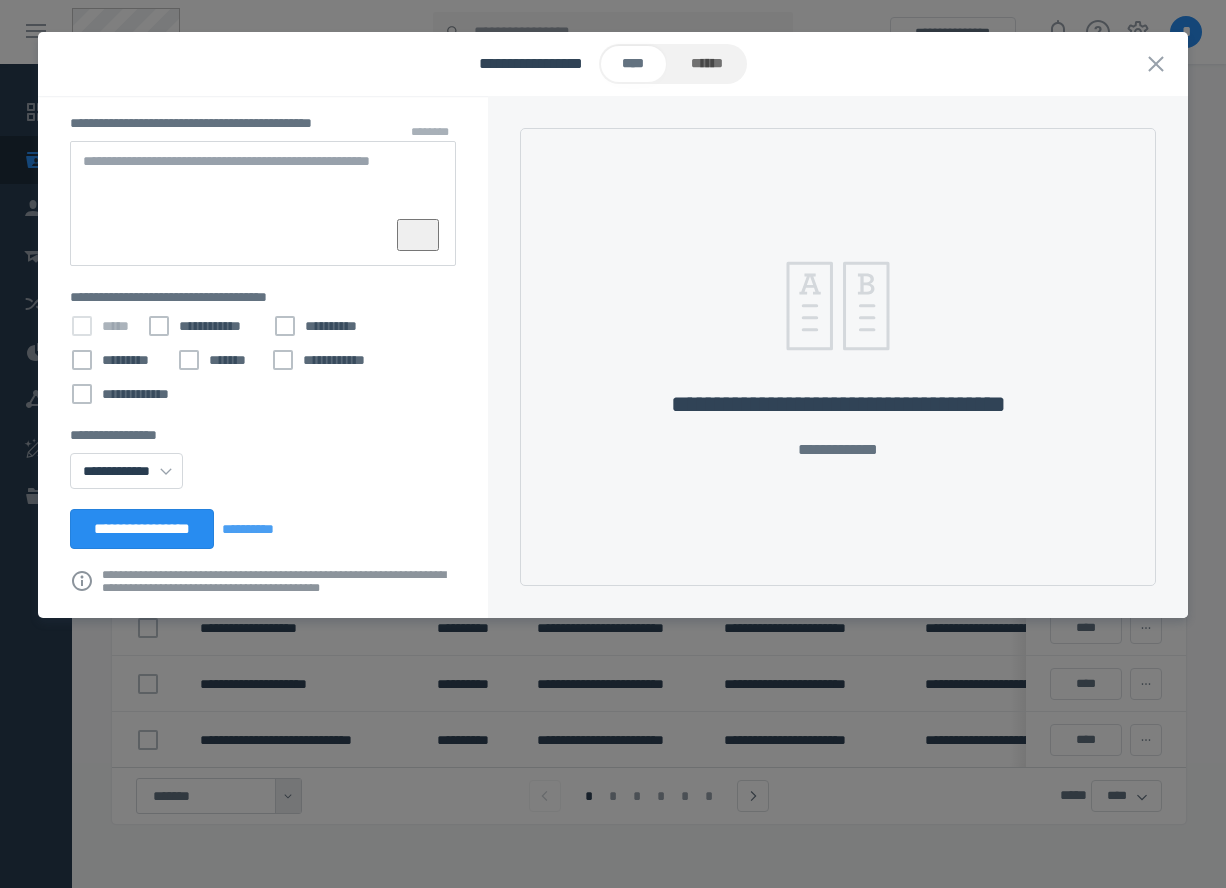 click at bounding box center [263, 203] 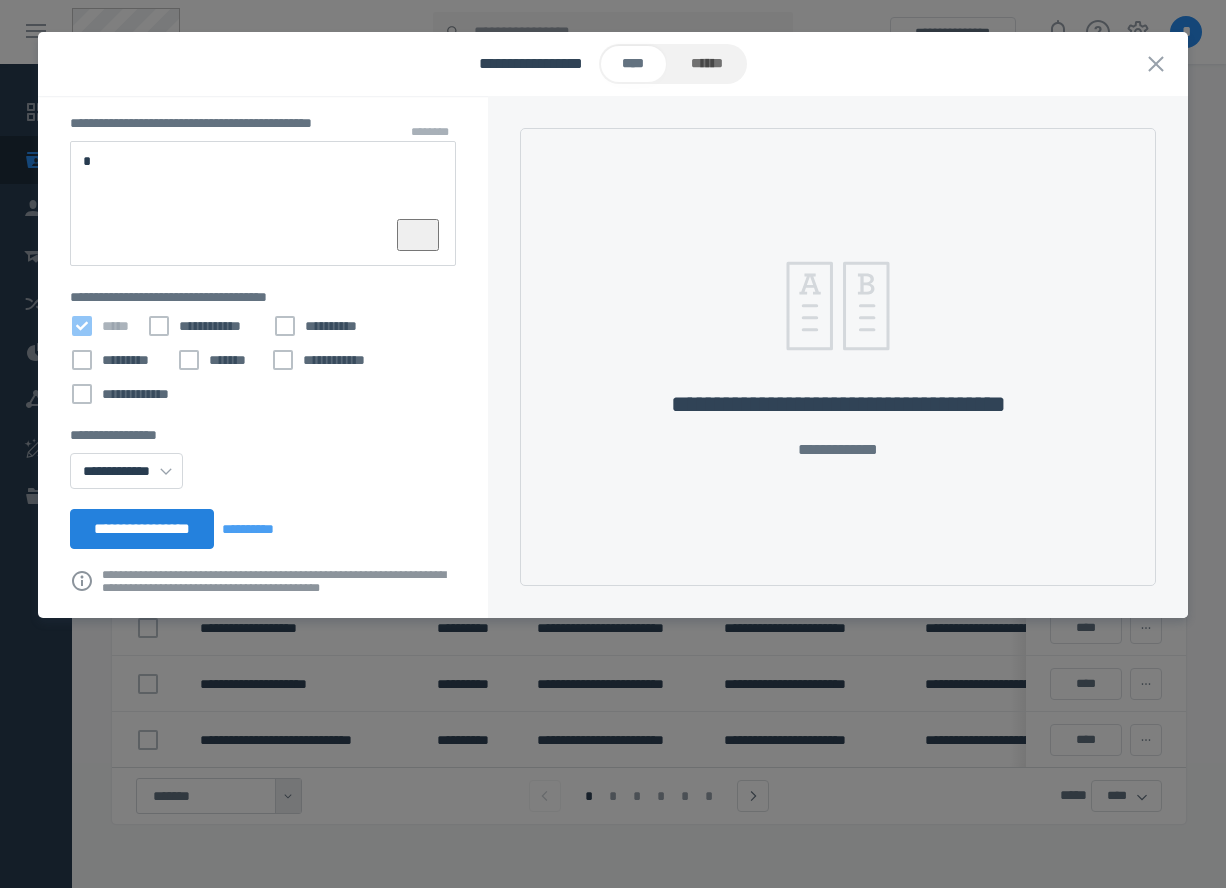 type on "*" 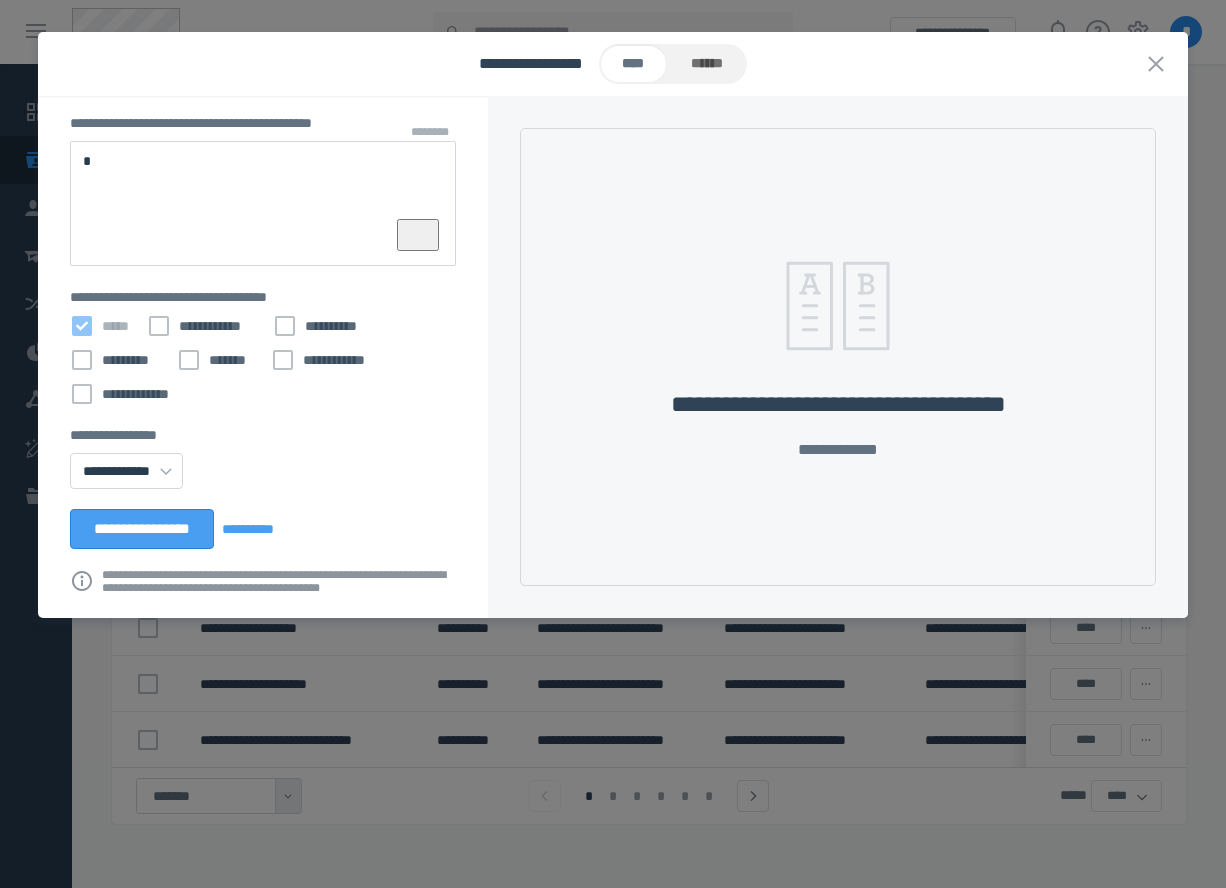 click on "**********" at bounding box center [142, 529] 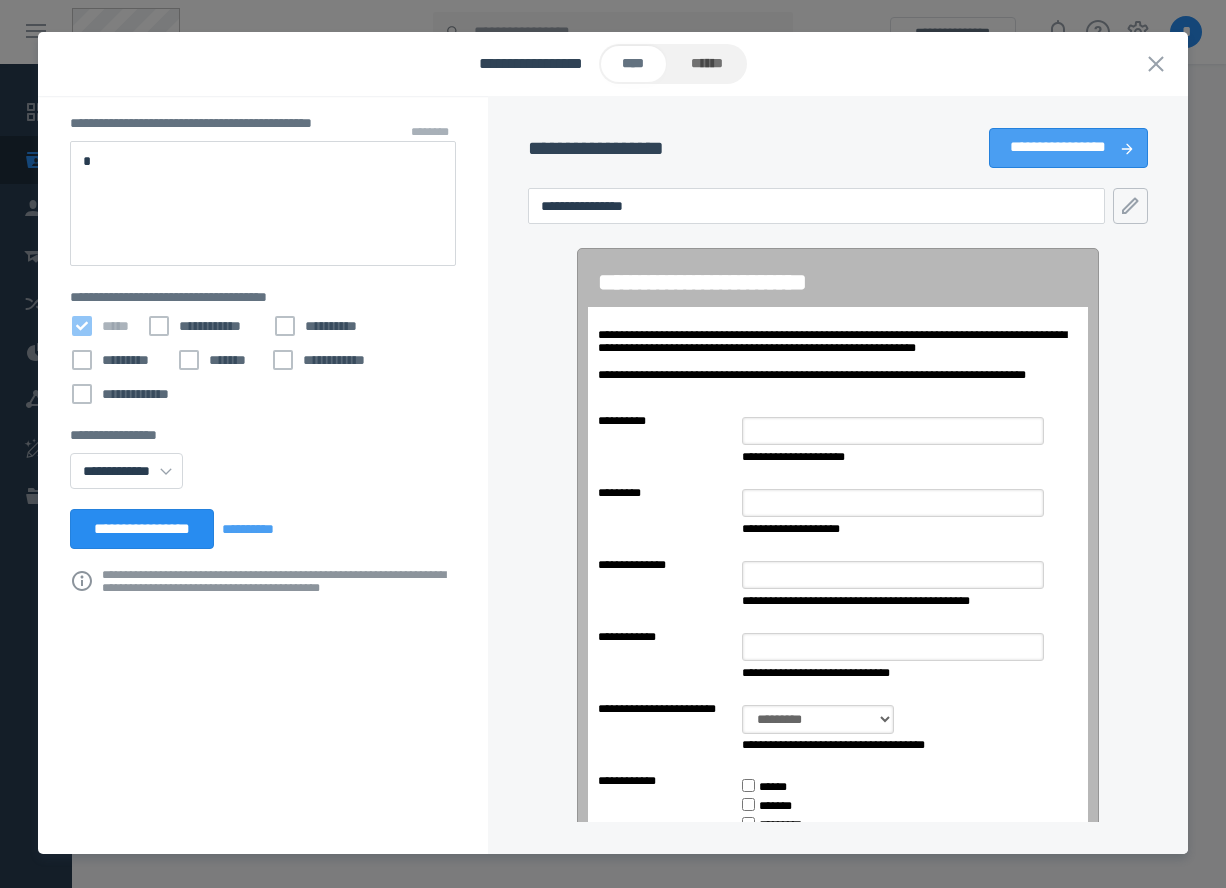 click on "**********" at bounding box center [1068, 148] 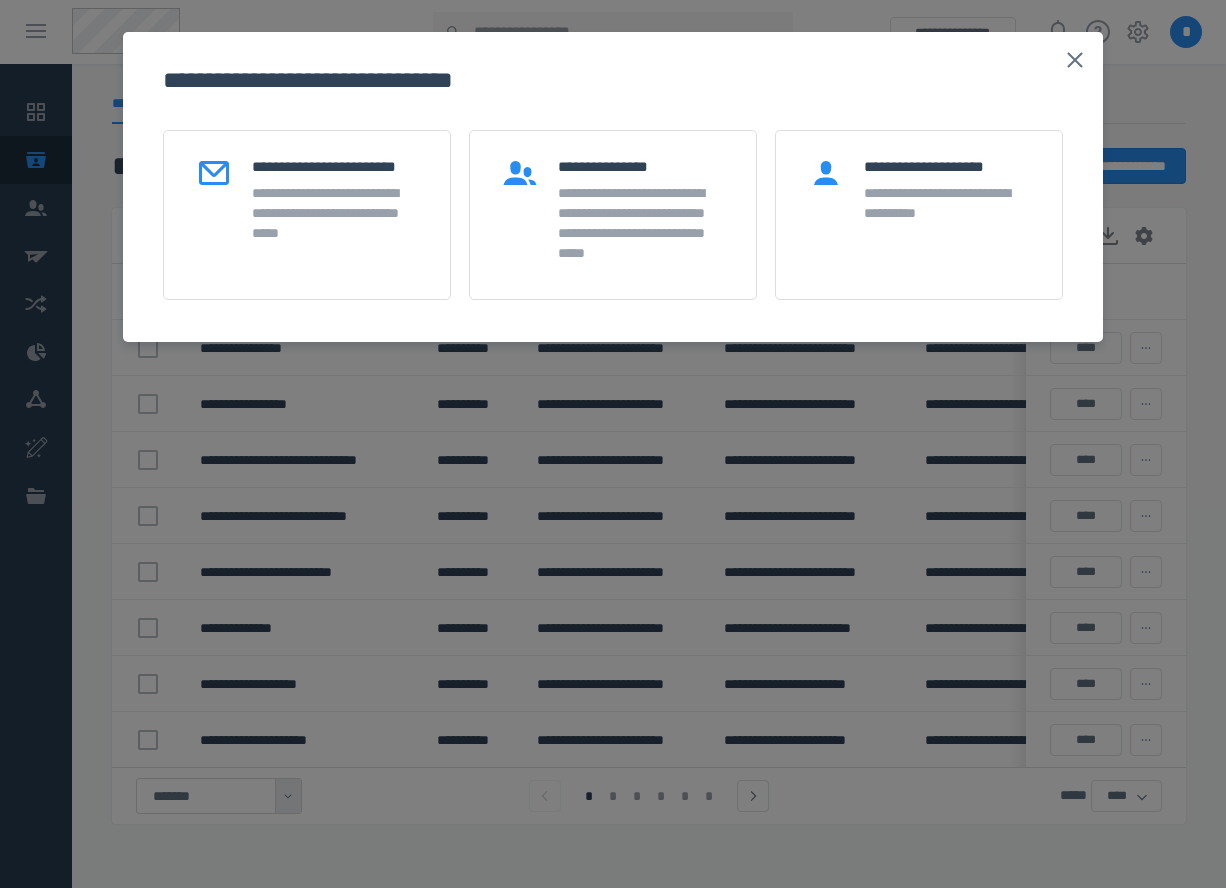 click 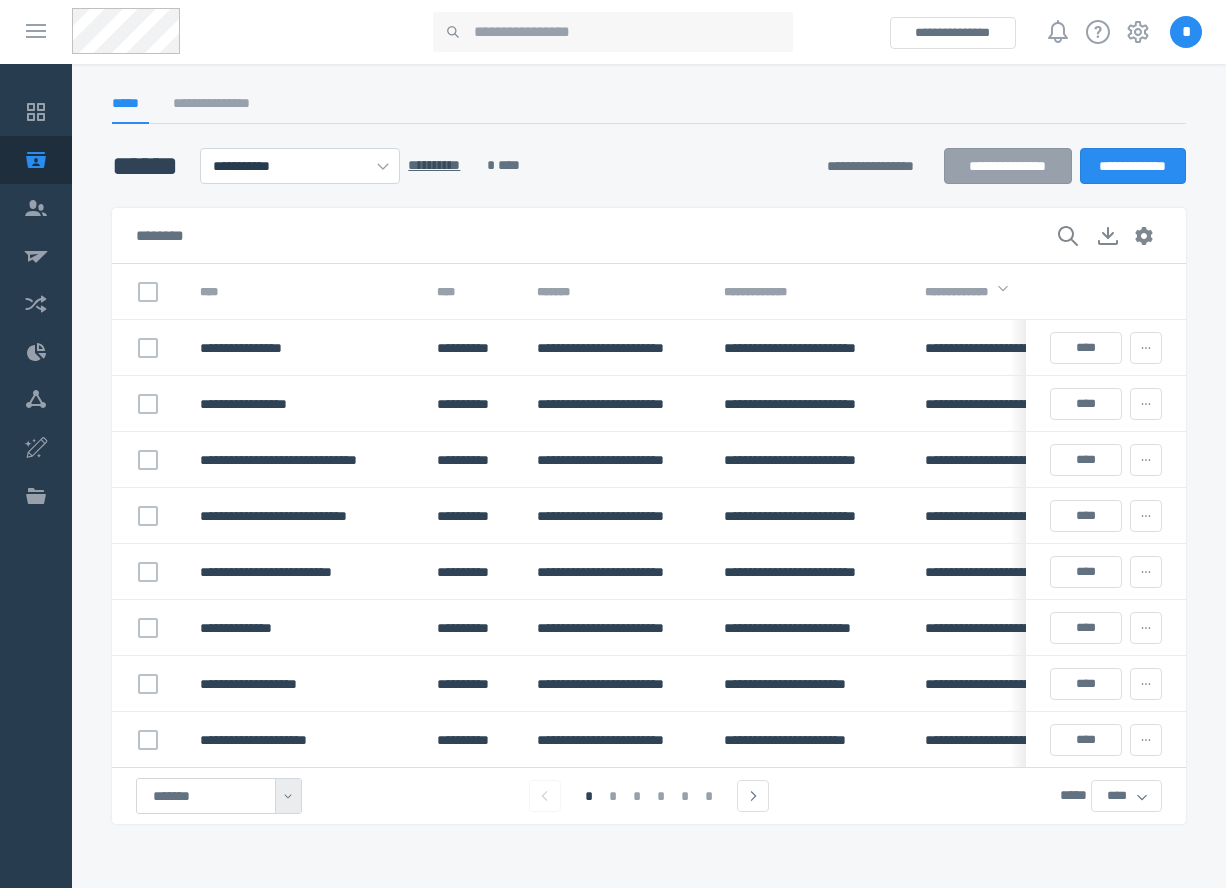 click on "**********" 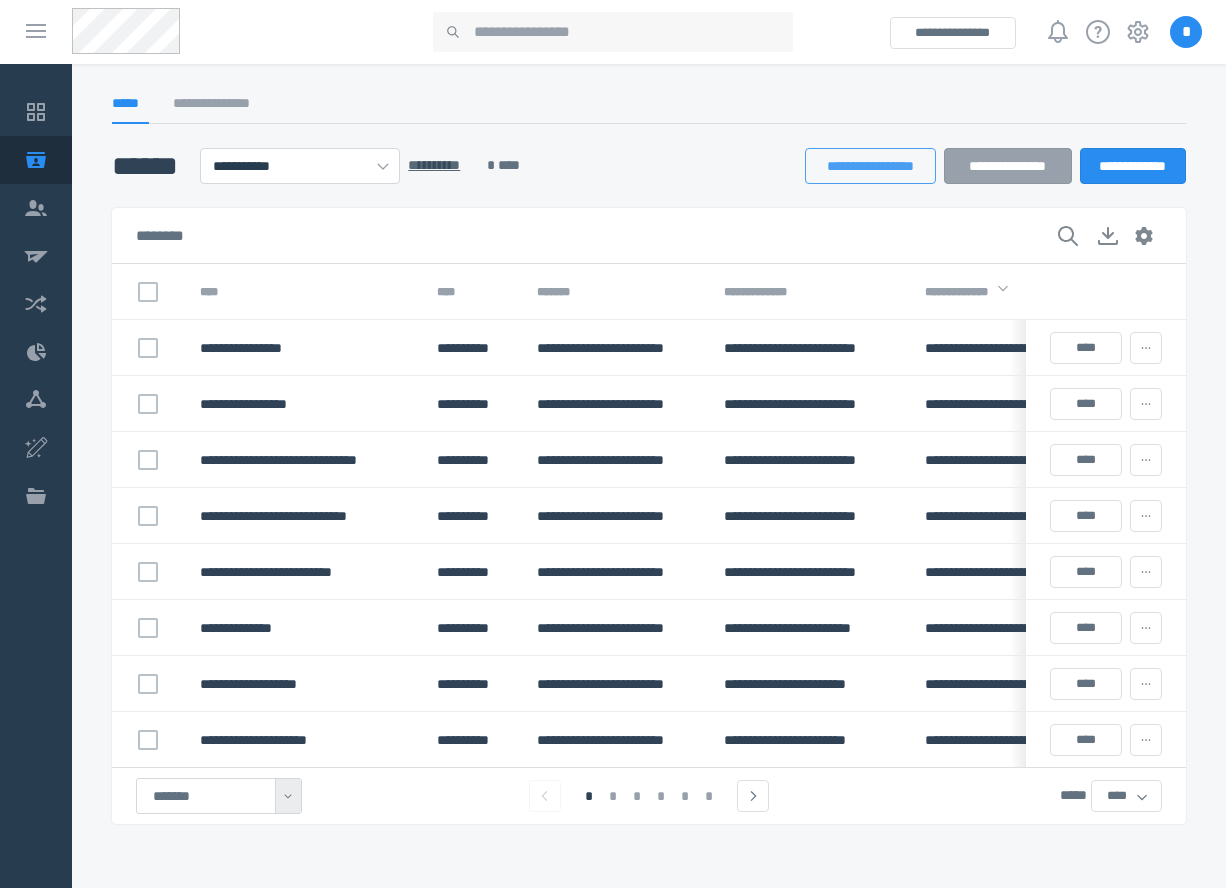 click on "**********" at bounding box center (870, 166) 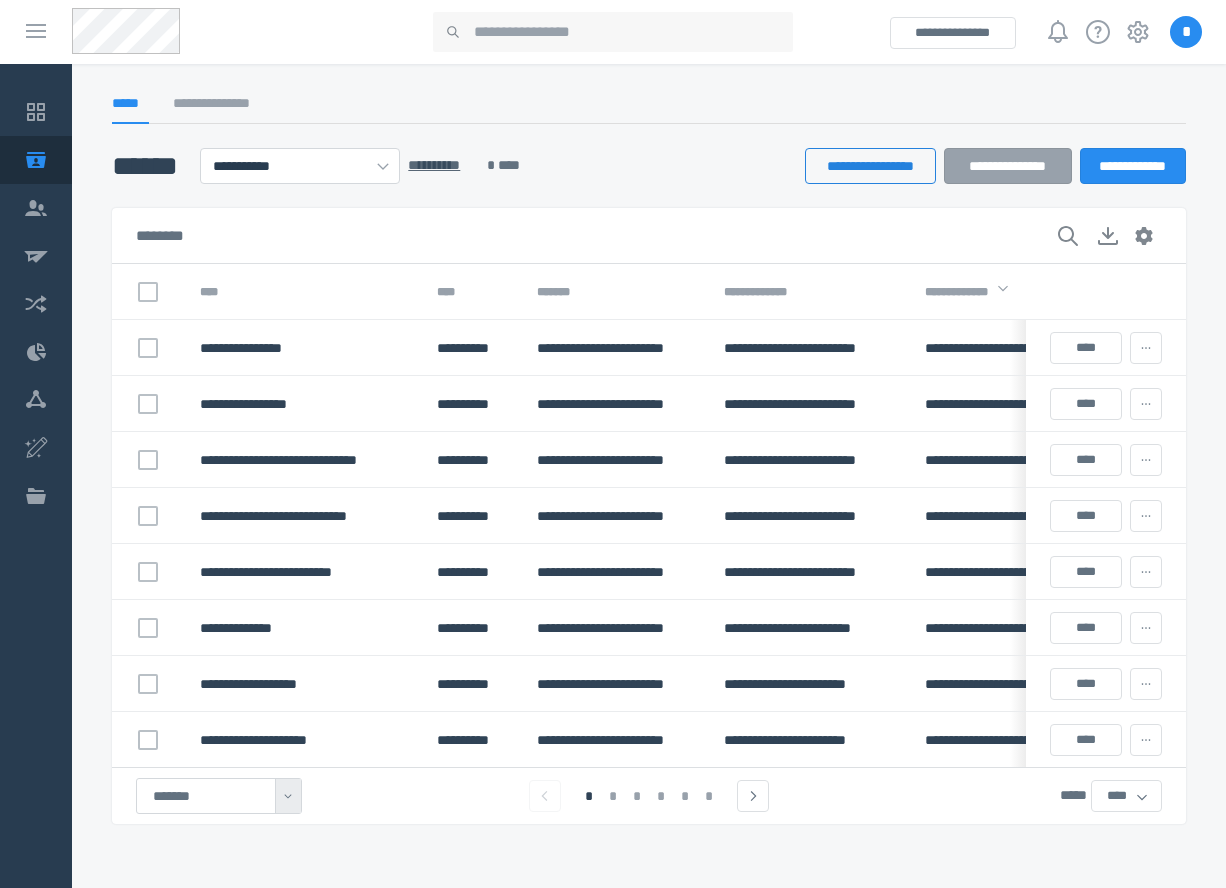 select on "******" 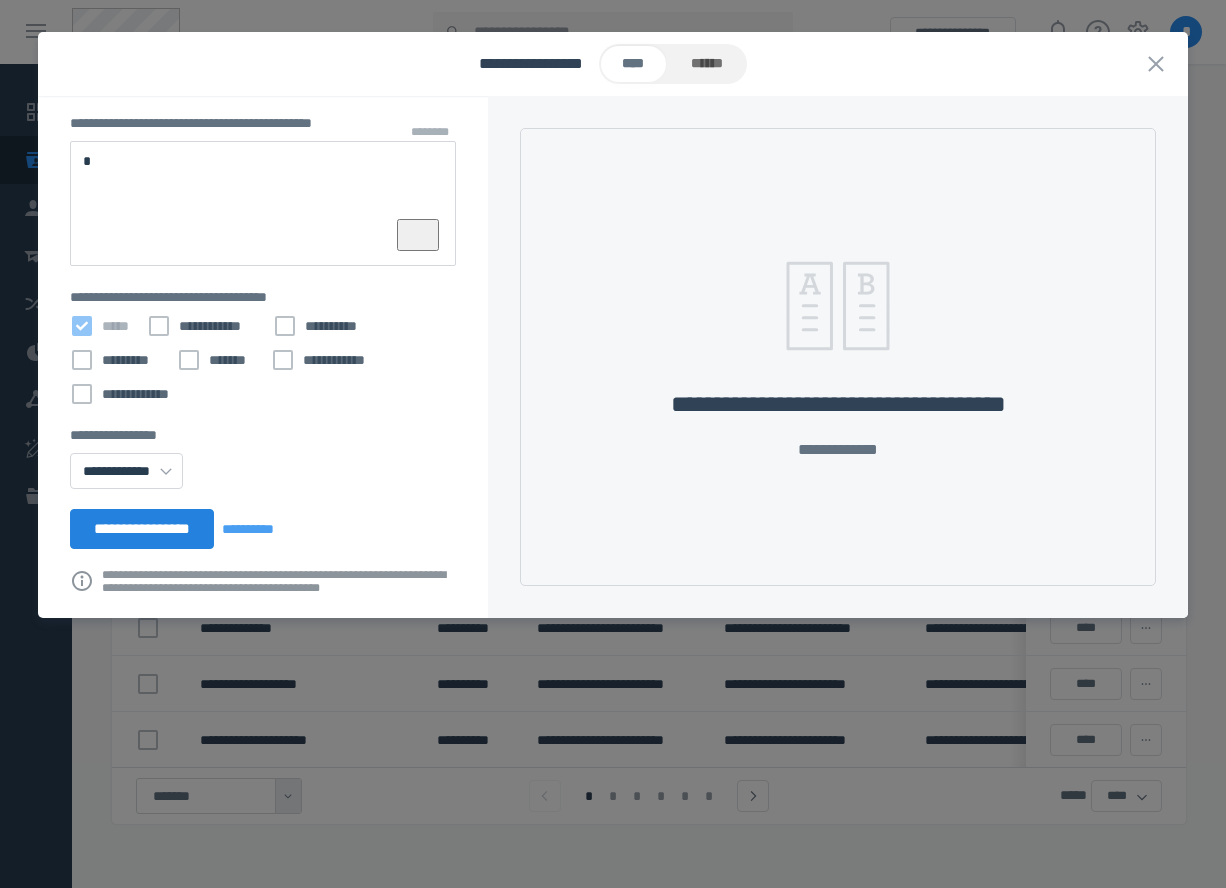 type on "*" 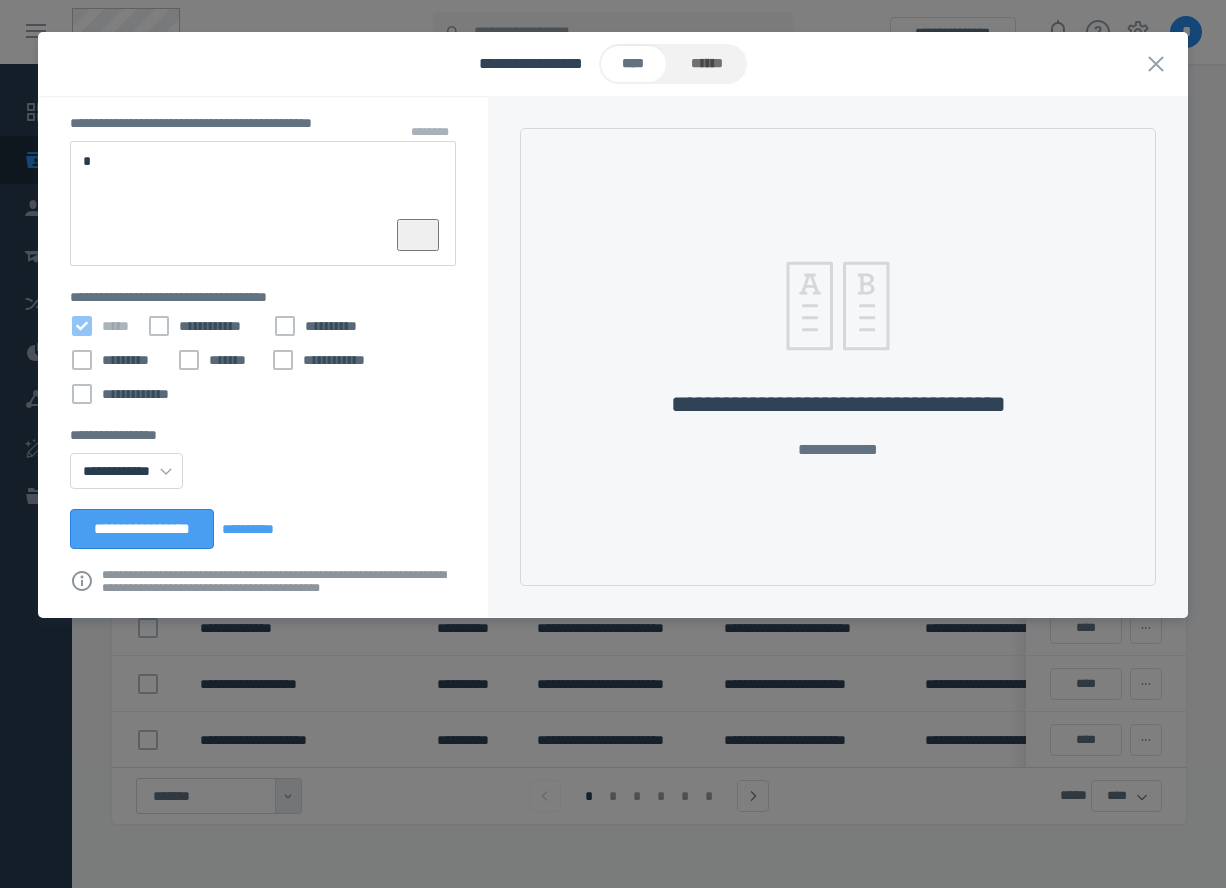 click on "**********" at bounding box center (142, 529) 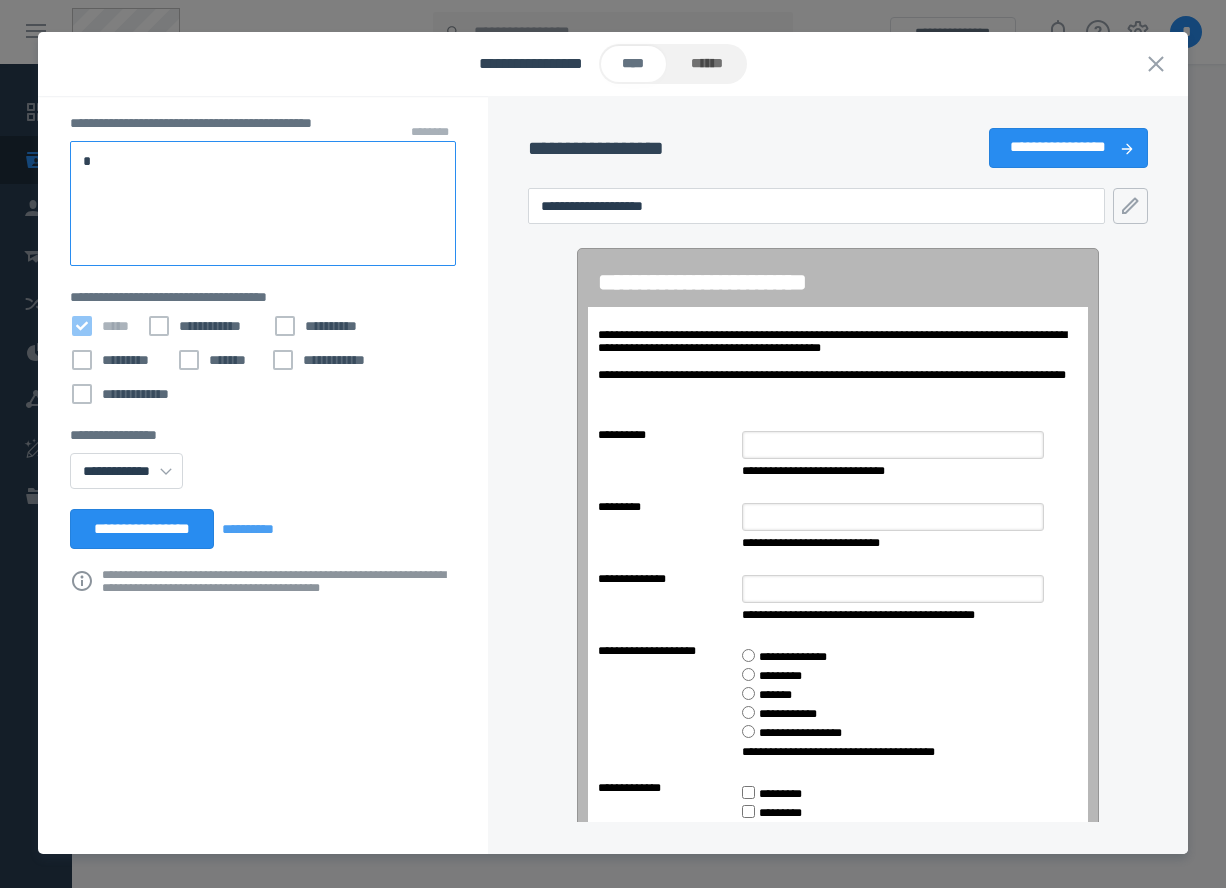click on "*" at bounding box center [263, 203] 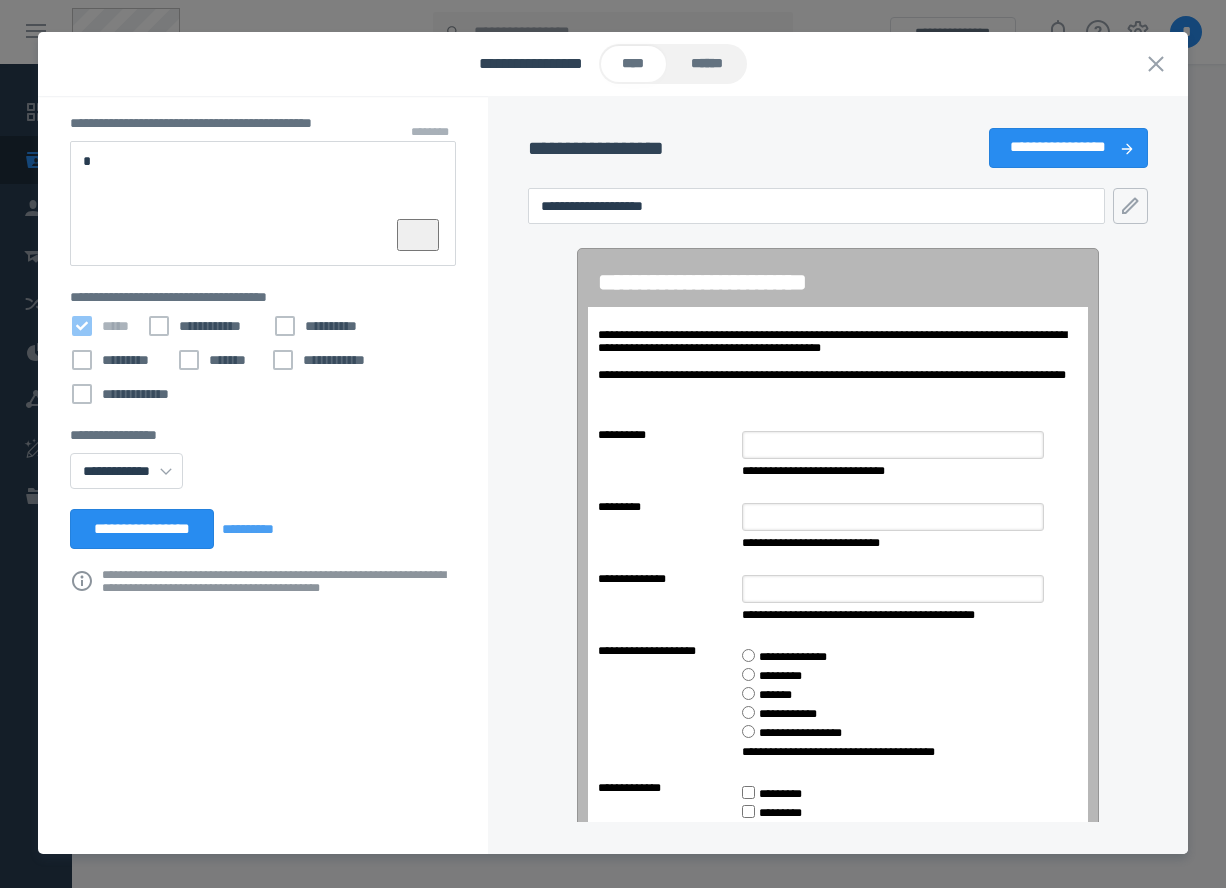 click on "******" at bounding box center [707, 64] 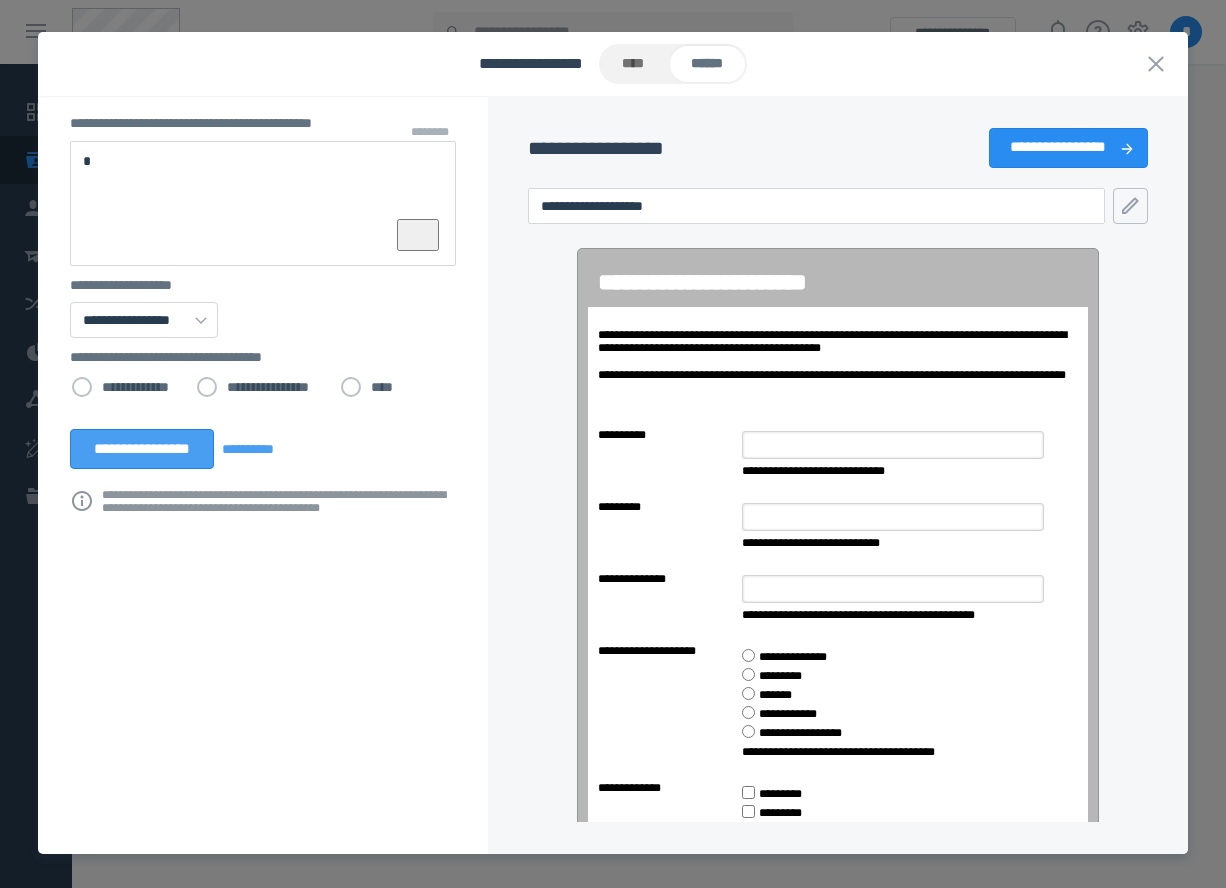 click on "**********" at bounding box center [142, 449] 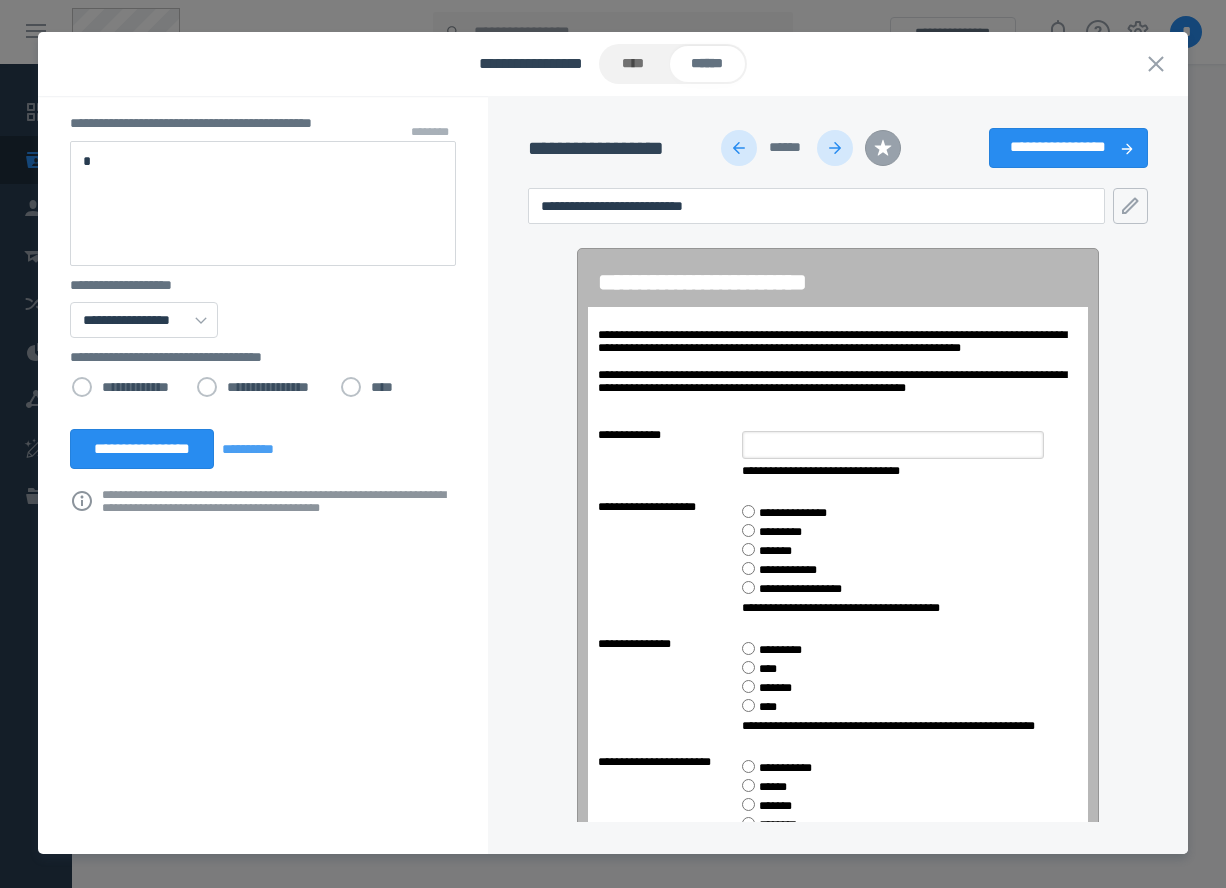 click at bounding box center [739, 148] 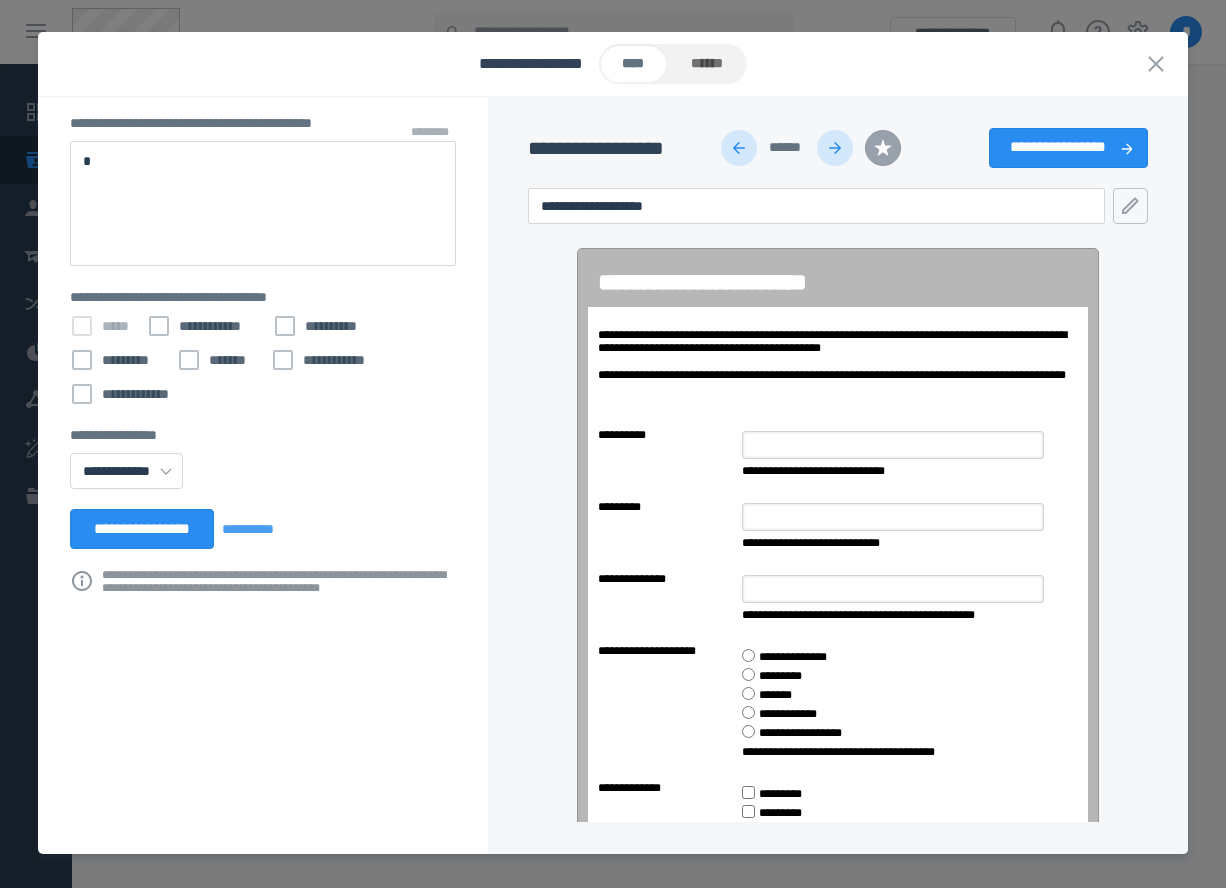 type 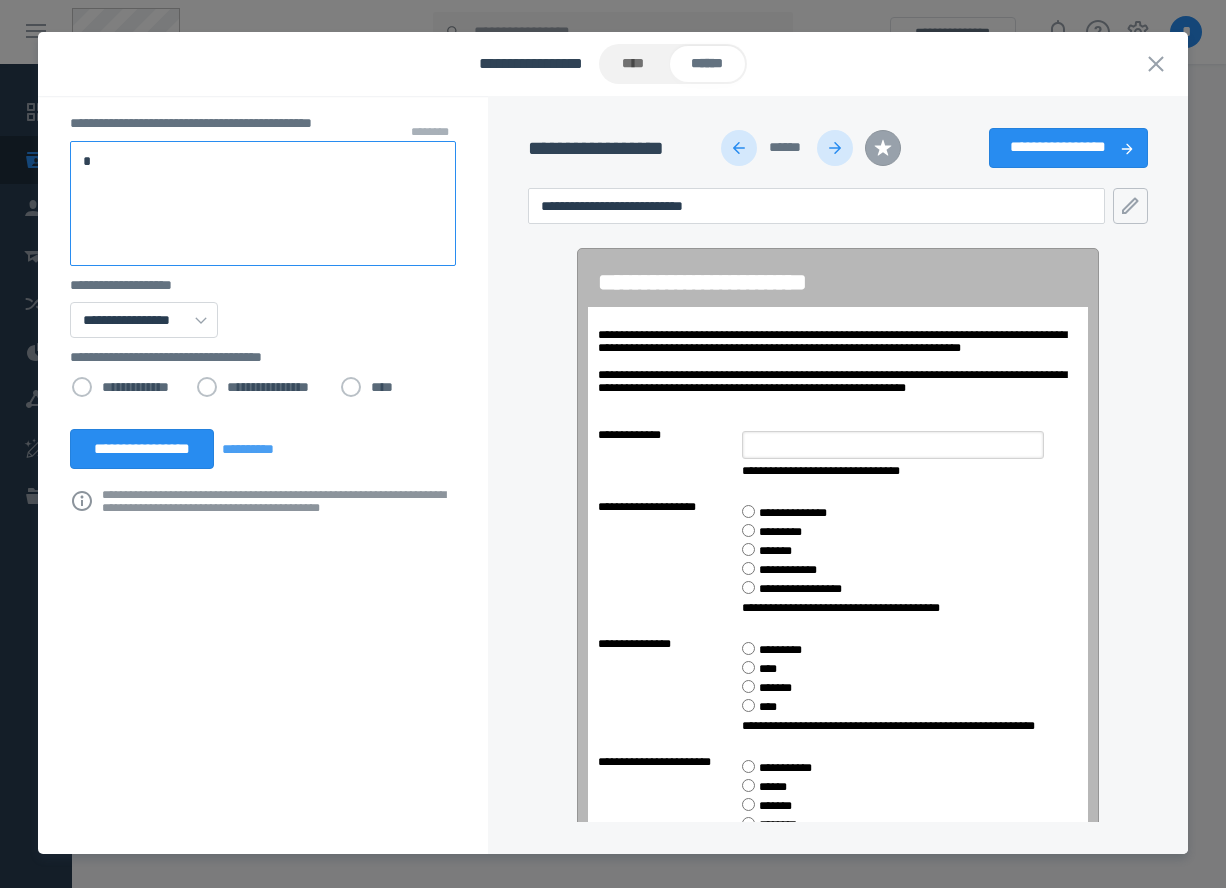 click on "*" at bounding box center (263, 203) 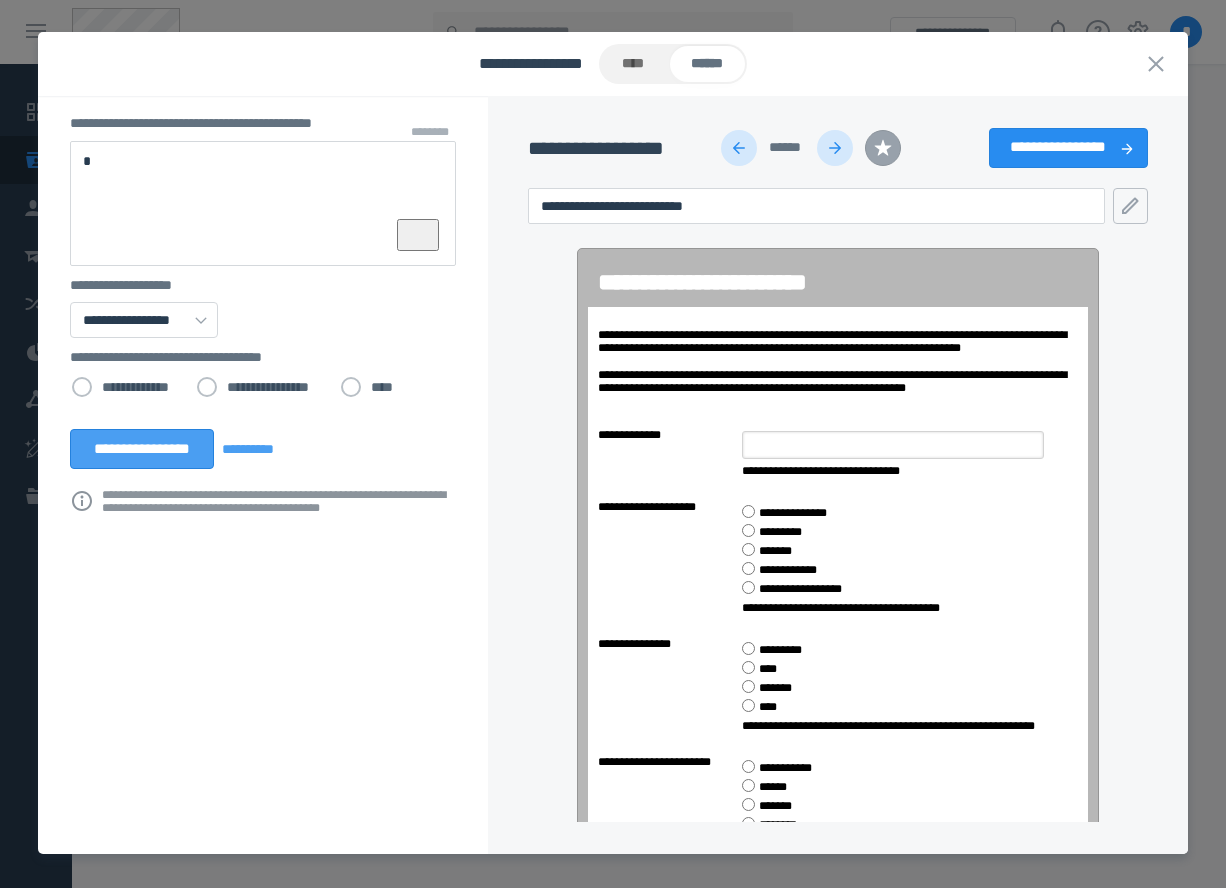 type 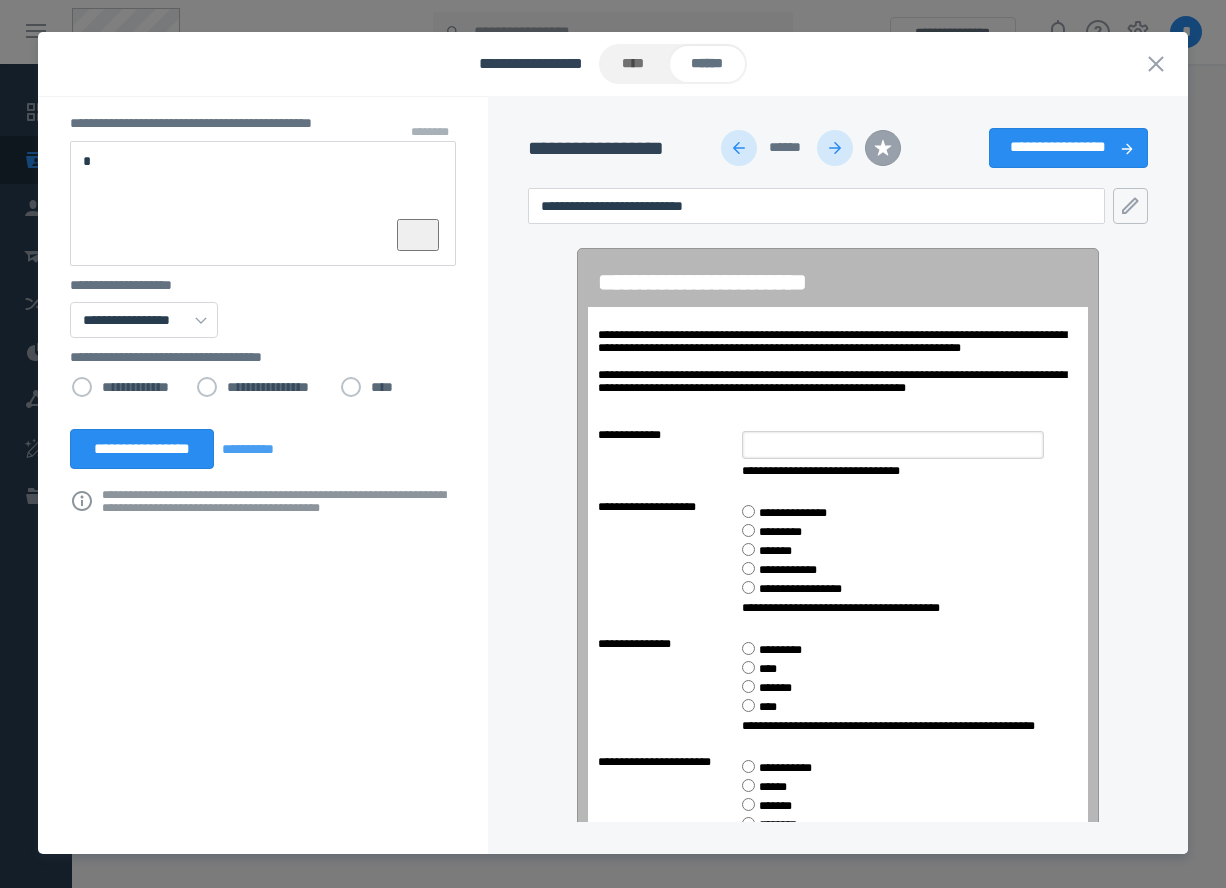 click at bounding box center (739, 148) 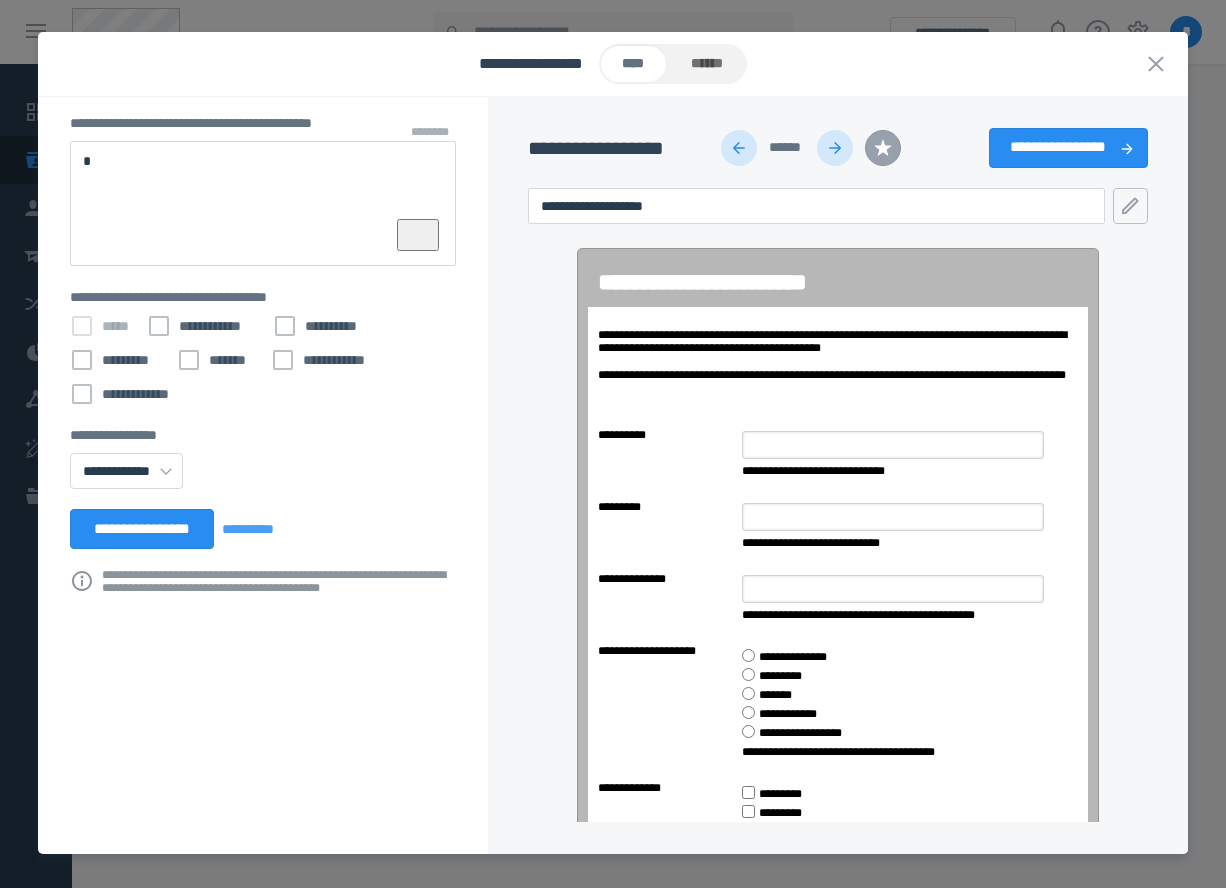 click at bounding box center (739, 148) 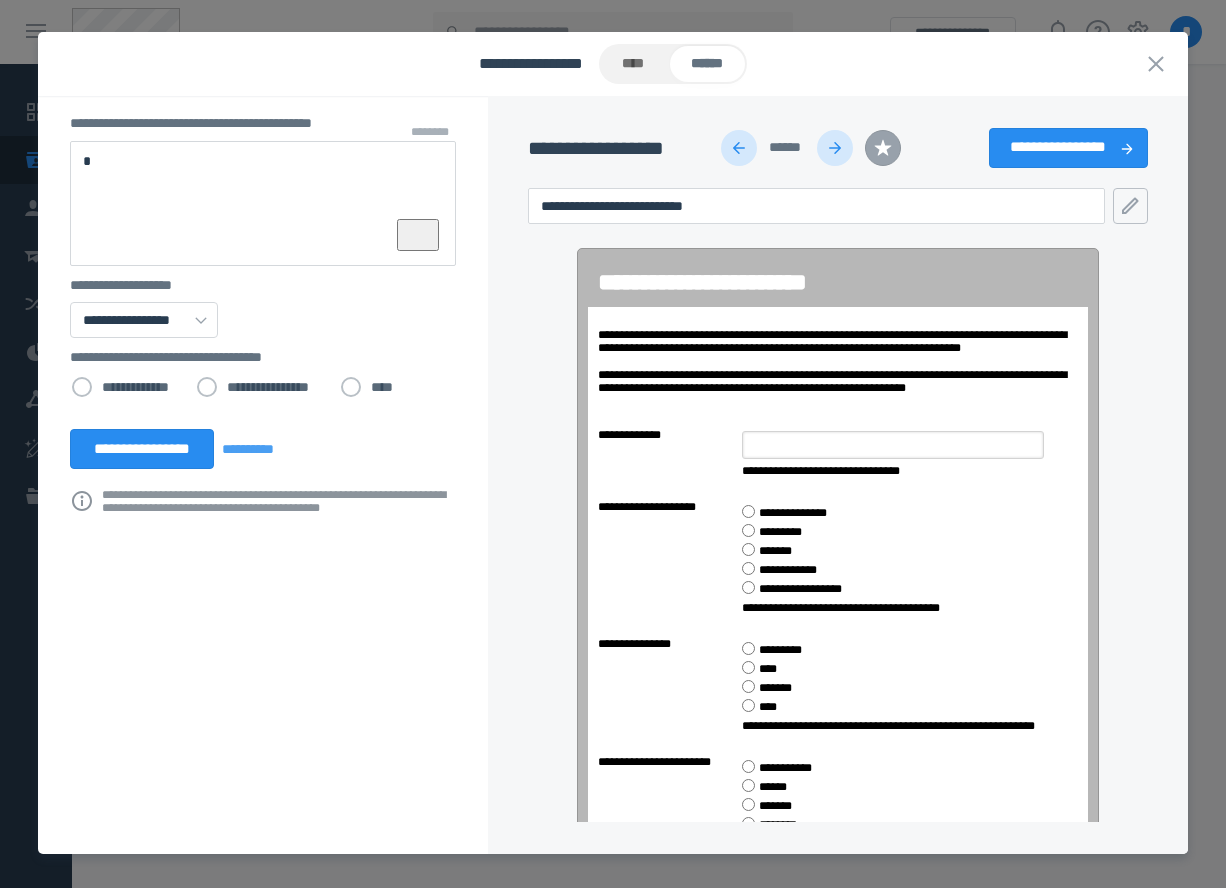 click at bounding box center (739, 148) 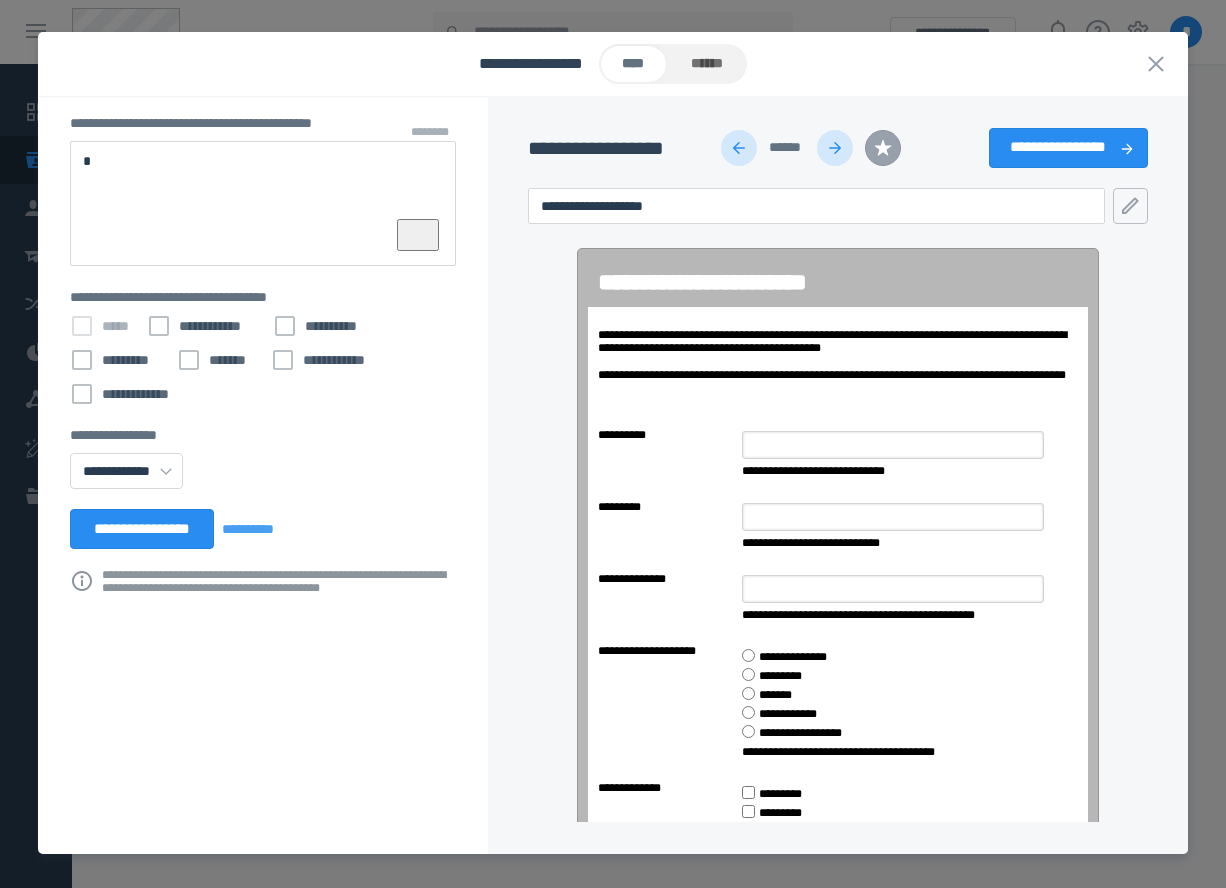 click at bounding box center (739, 148) 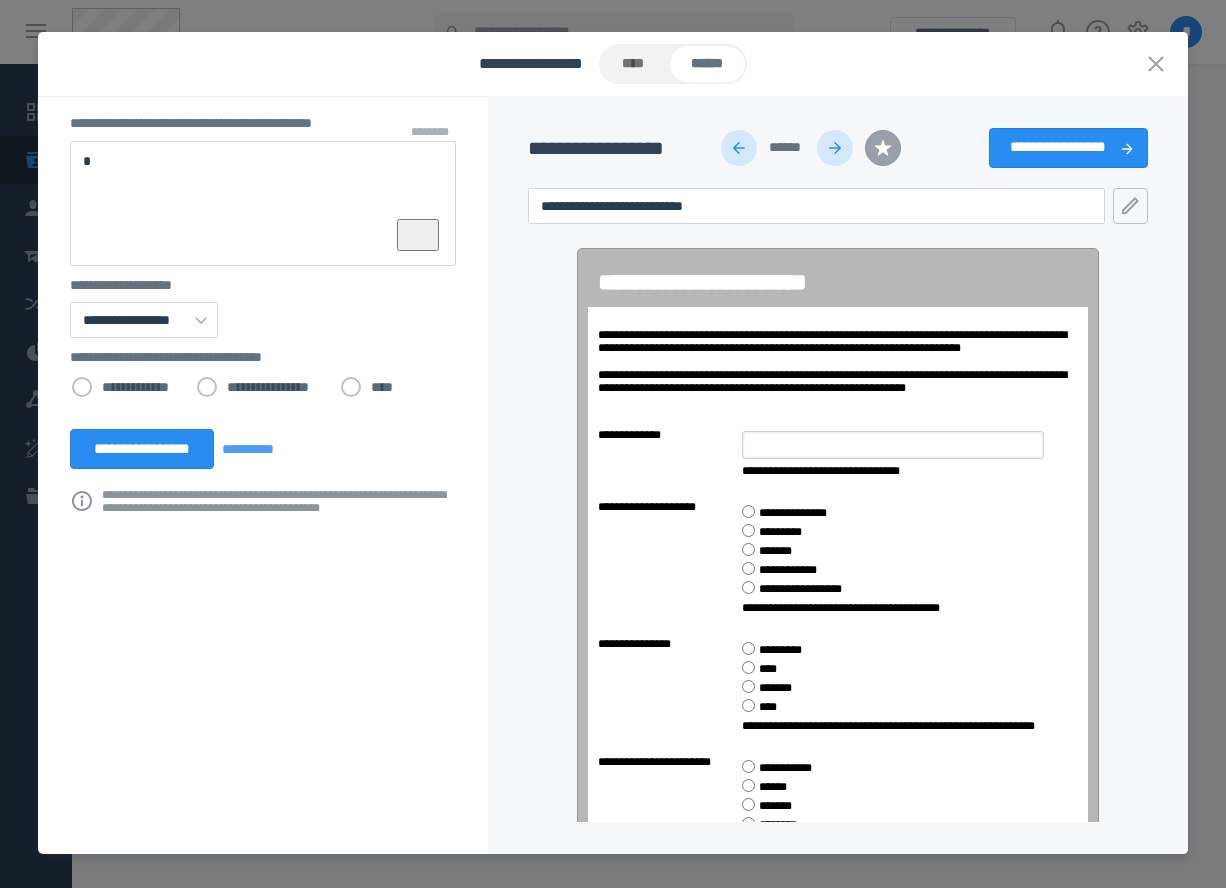 click at bounding box center (739, 148) 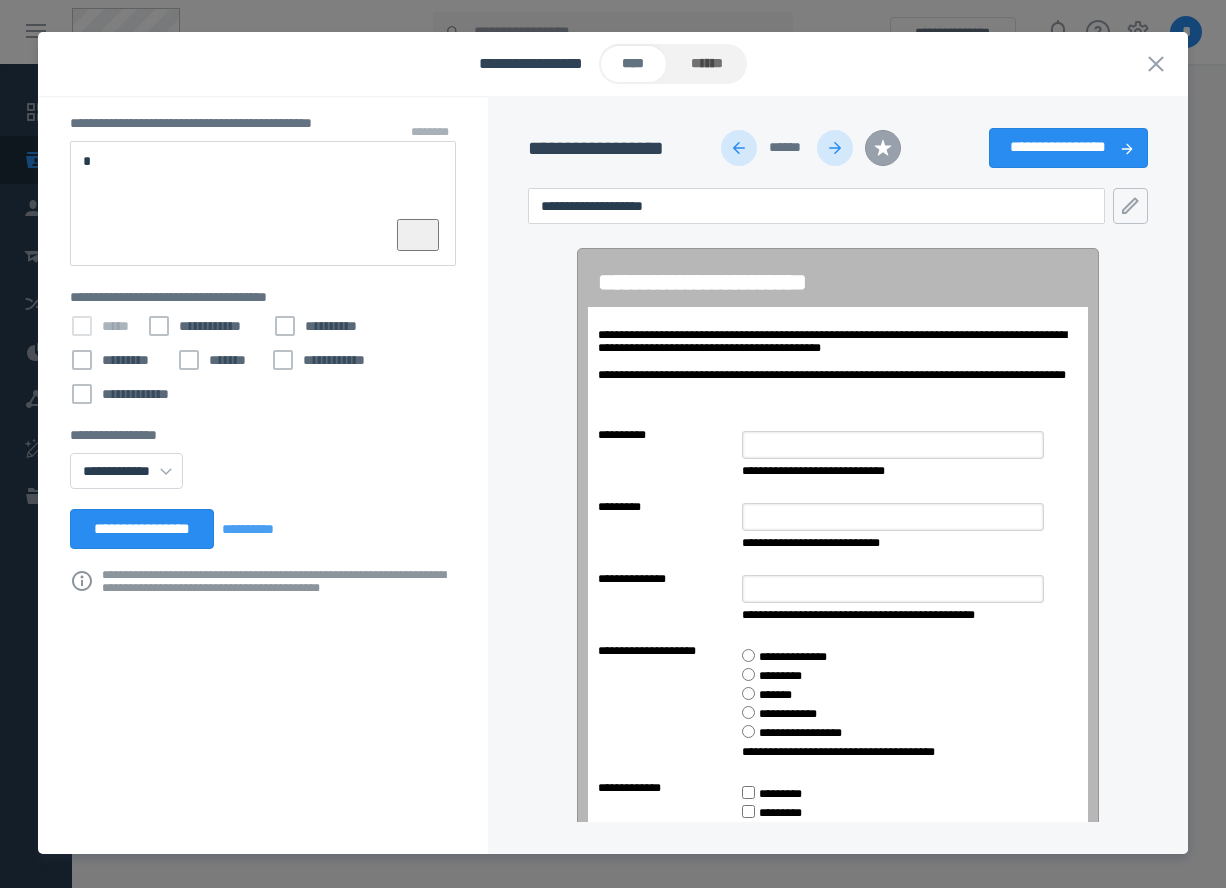 click at bounding box center [739, 148] 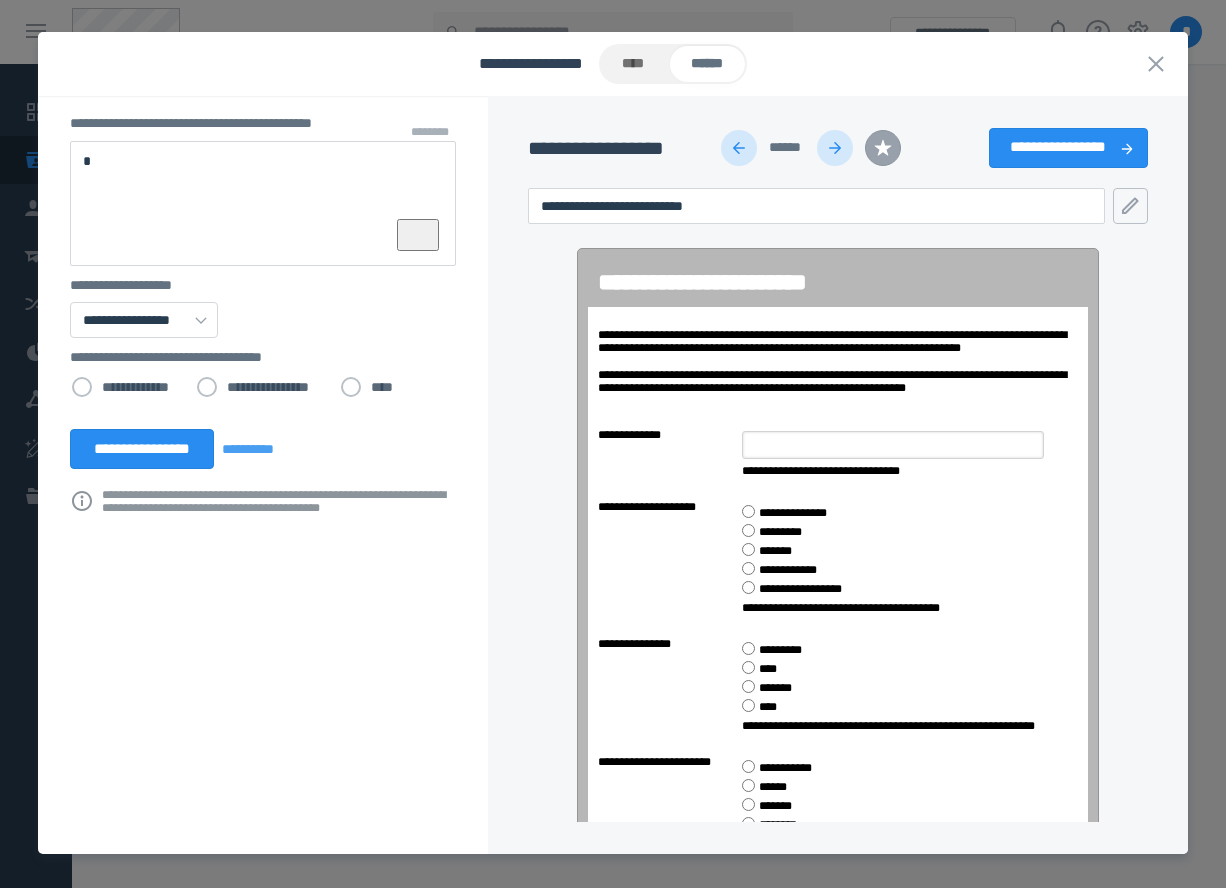 click at bounding box center (739, 148) 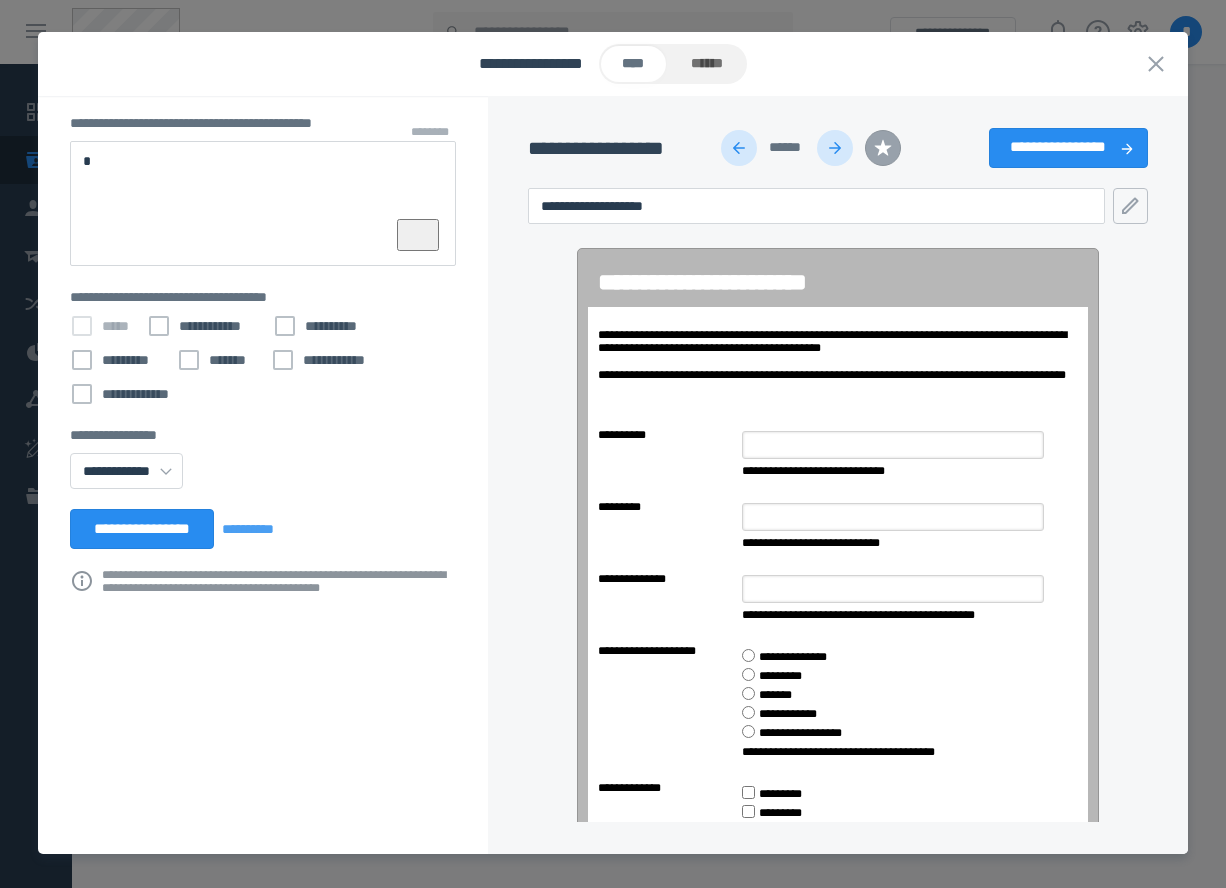 click at bounding box center [739, 148] 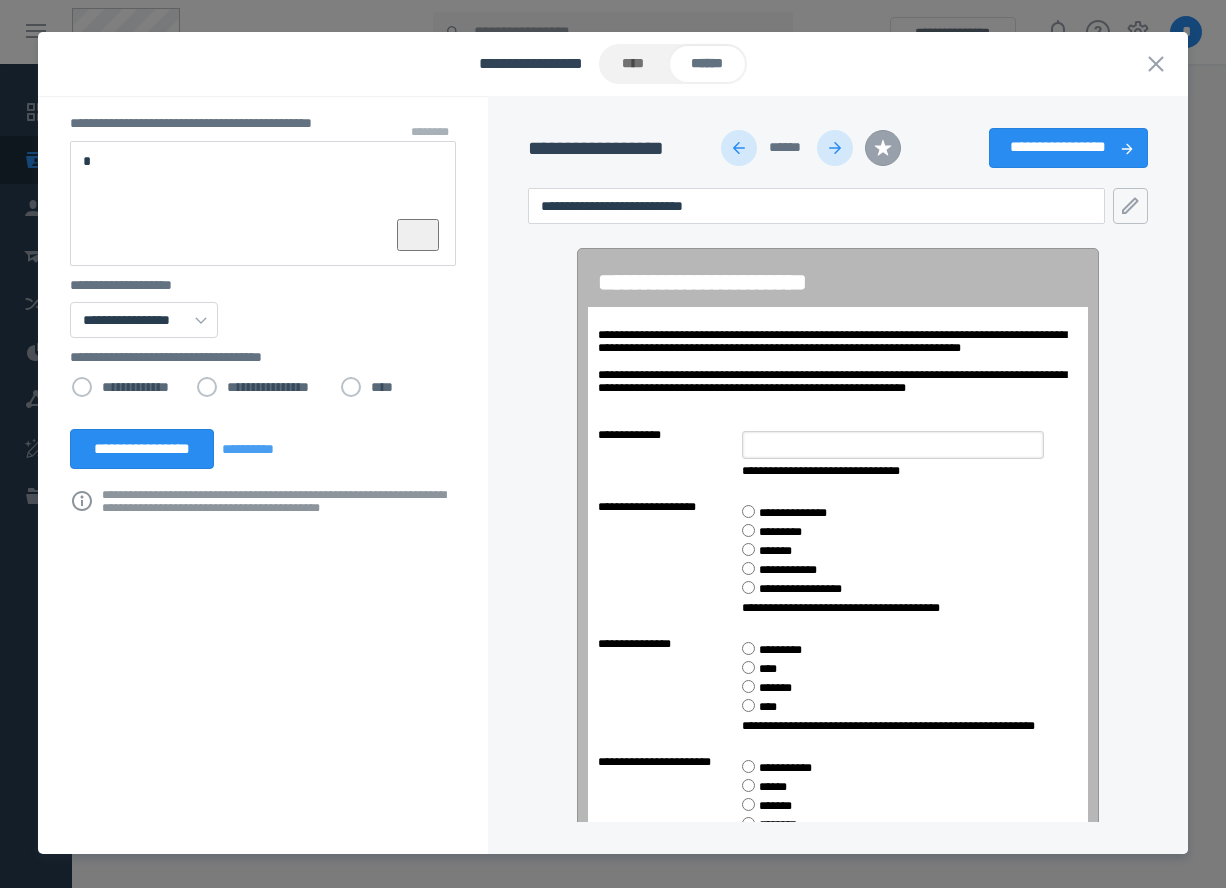 click on "**********" at bounding box center [910, 569] 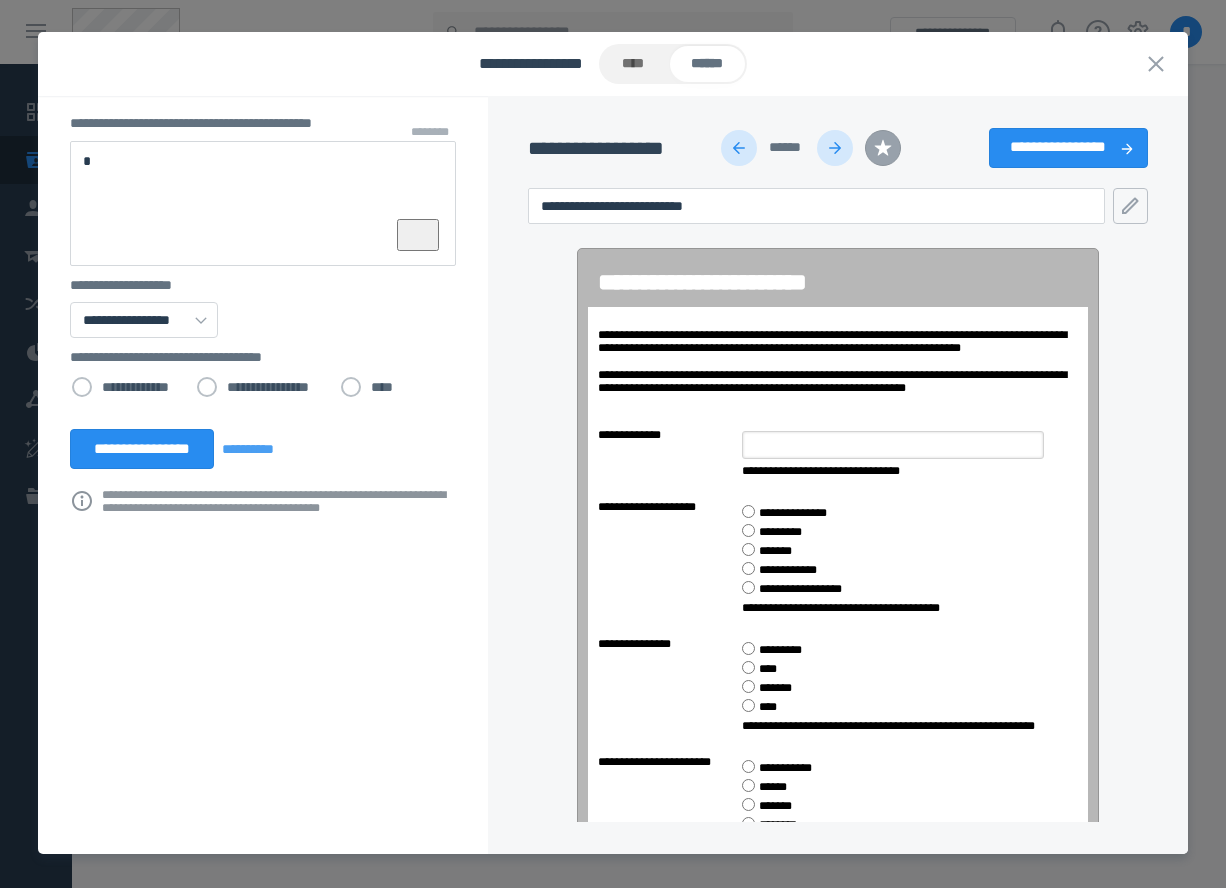 click at bounding box center [739, 148] 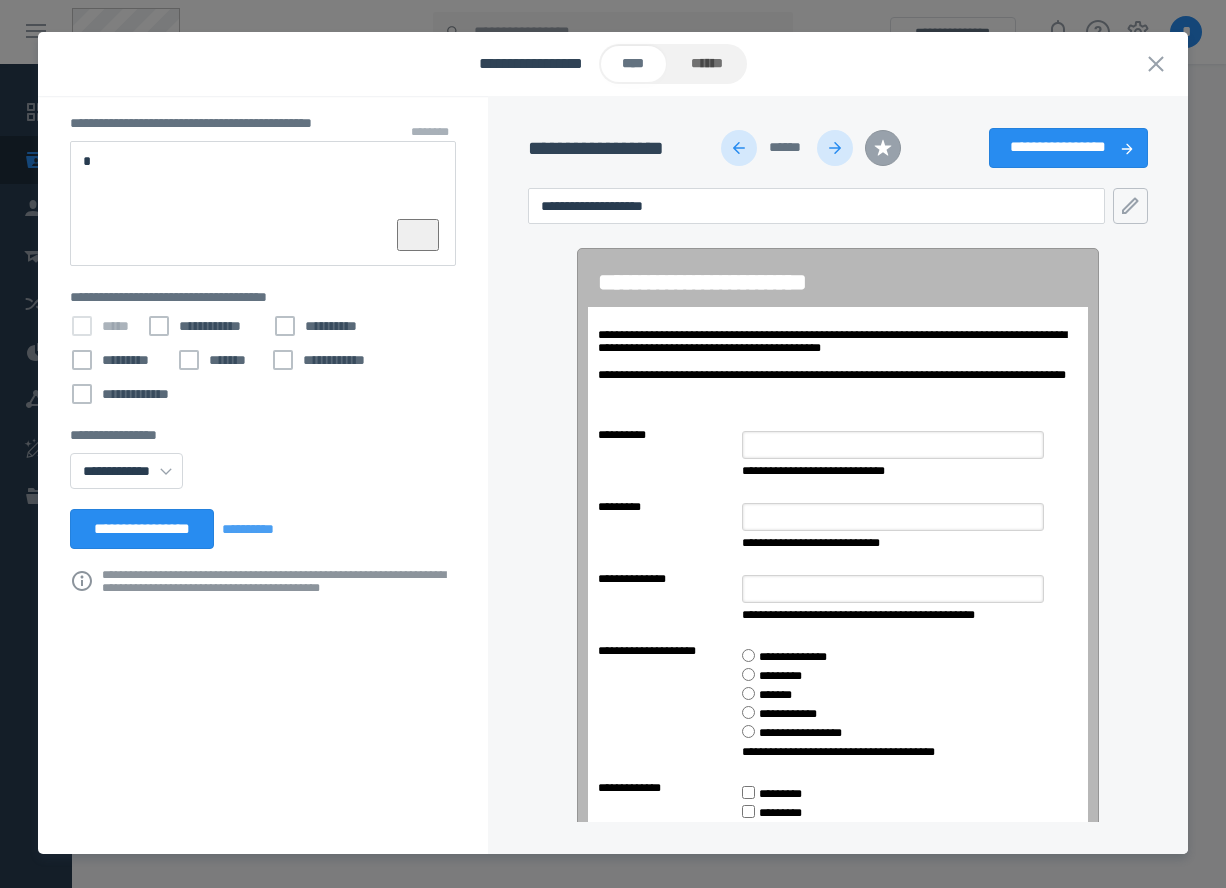 click at bounding box center [739, 148] 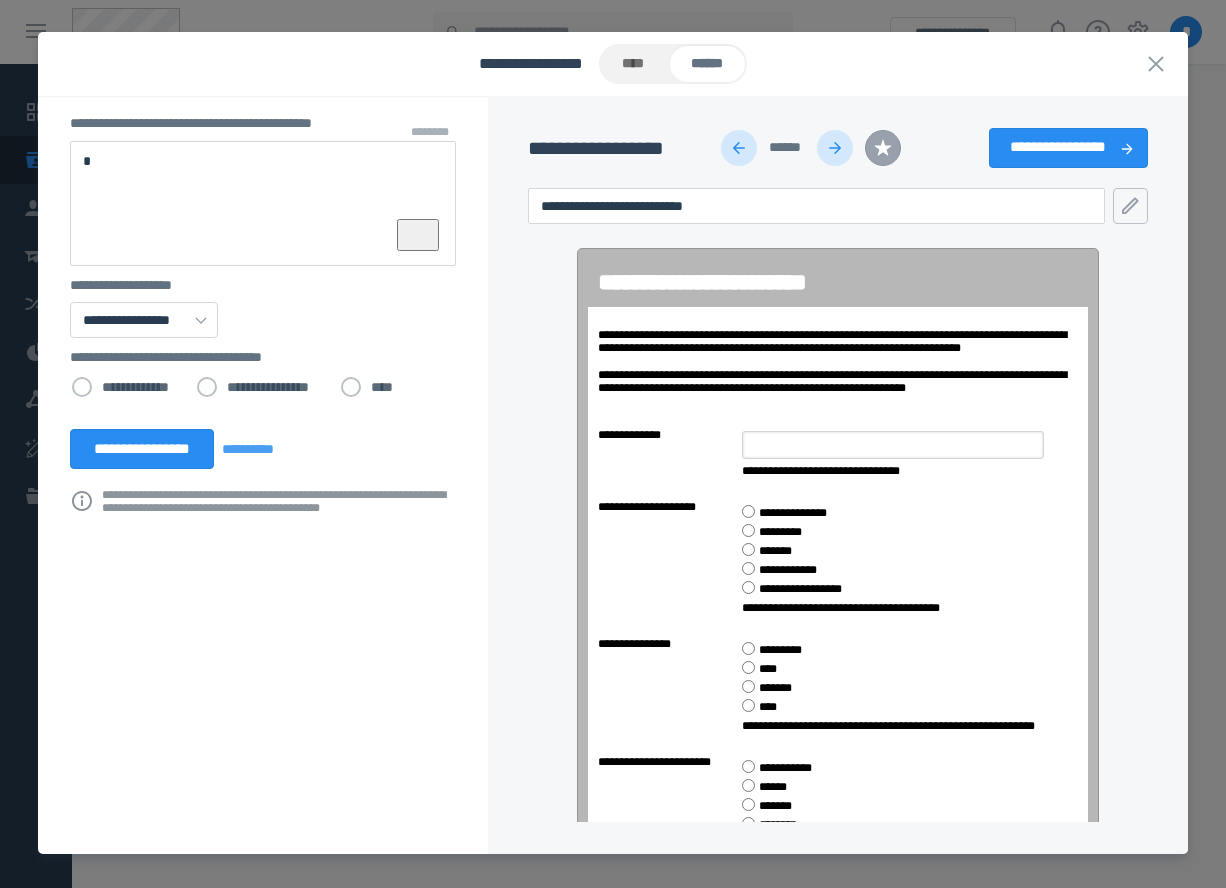 click at bounding box center [739, 148] 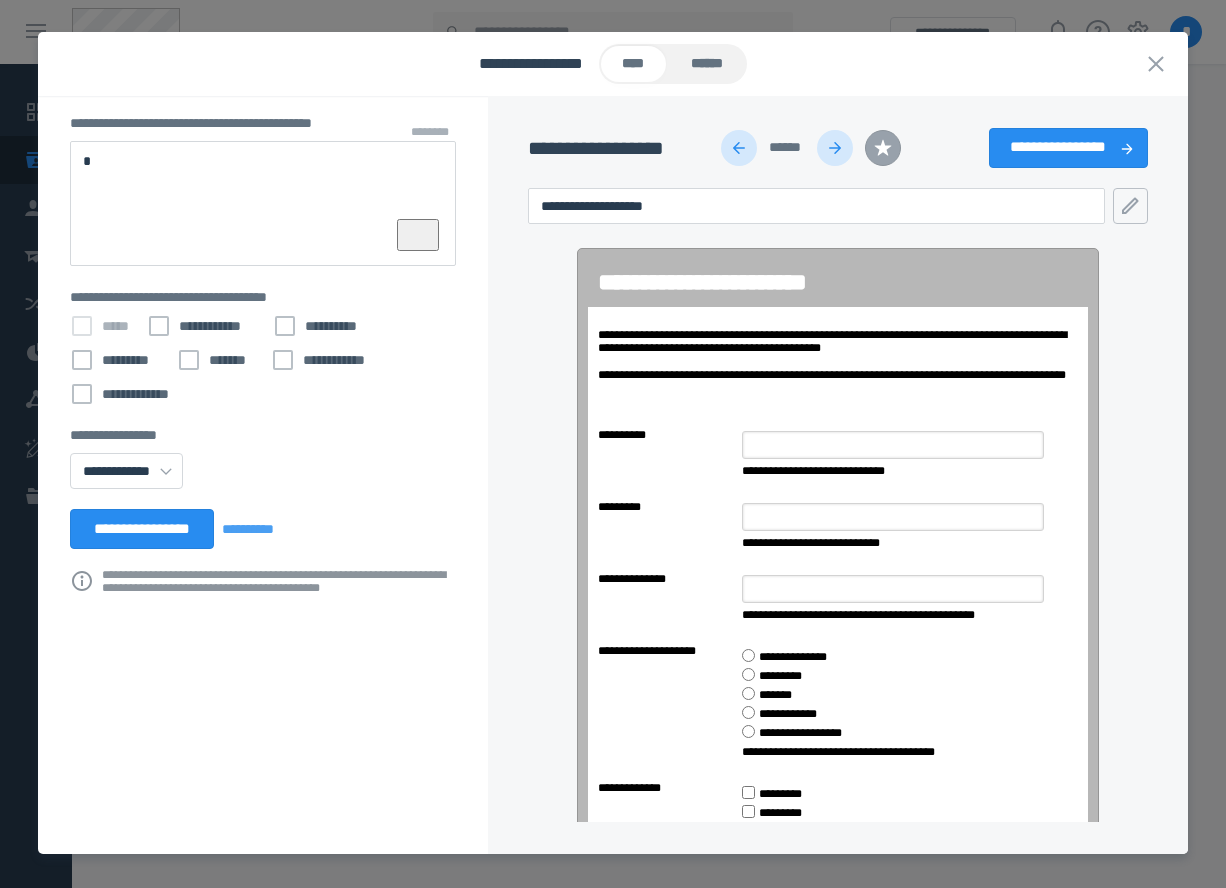 click on "******" at bounding box center (707, 64) 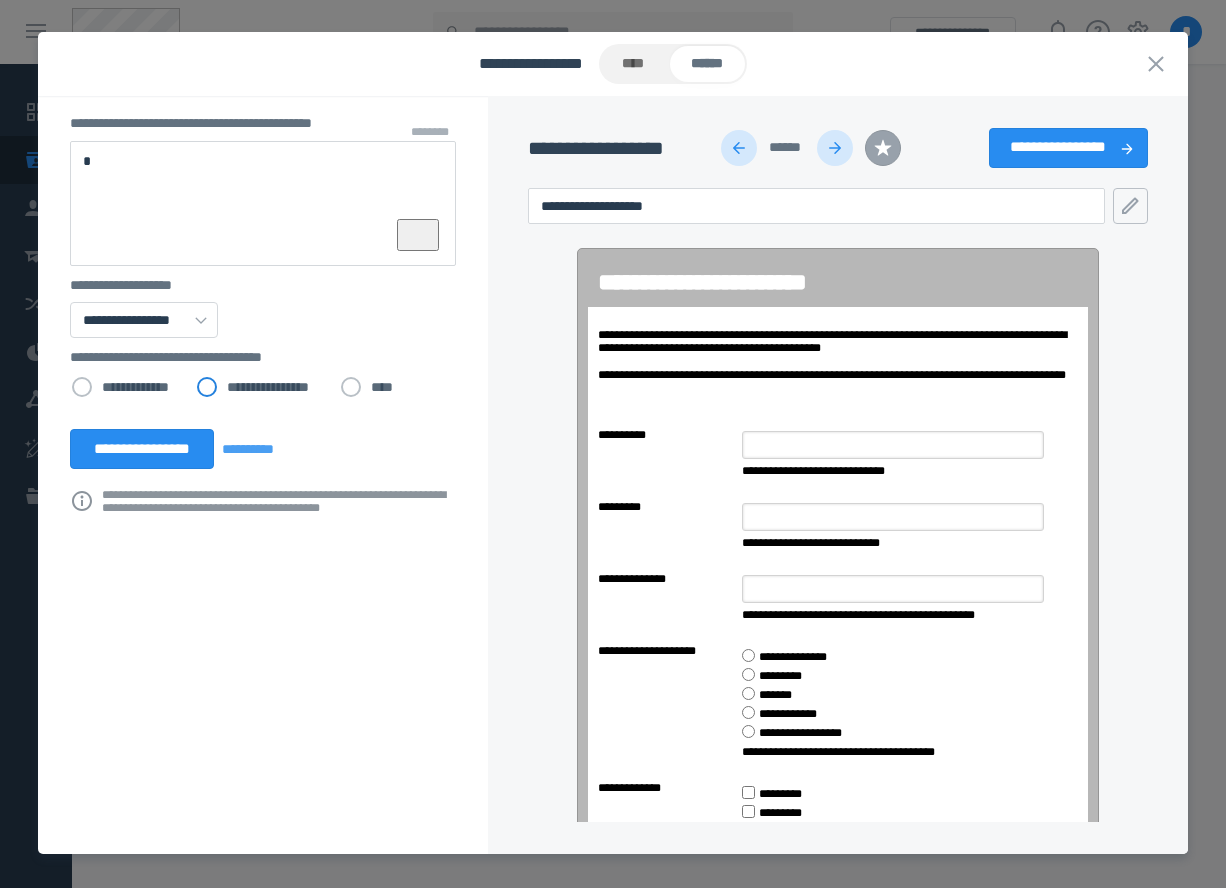 click on "**********" at bounding box center (262, 387) 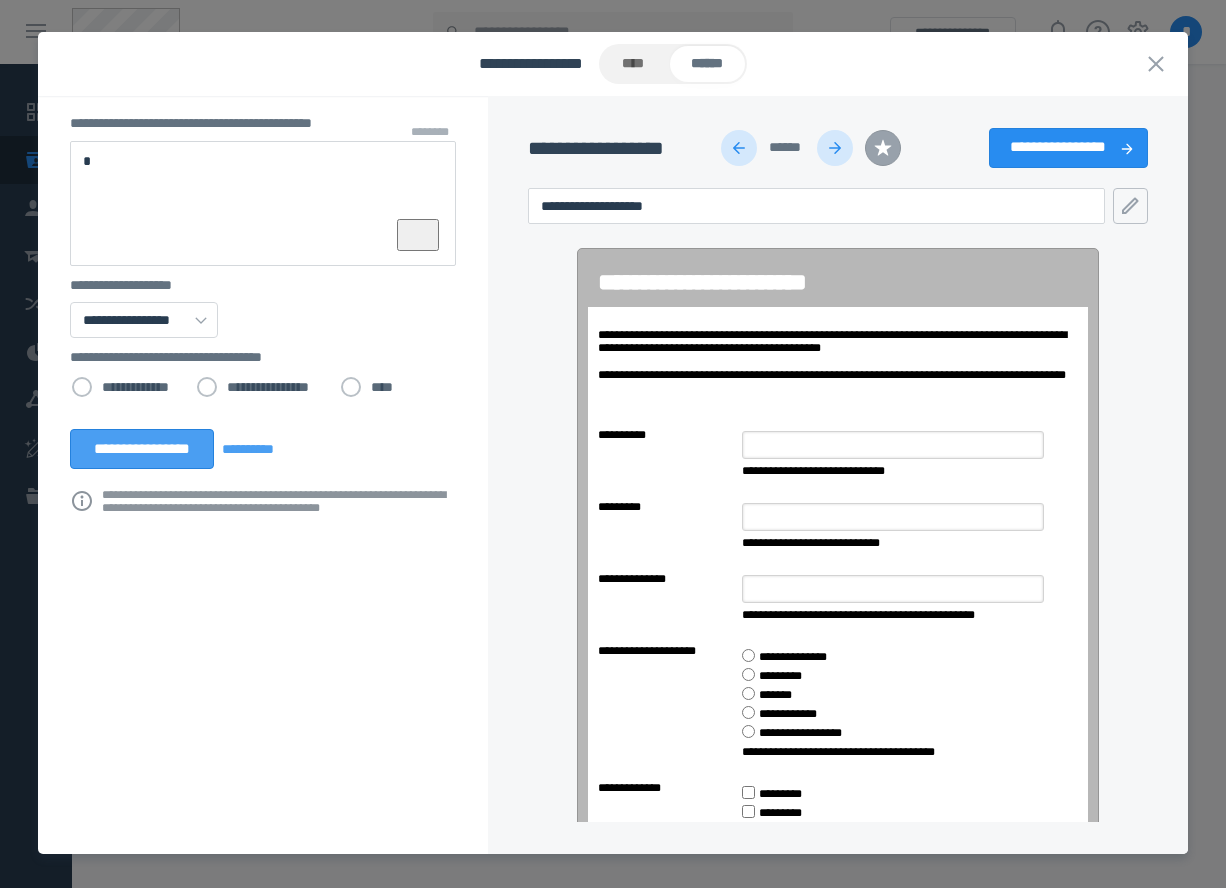 click on "**********" at bounding box center [142, 449] 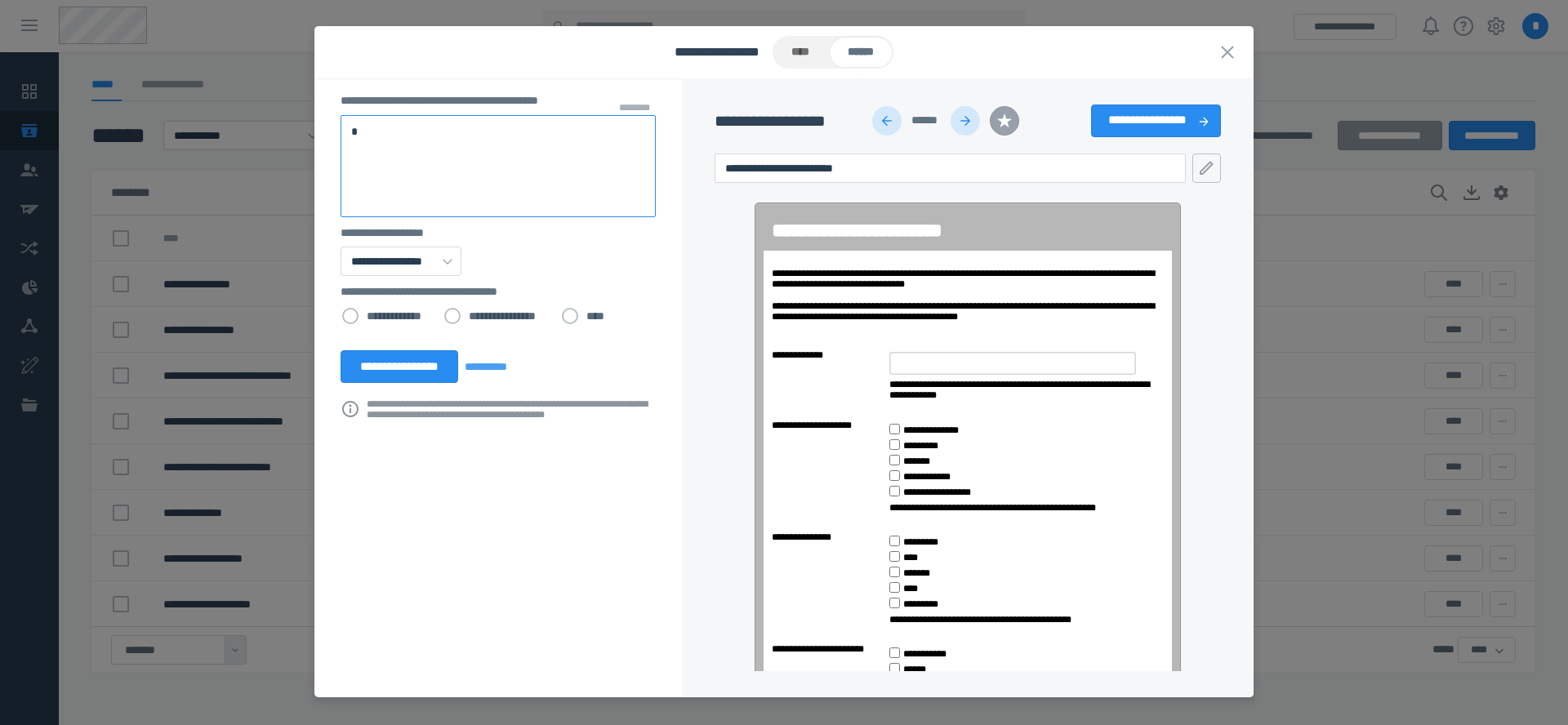 click on "*" at bounding box center [498, 166] 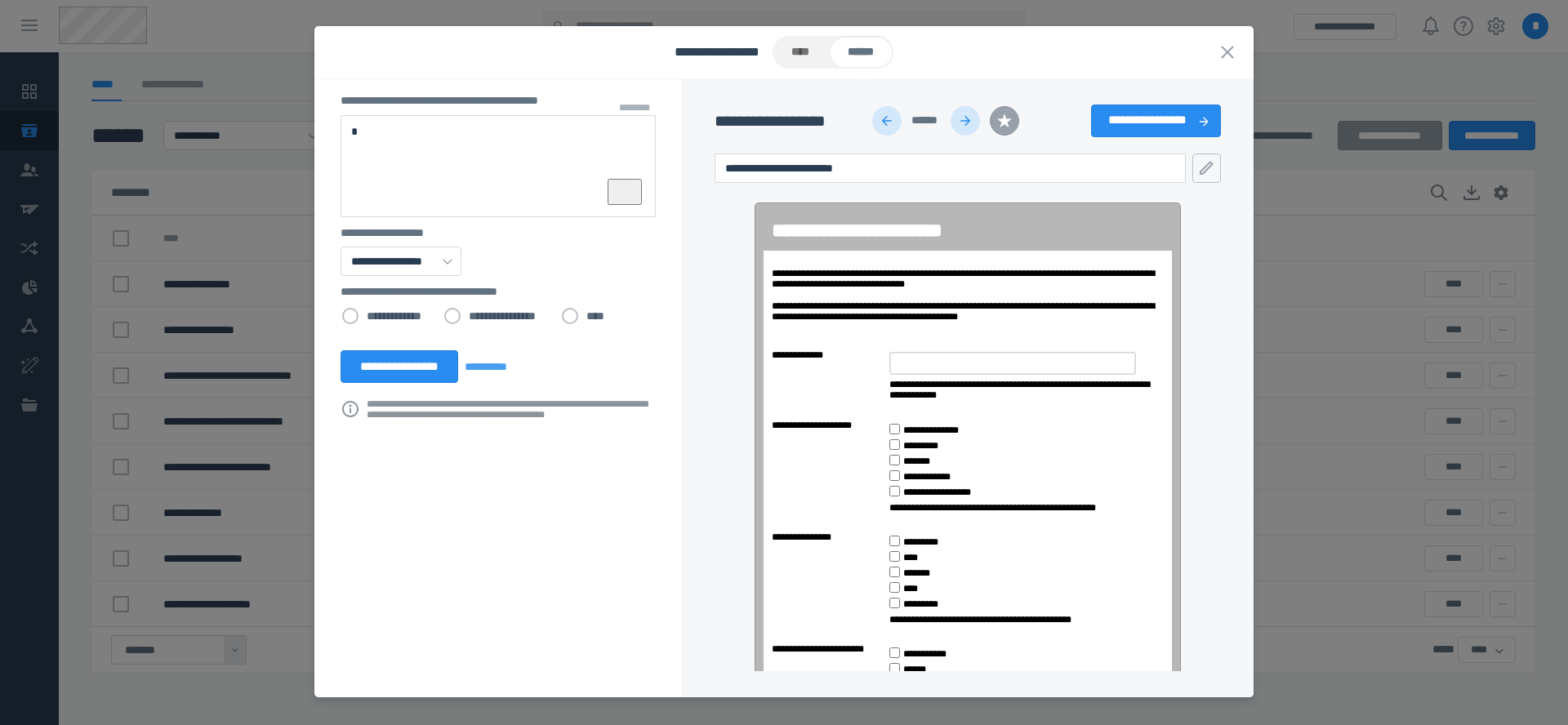type 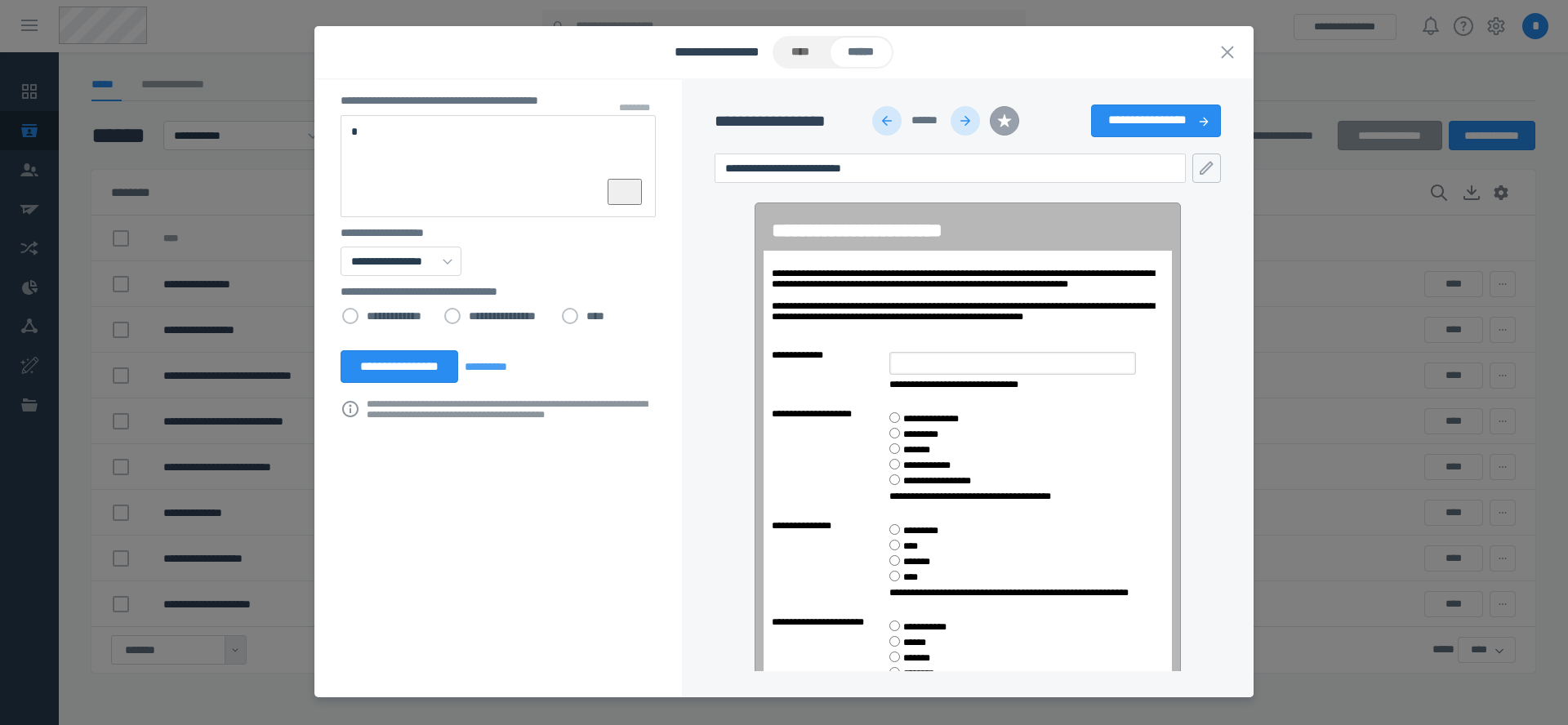 click at bounding box center (887, 121) 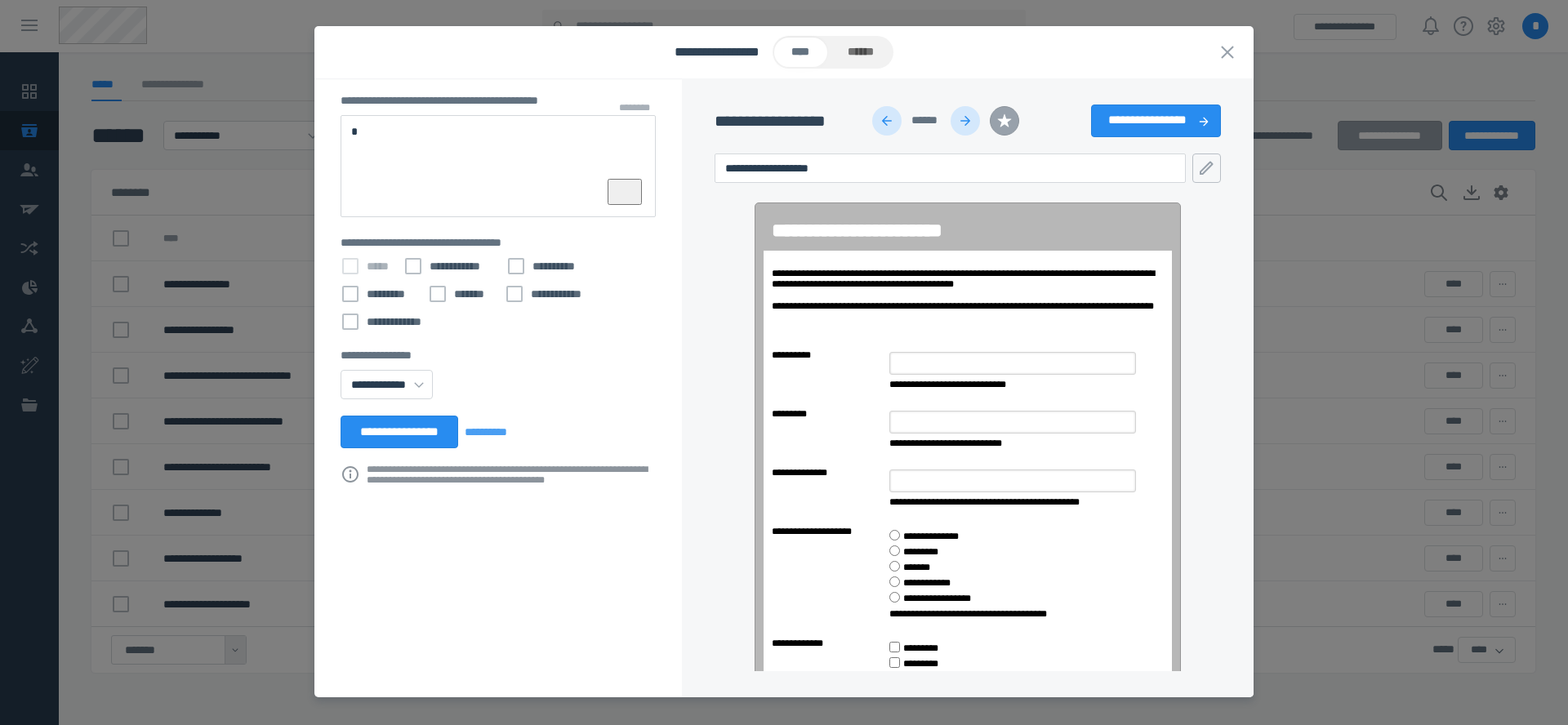 click at bounding box center (887, 121) 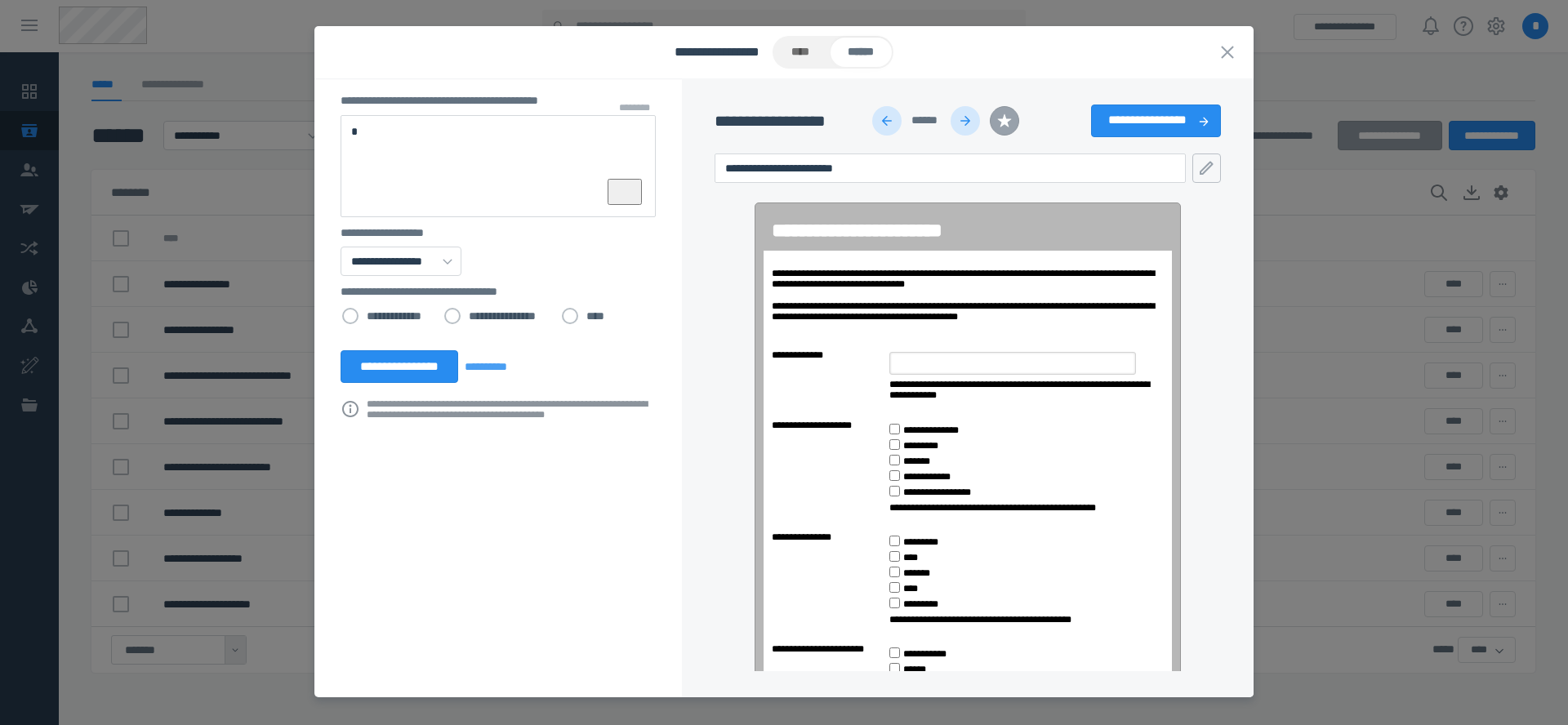 click at bounding box center [887, 121] 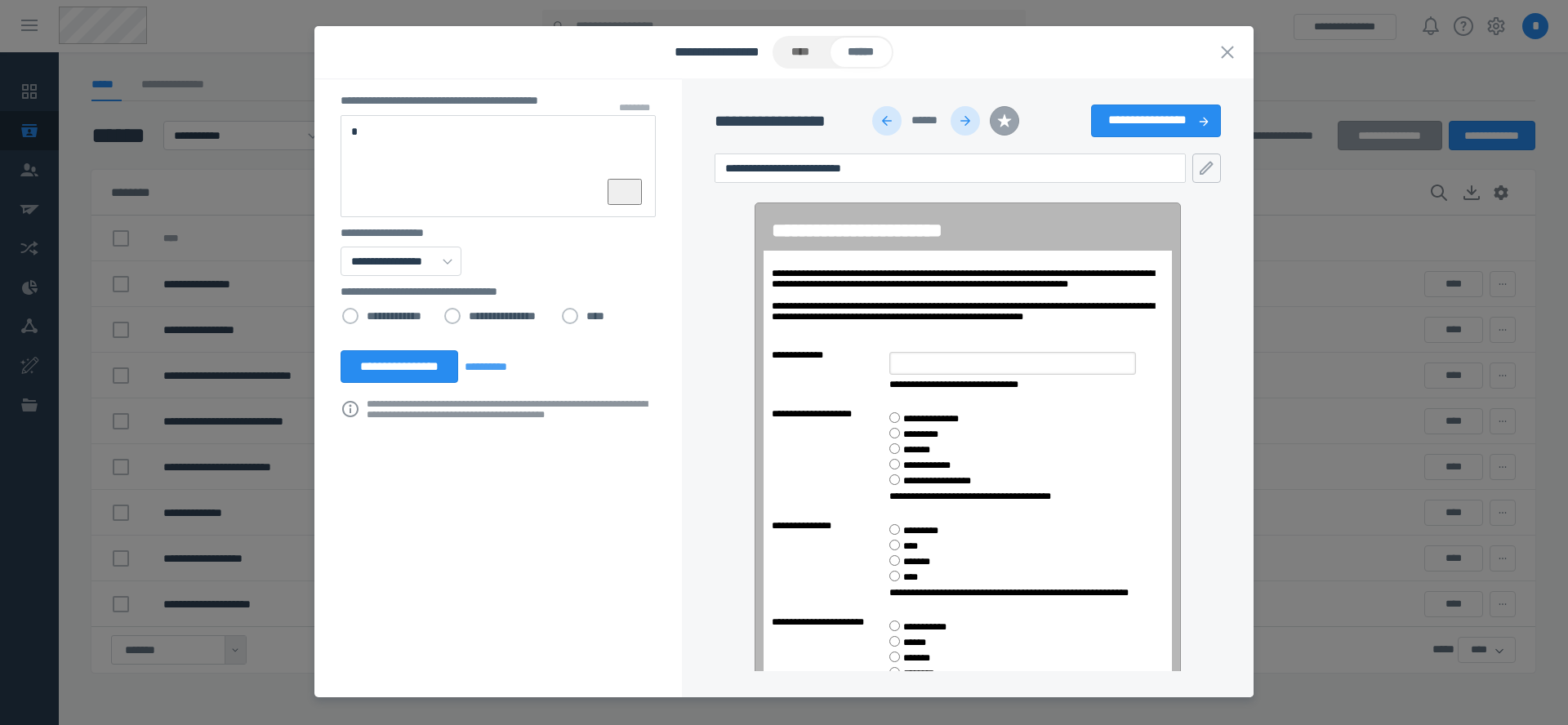 click at bounding box center (887, 121) 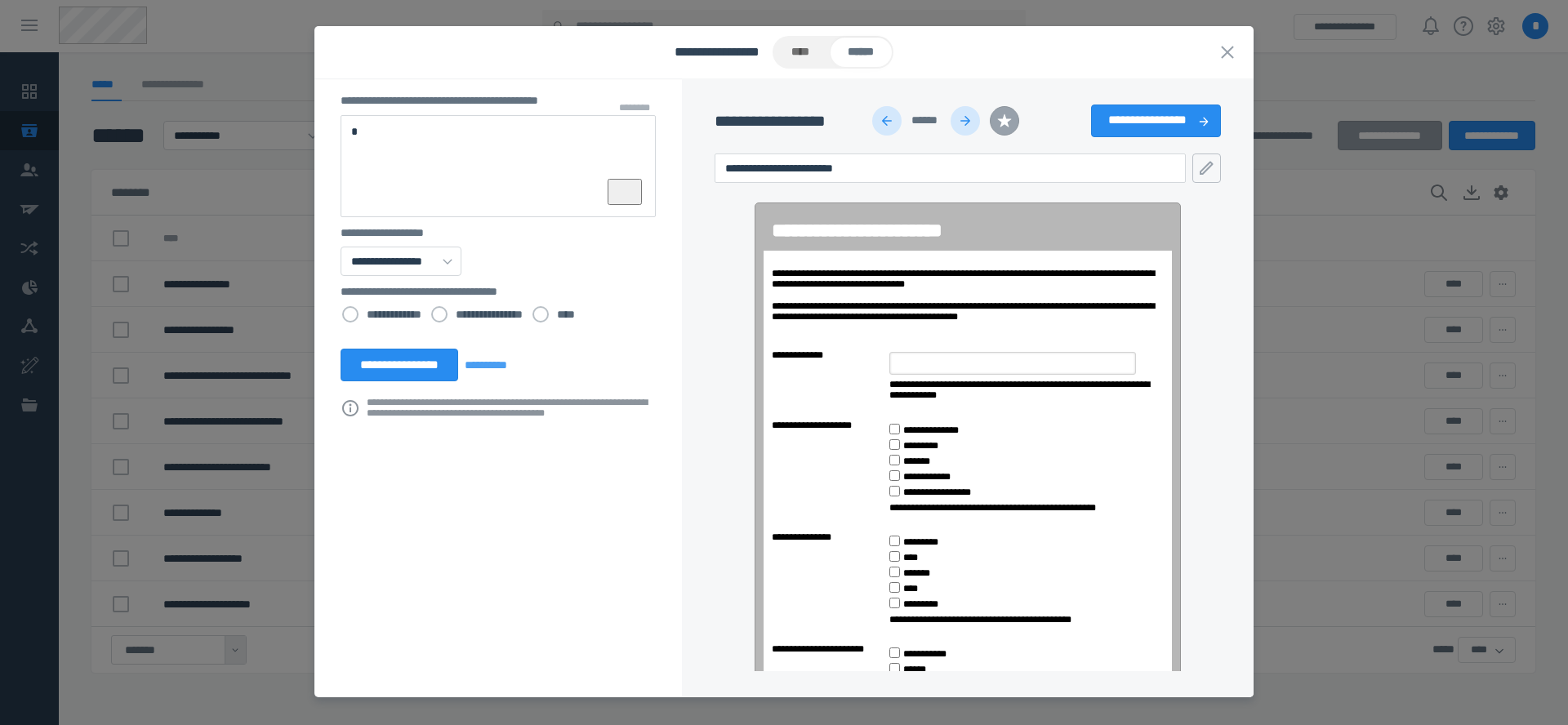 click at bounding box center [887, 121] 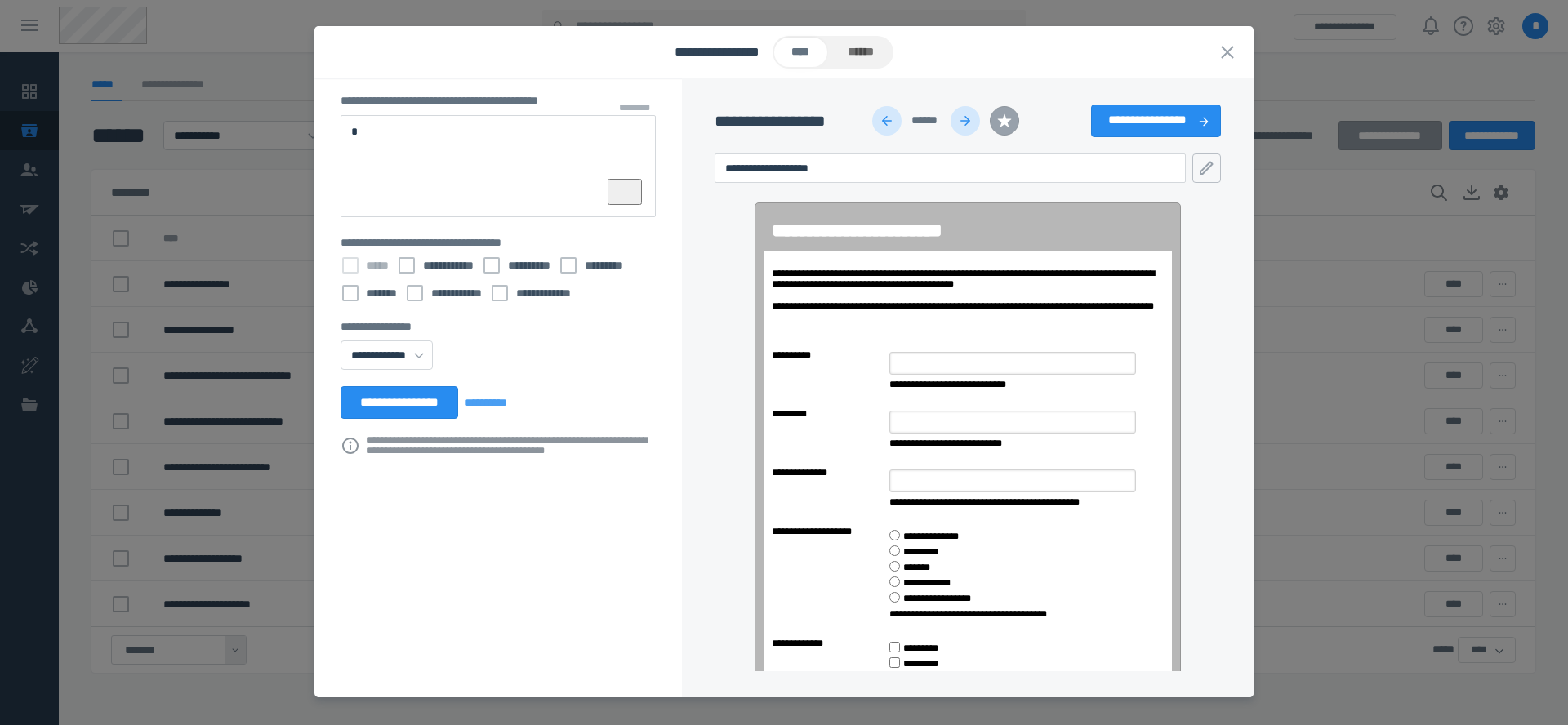 click at bounding box center (887, 121) 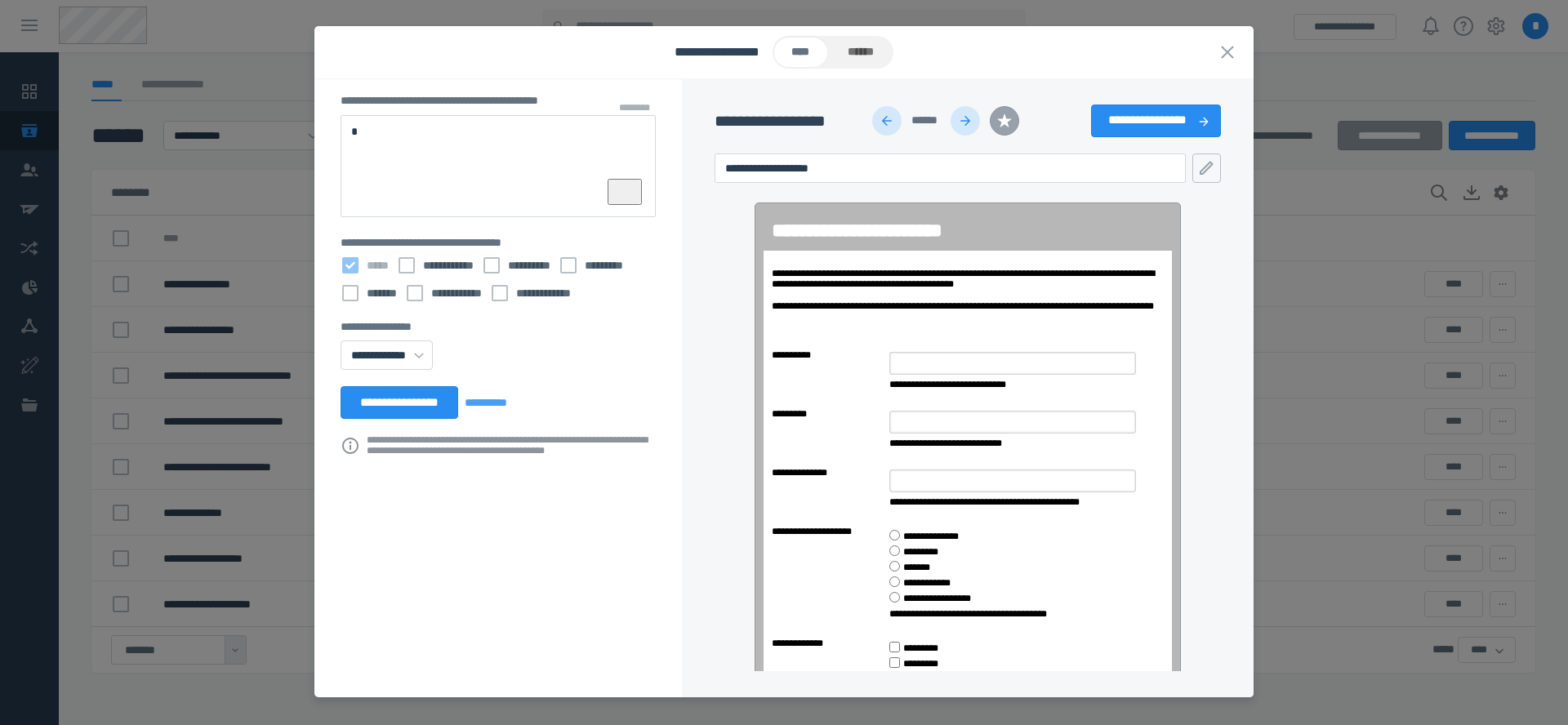 click at bounding box center [887, 121] 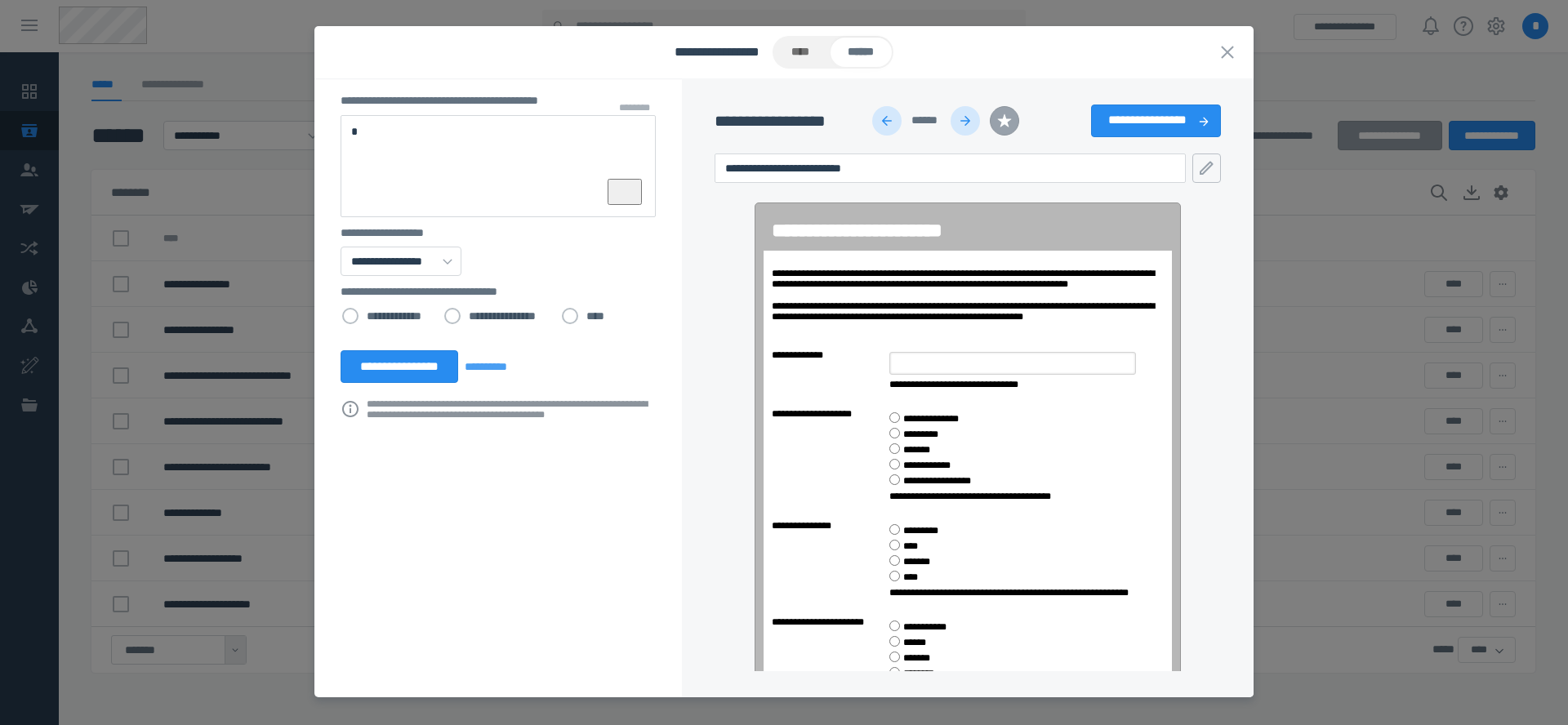 click at bounding box center [887, 121] 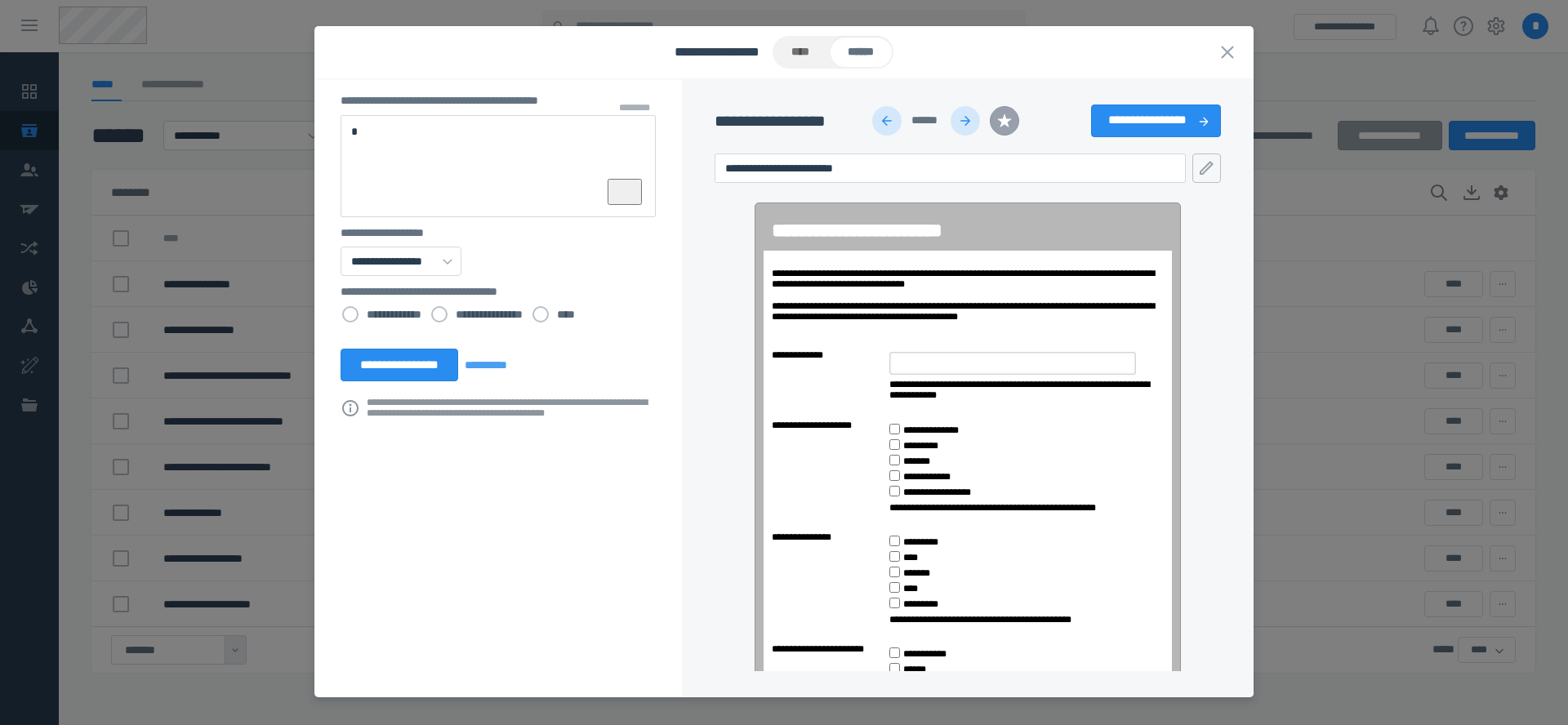 click at bounding box center [887, 121] 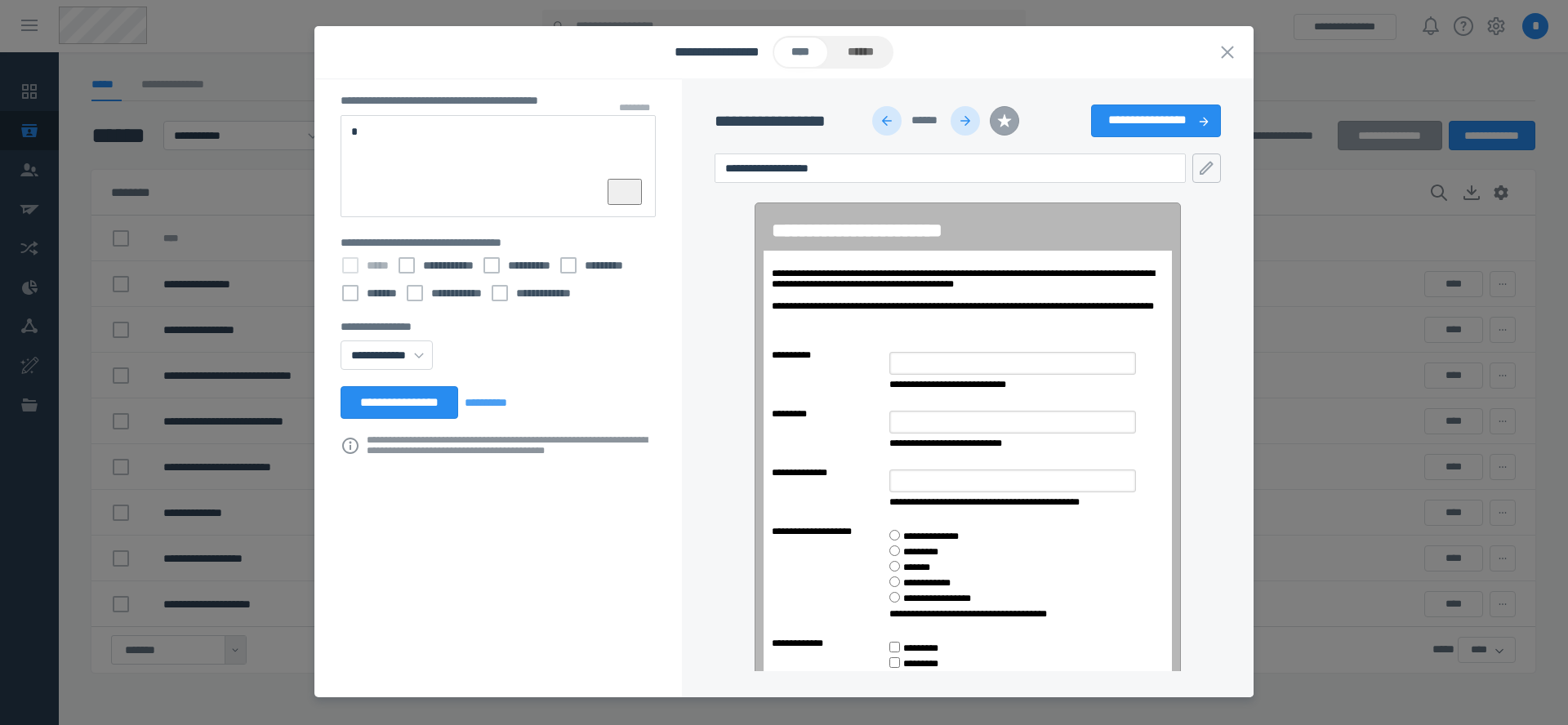 click at bounding box center (887, 121) 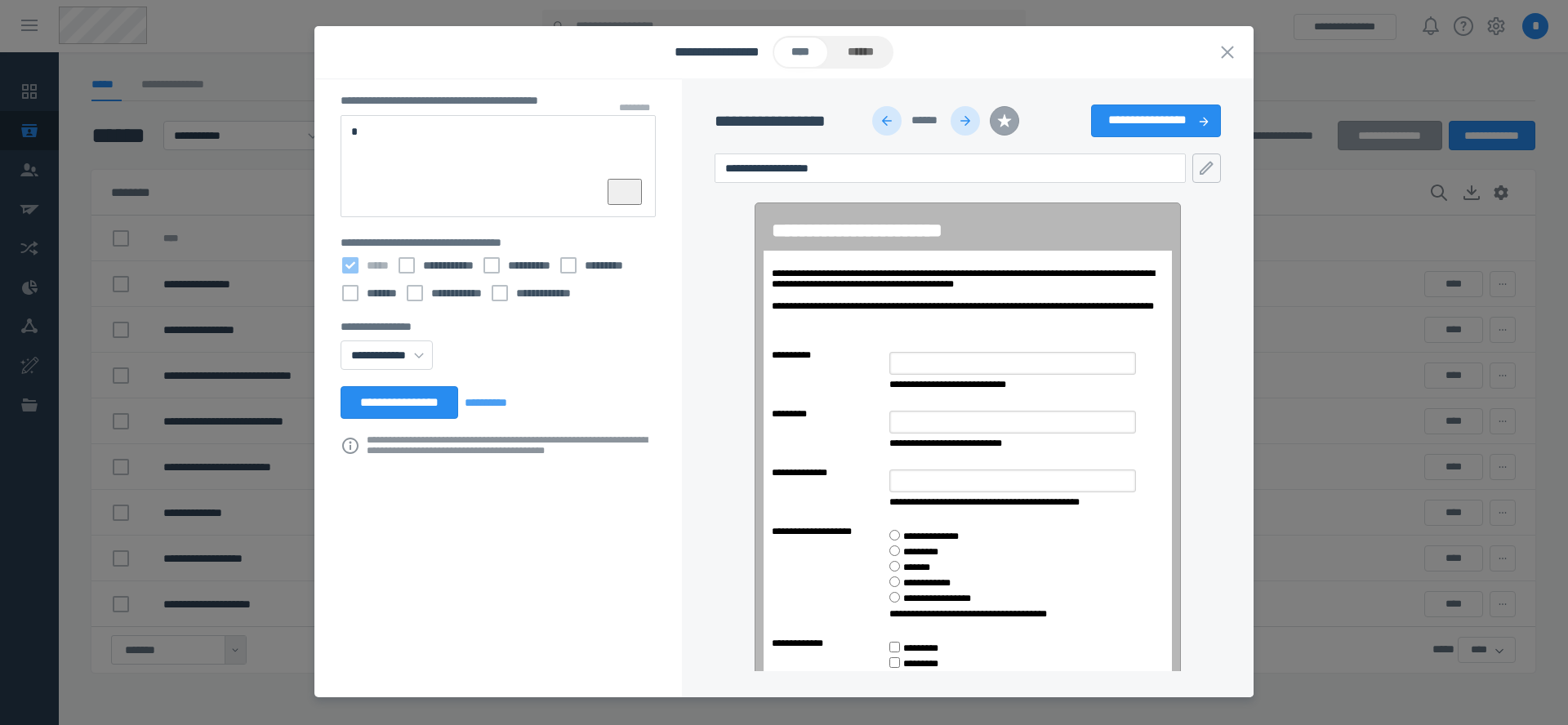 click at bounding box center [887, 121] 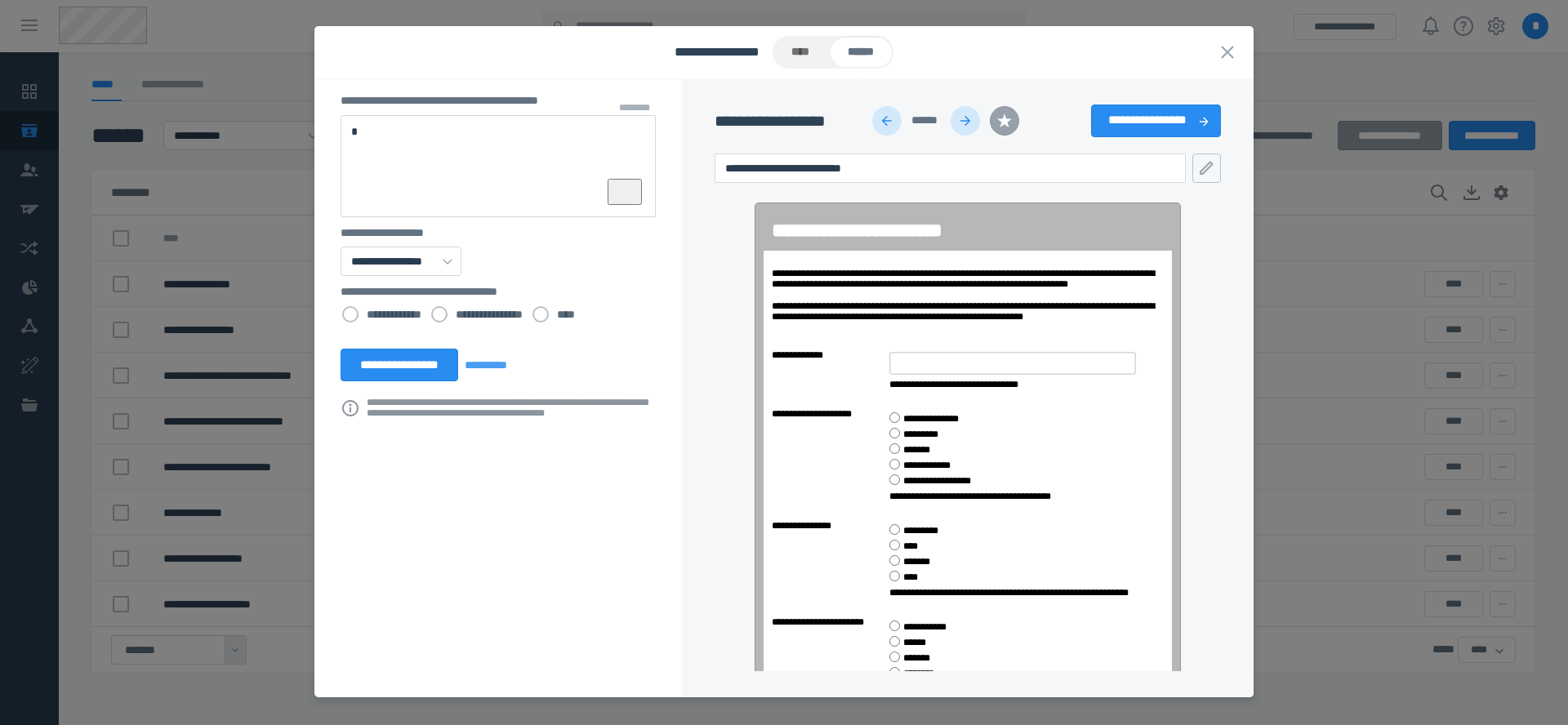 click at bounding box center (887, 121) 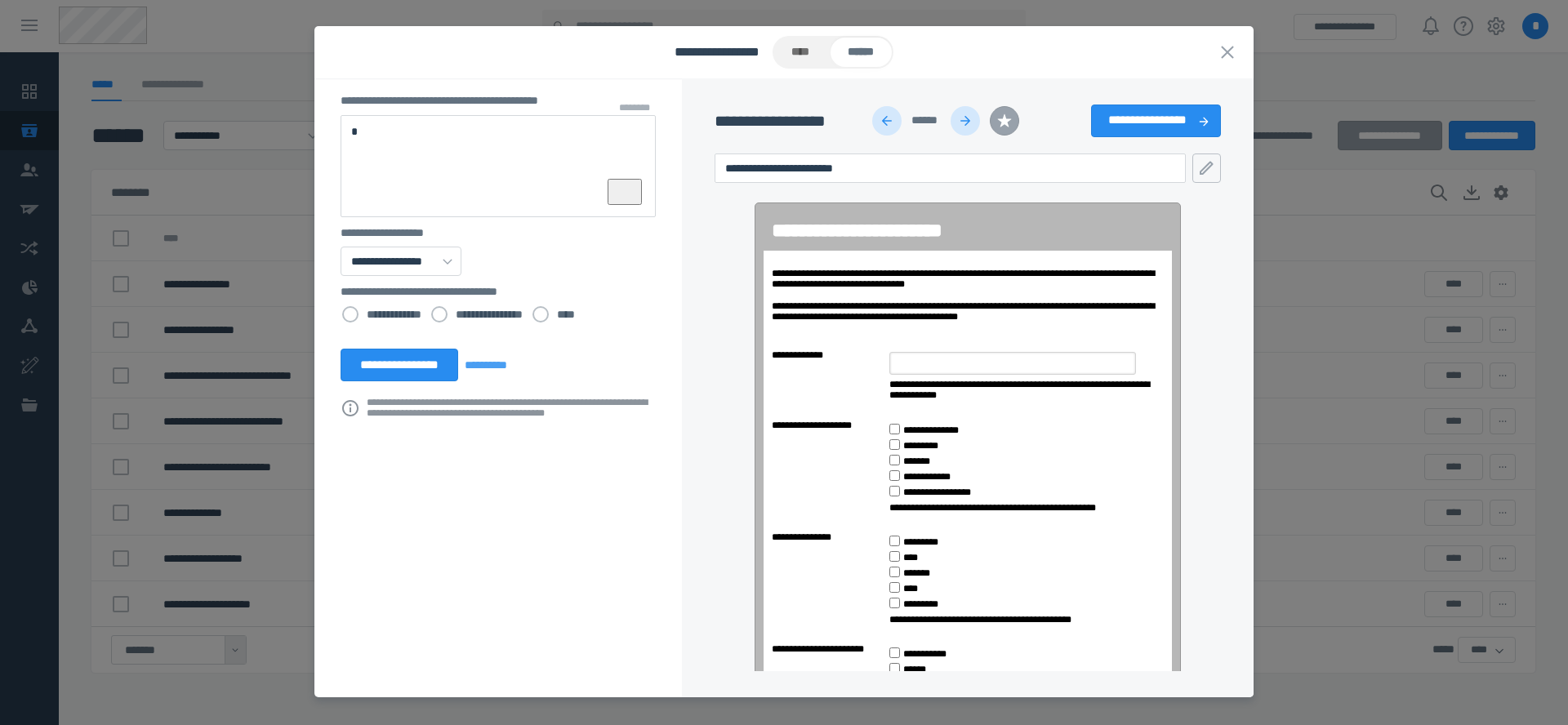 click at bounding box center (887, 121) 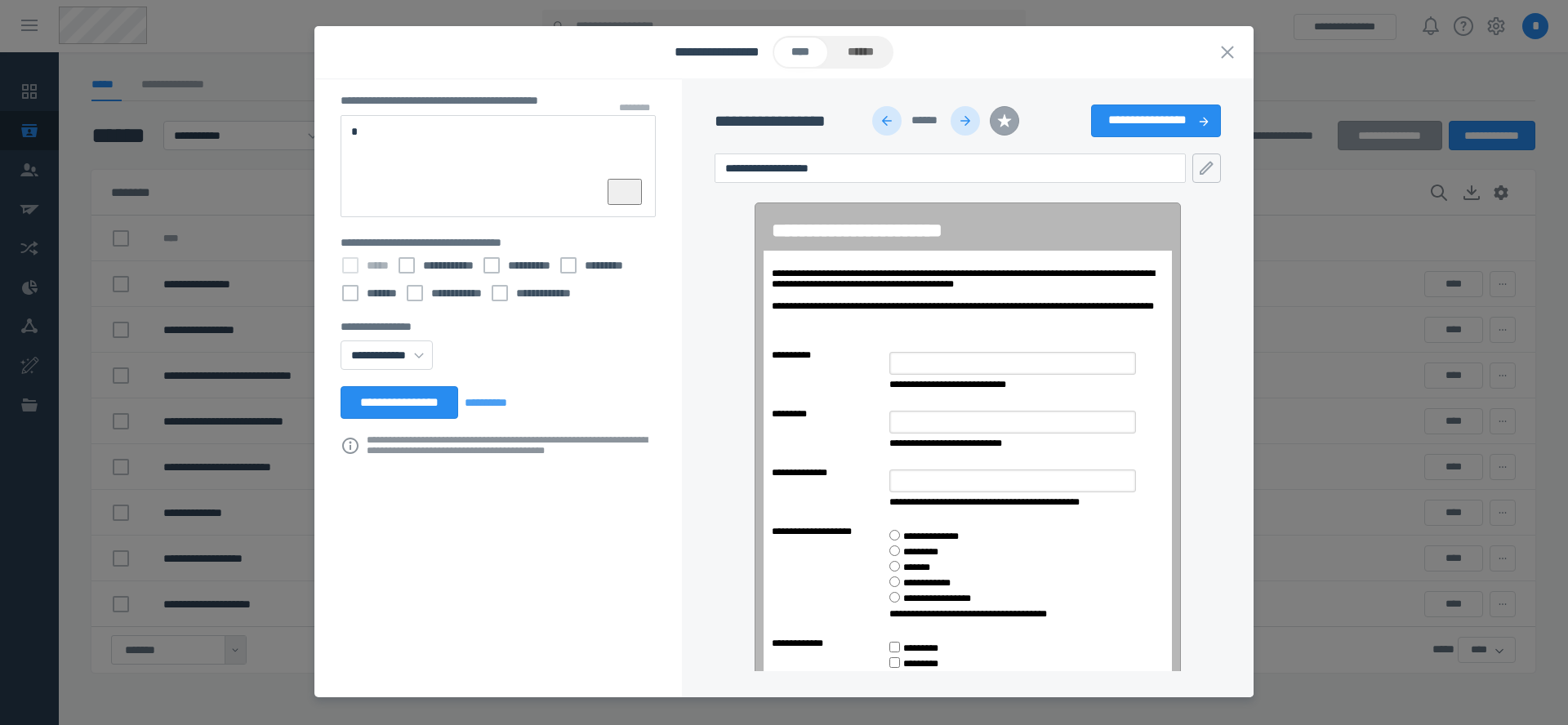 click at bounding box center (887, 121) 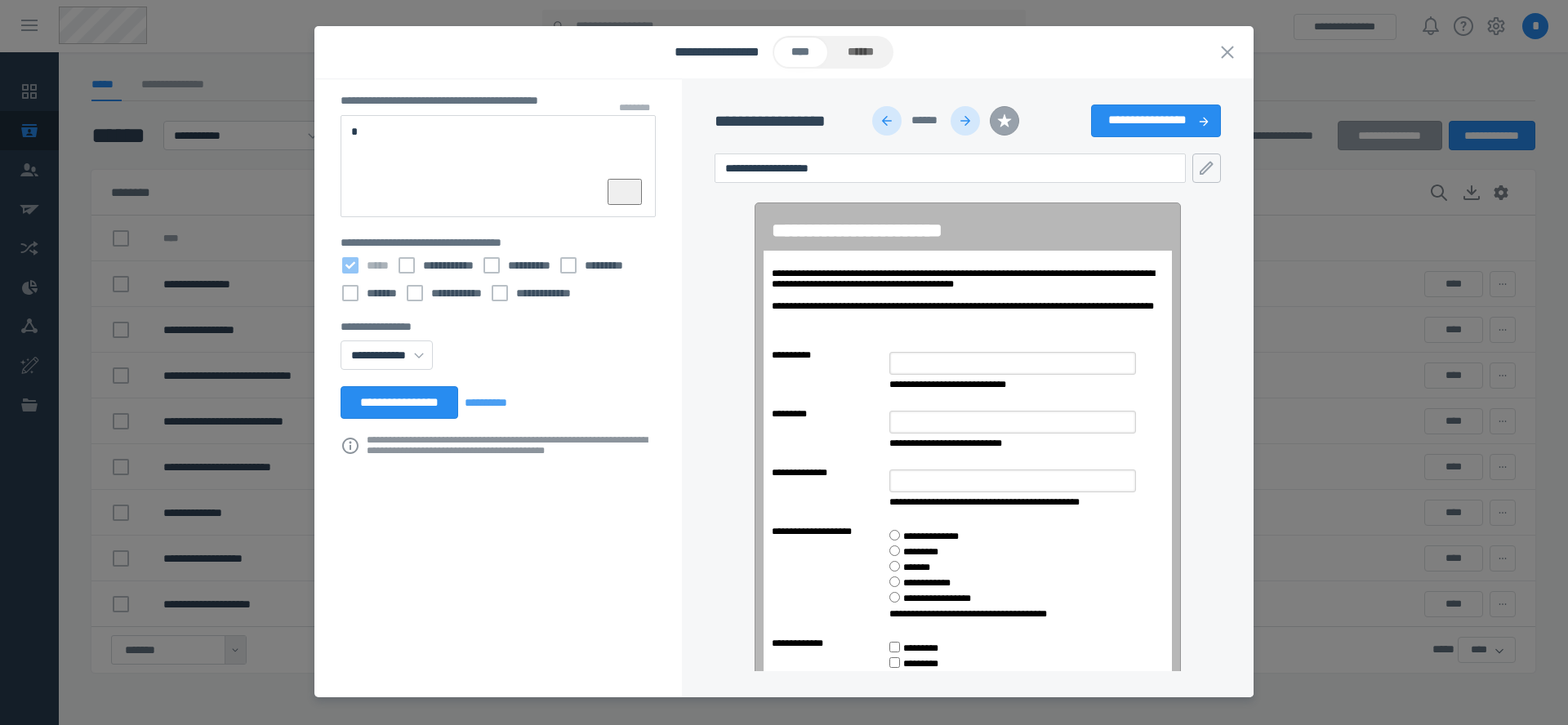 click at bounding box center [887, 121] 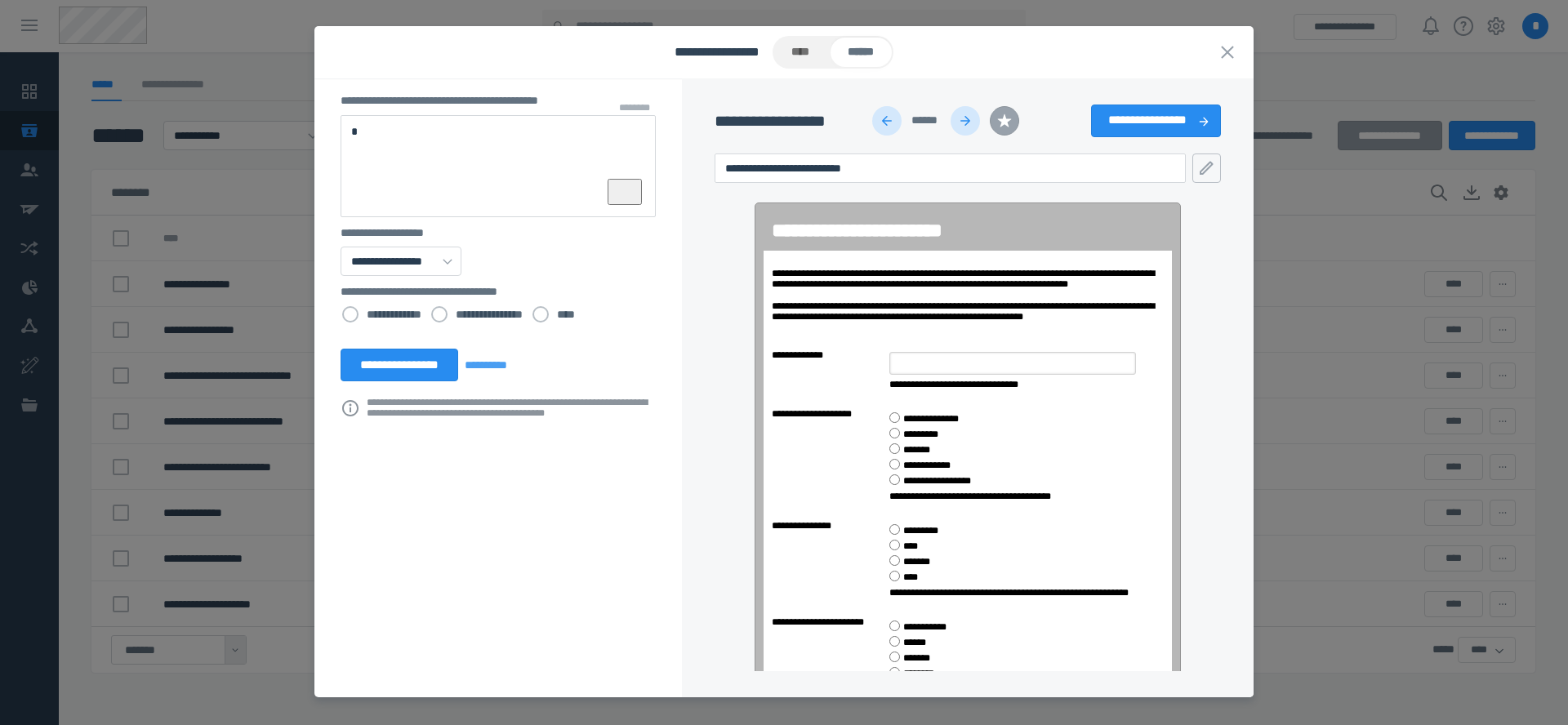 click at bounding box center (887, 121) 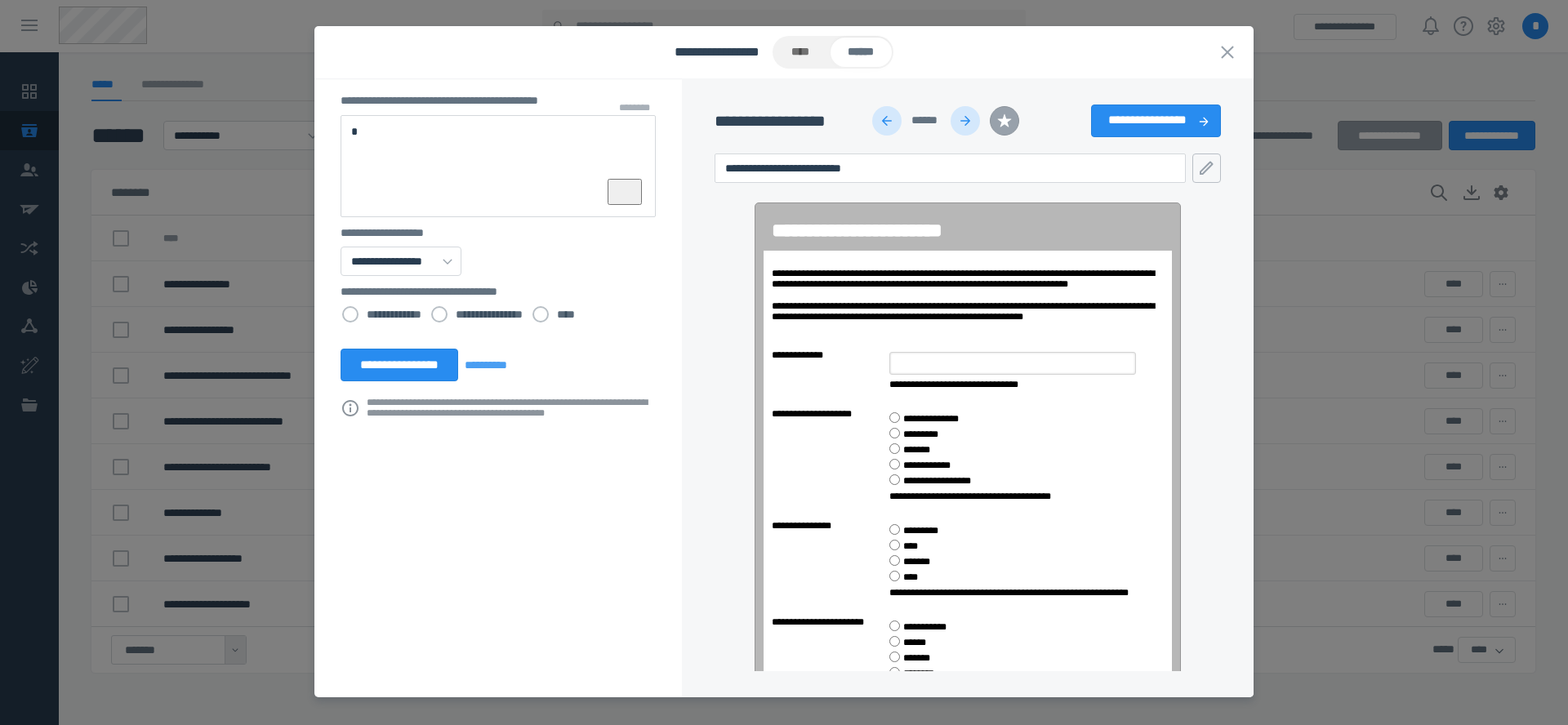 click at bounding box center [887, 121] 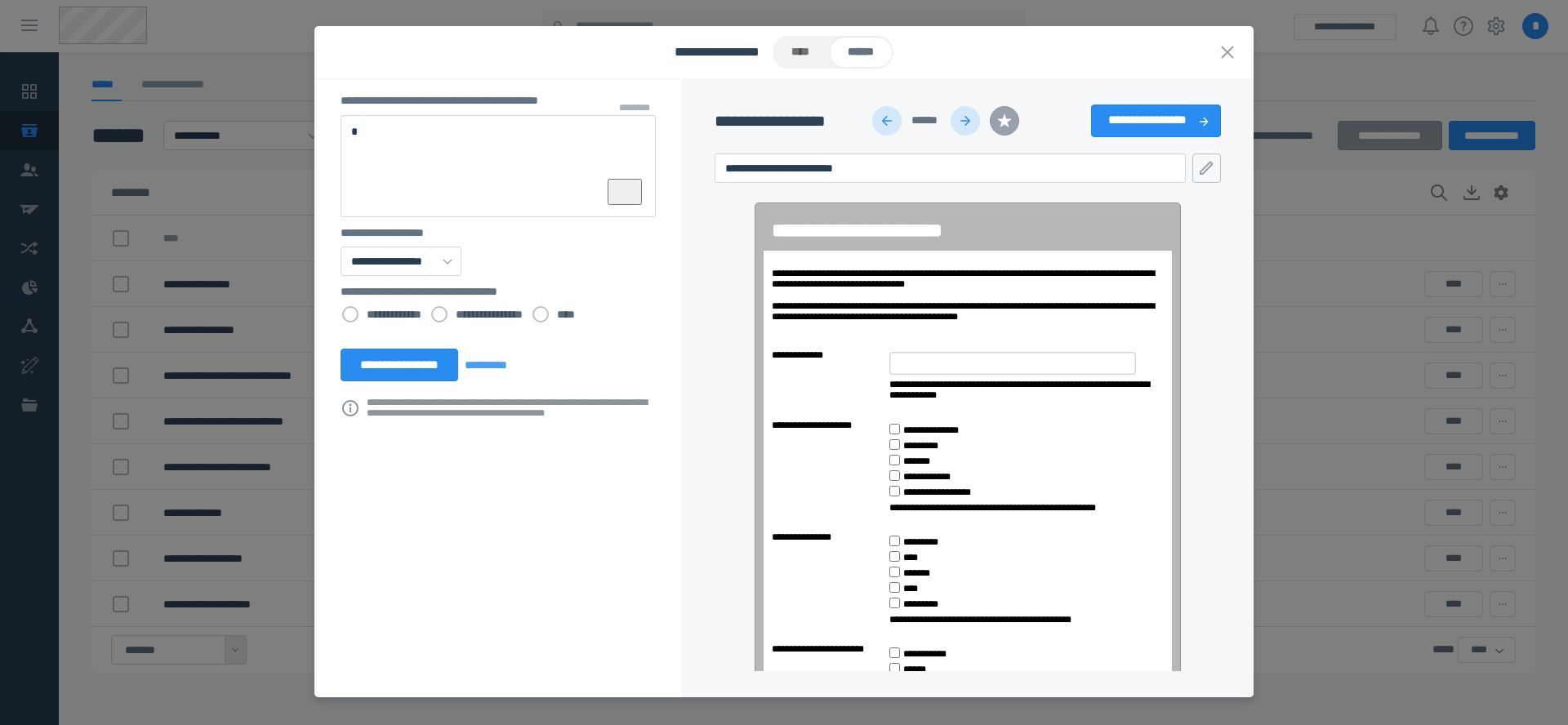 click at bounding box center (887, 121) 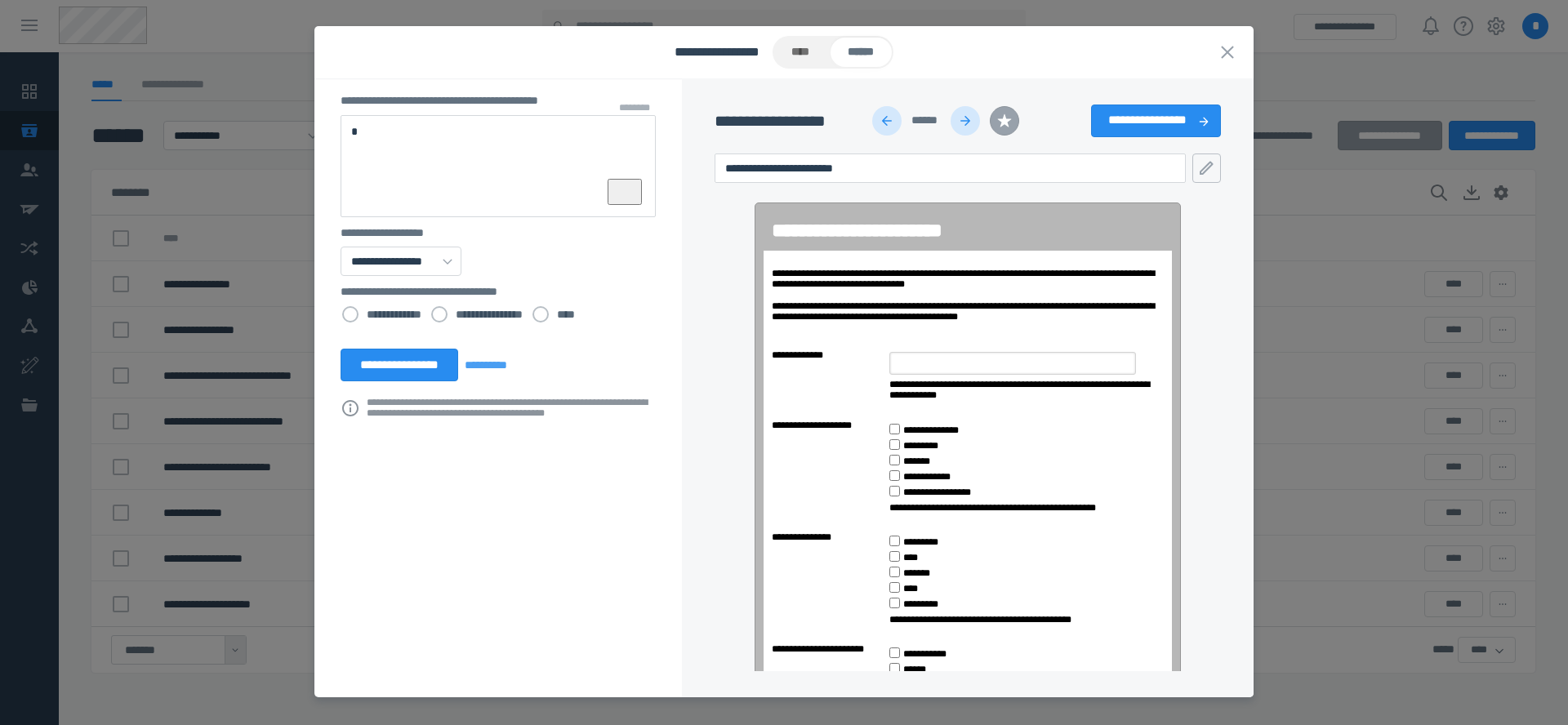click at bounding box center (887, 121) 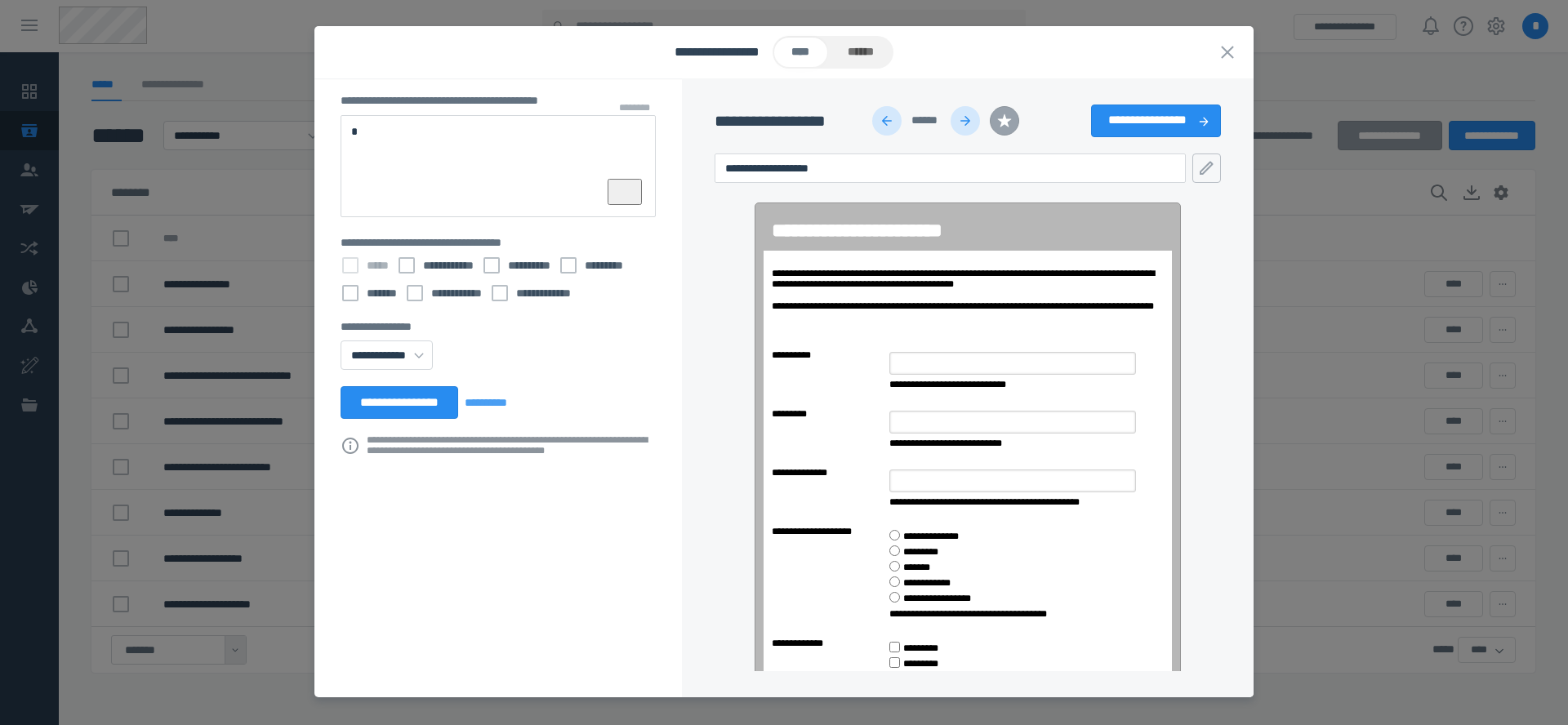 click at bounding box center [887, 121] 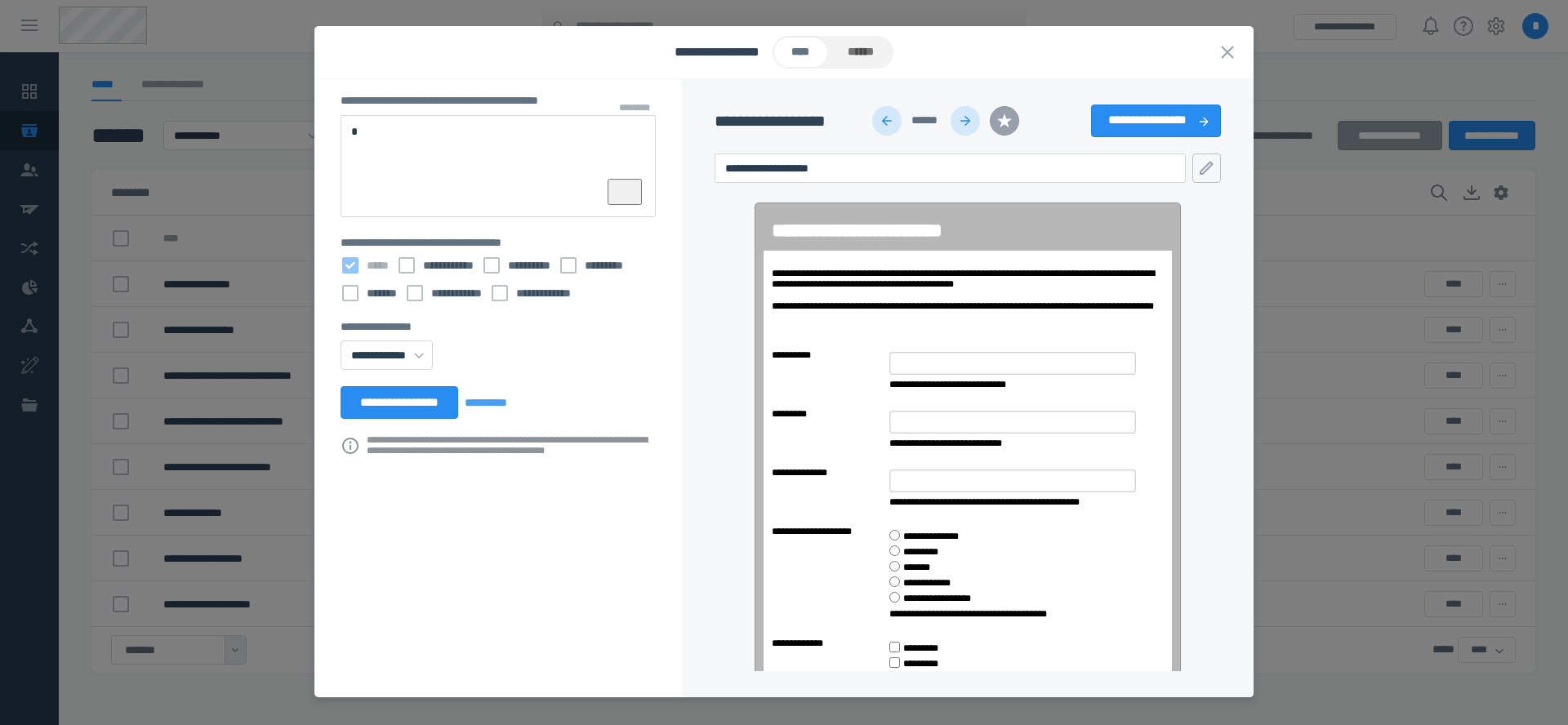 click at bounding box center (887, 121) 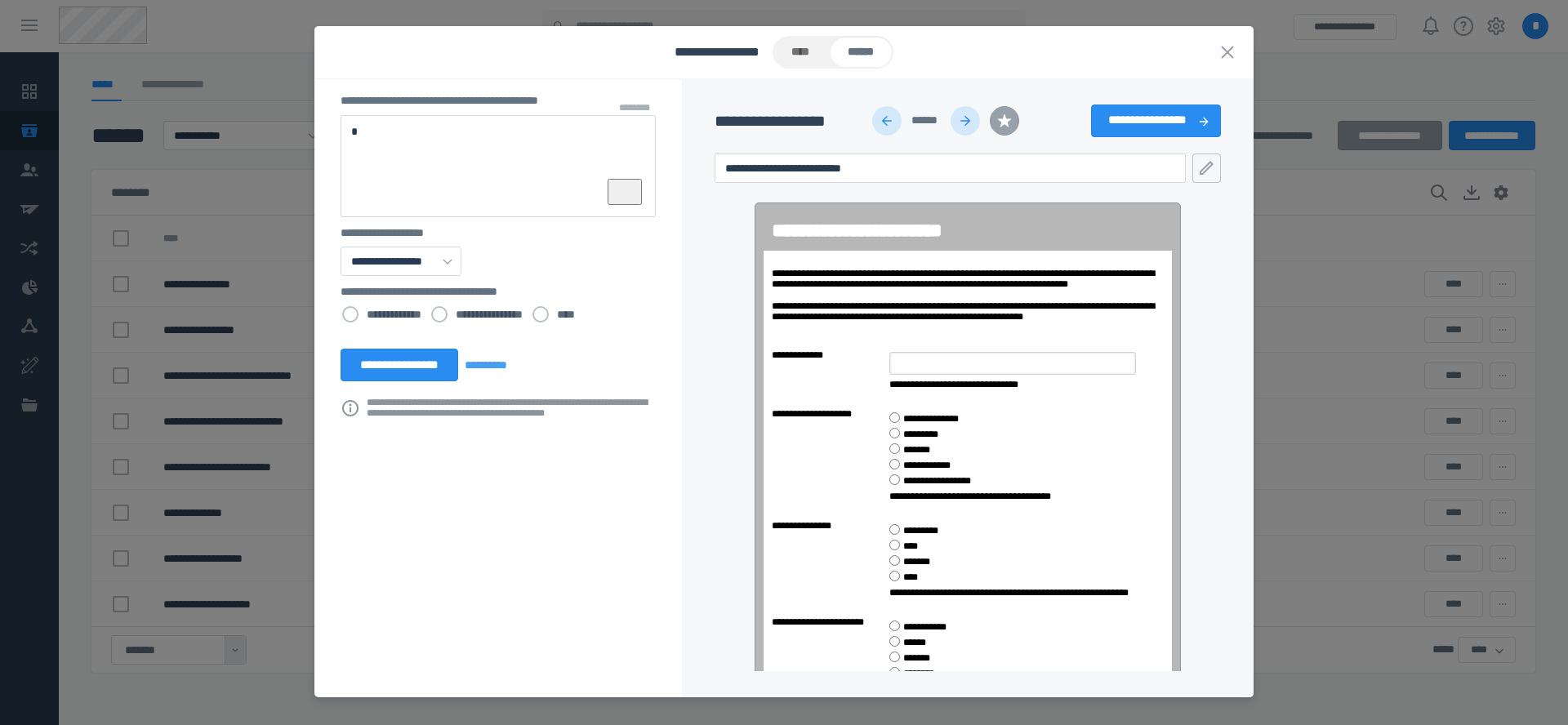 click at bounding box center [887, 121] 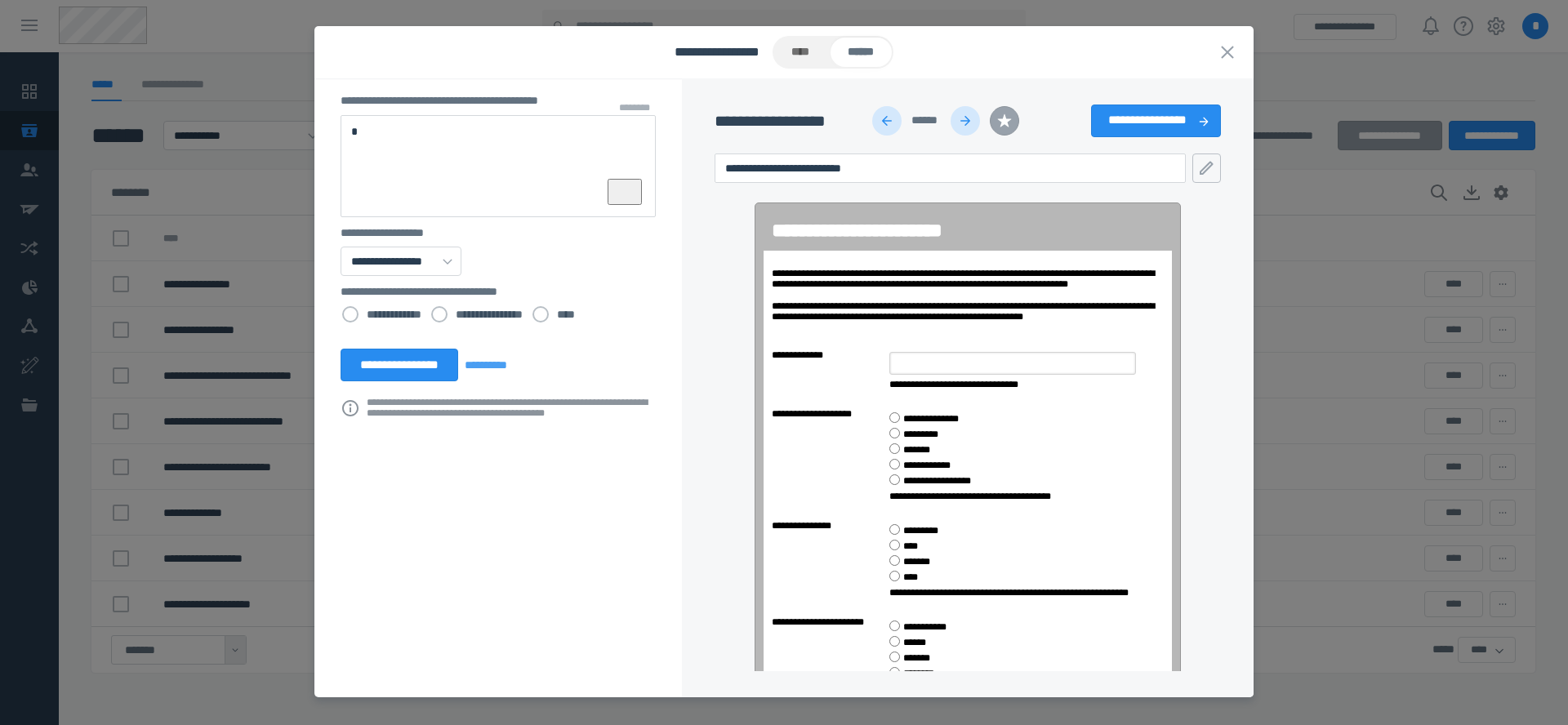 click at bounding box center [887, 121] 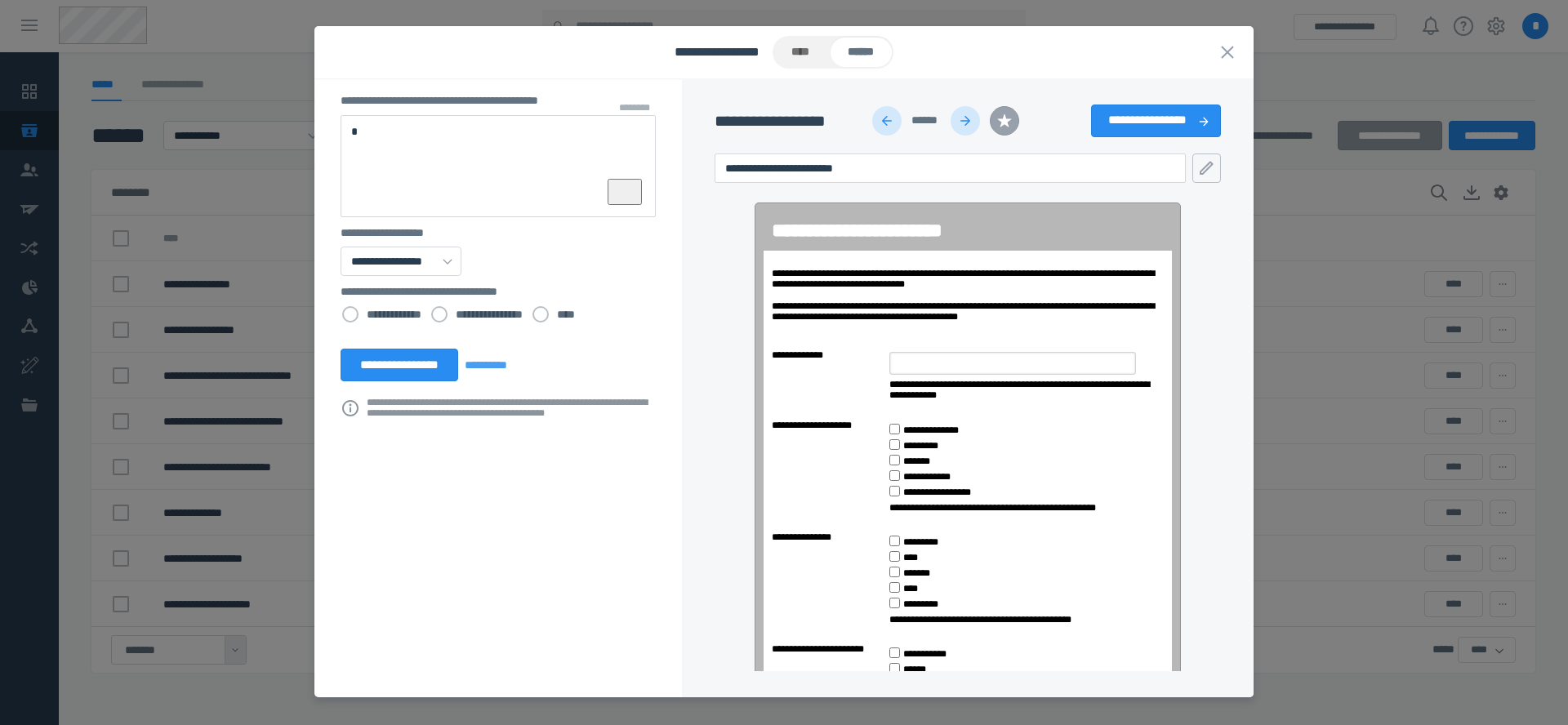 click at bounding box center (887, 121) 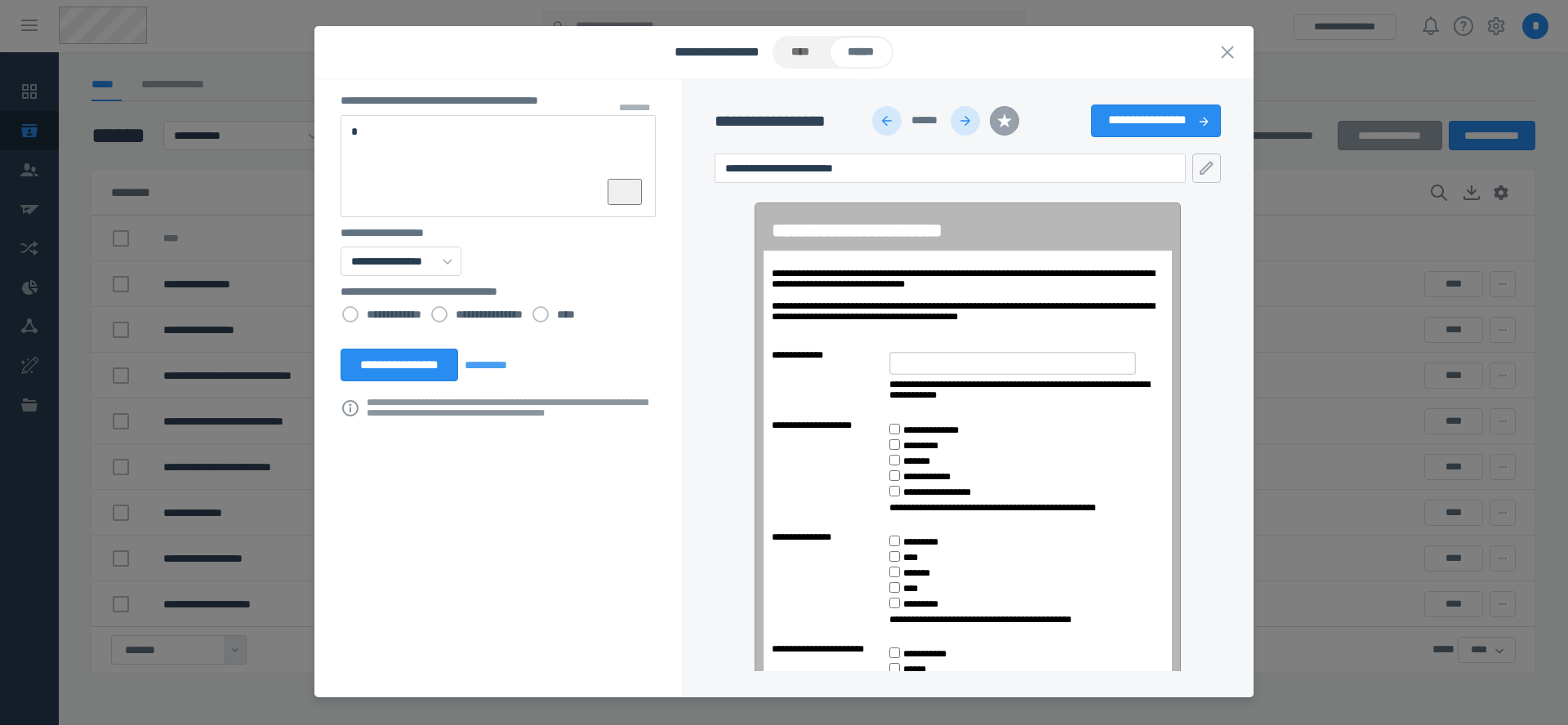 click at bounding box center (887, 121) 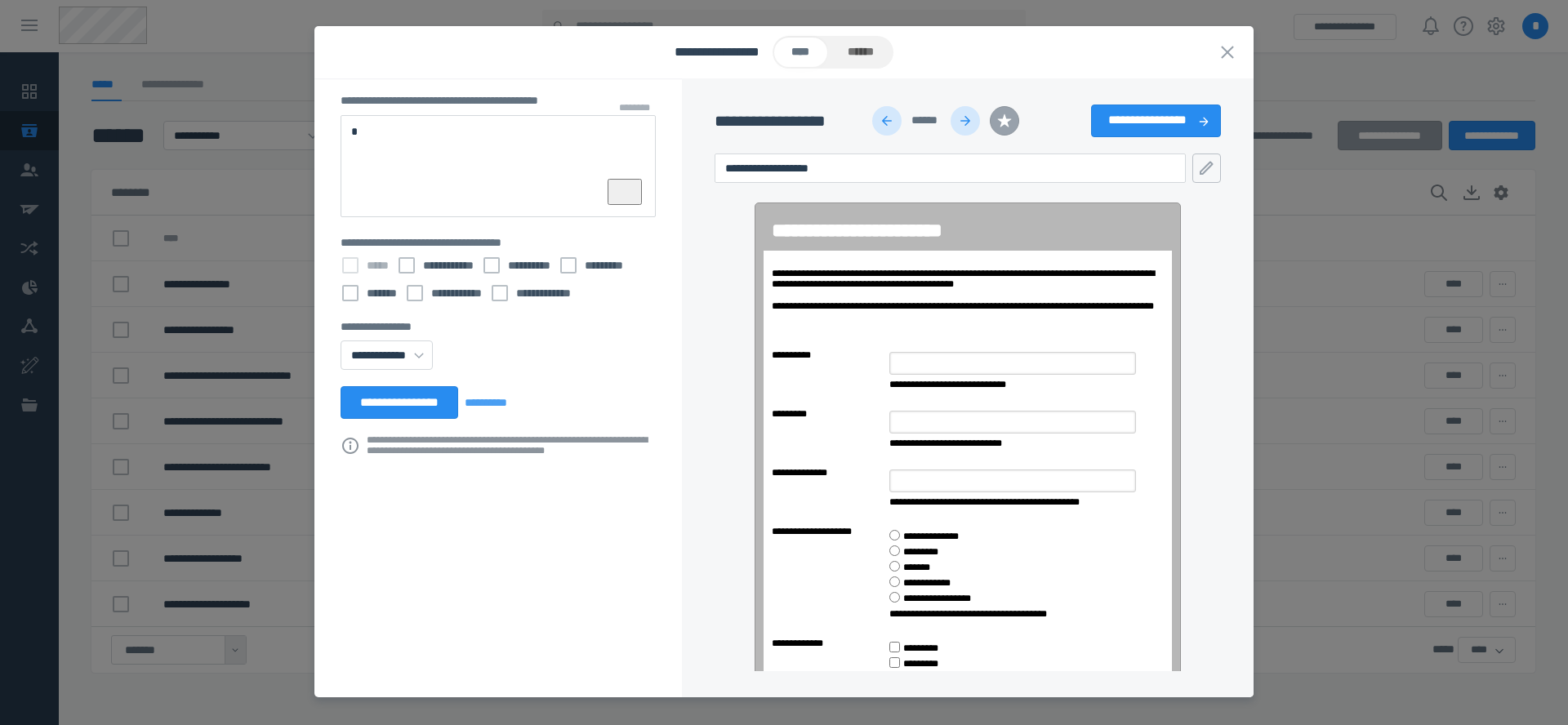 click at bounding box center (887, 121) 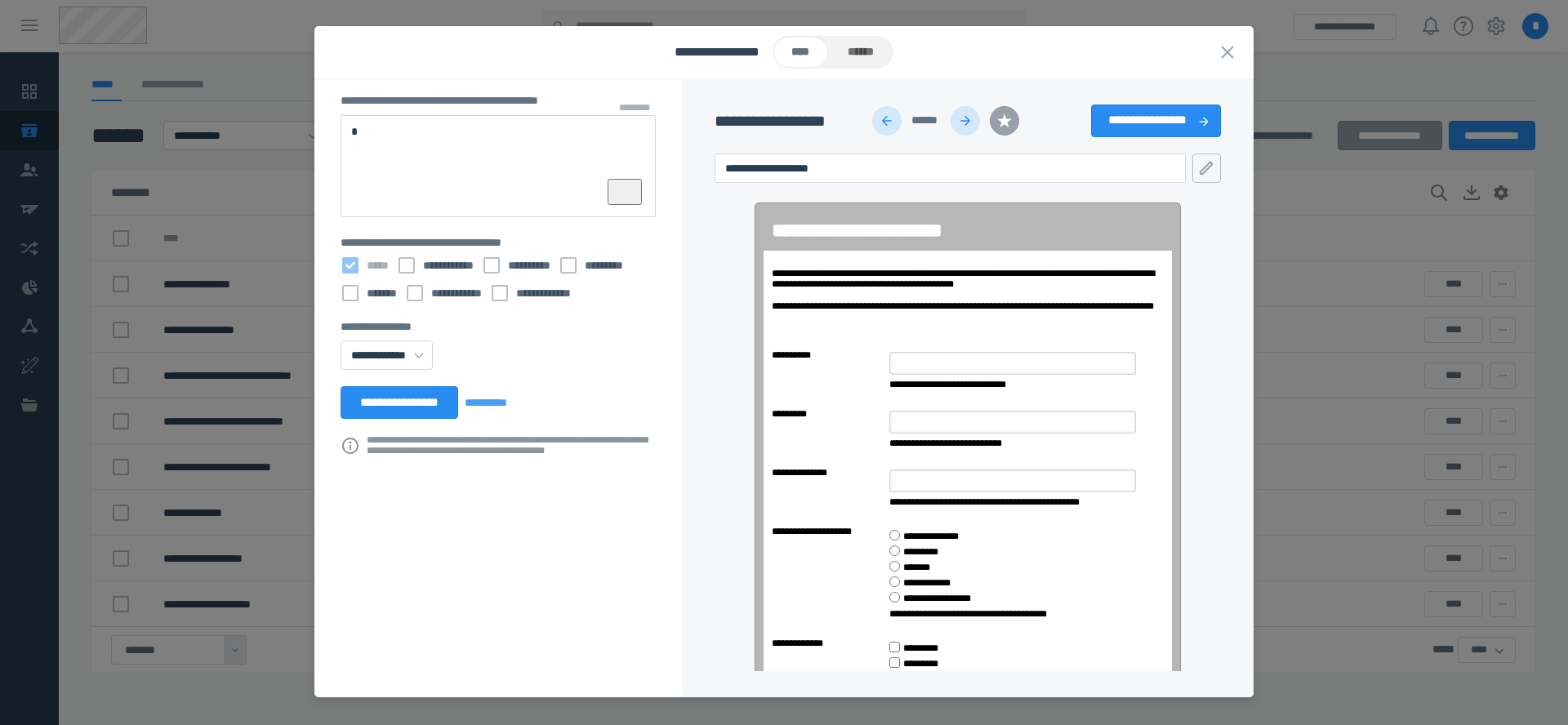 click at bounding box center (887, 121) 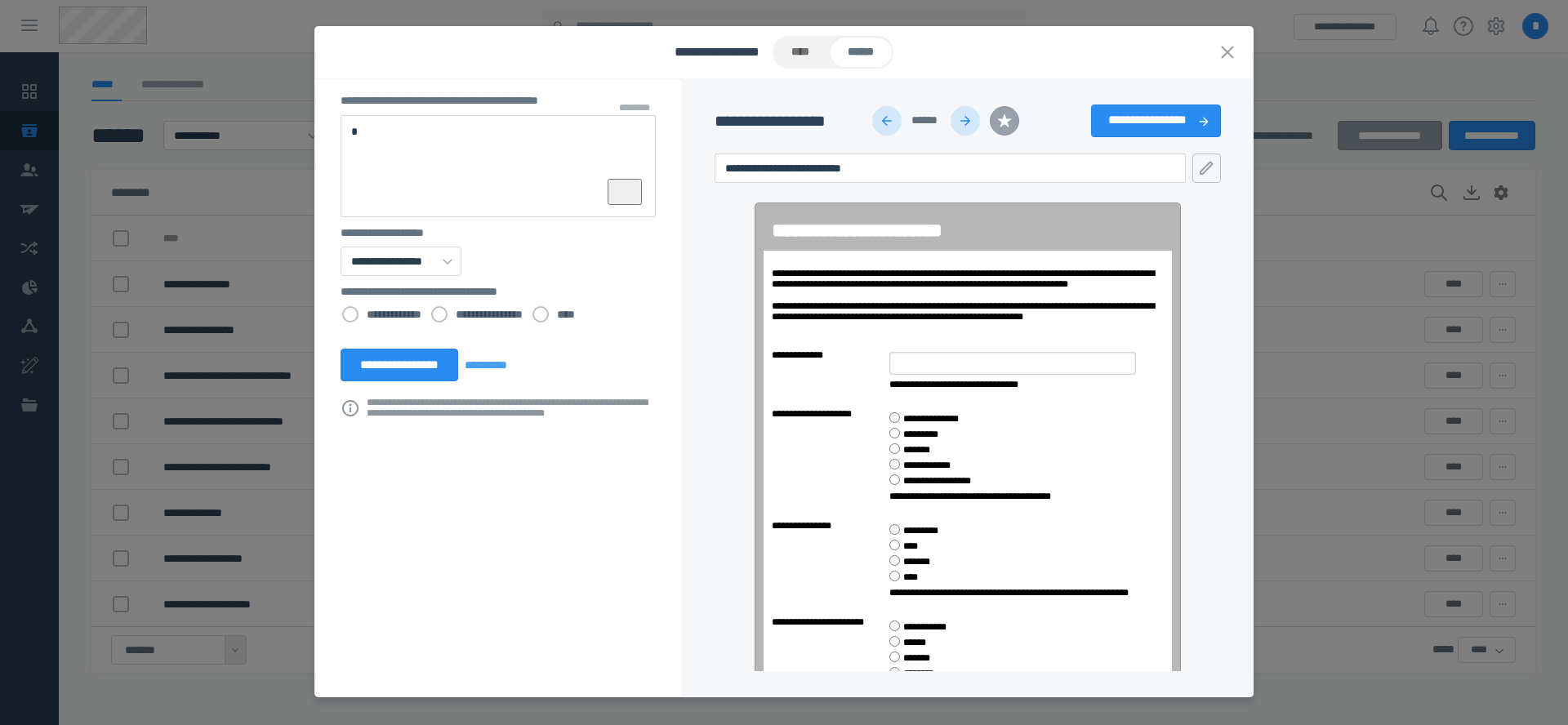 click at bounding box center (887, 121) 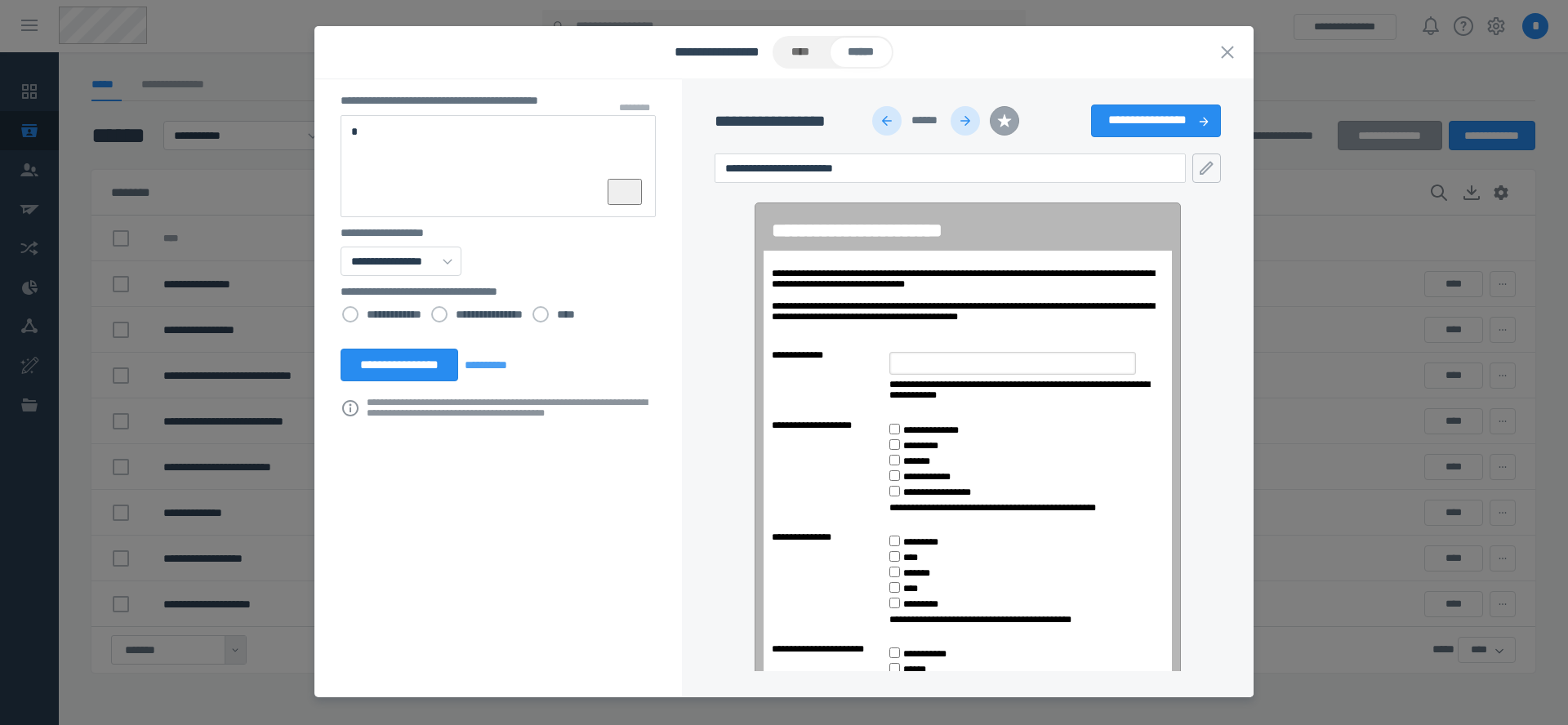 click at bounding box center (887, 121) 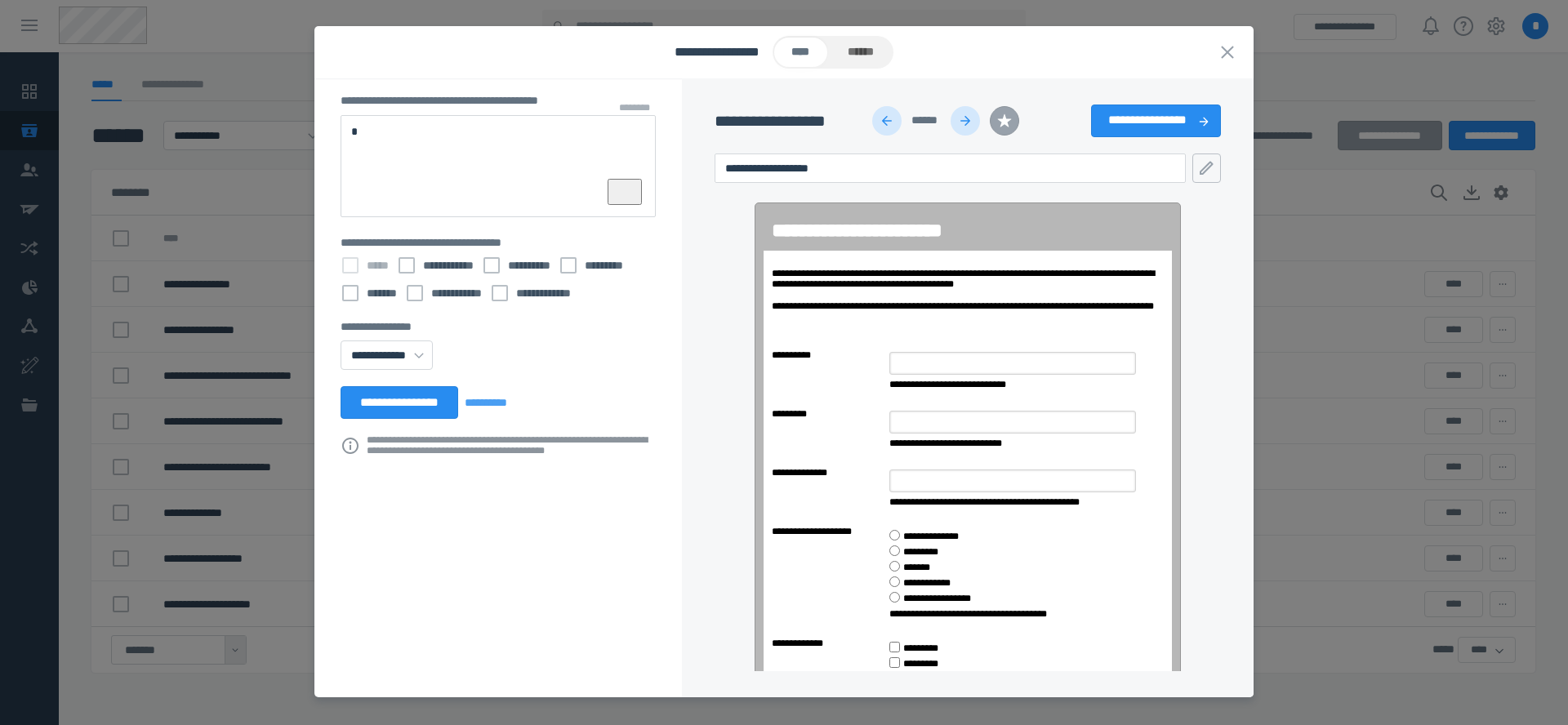 click at bounding box center [887, 121] 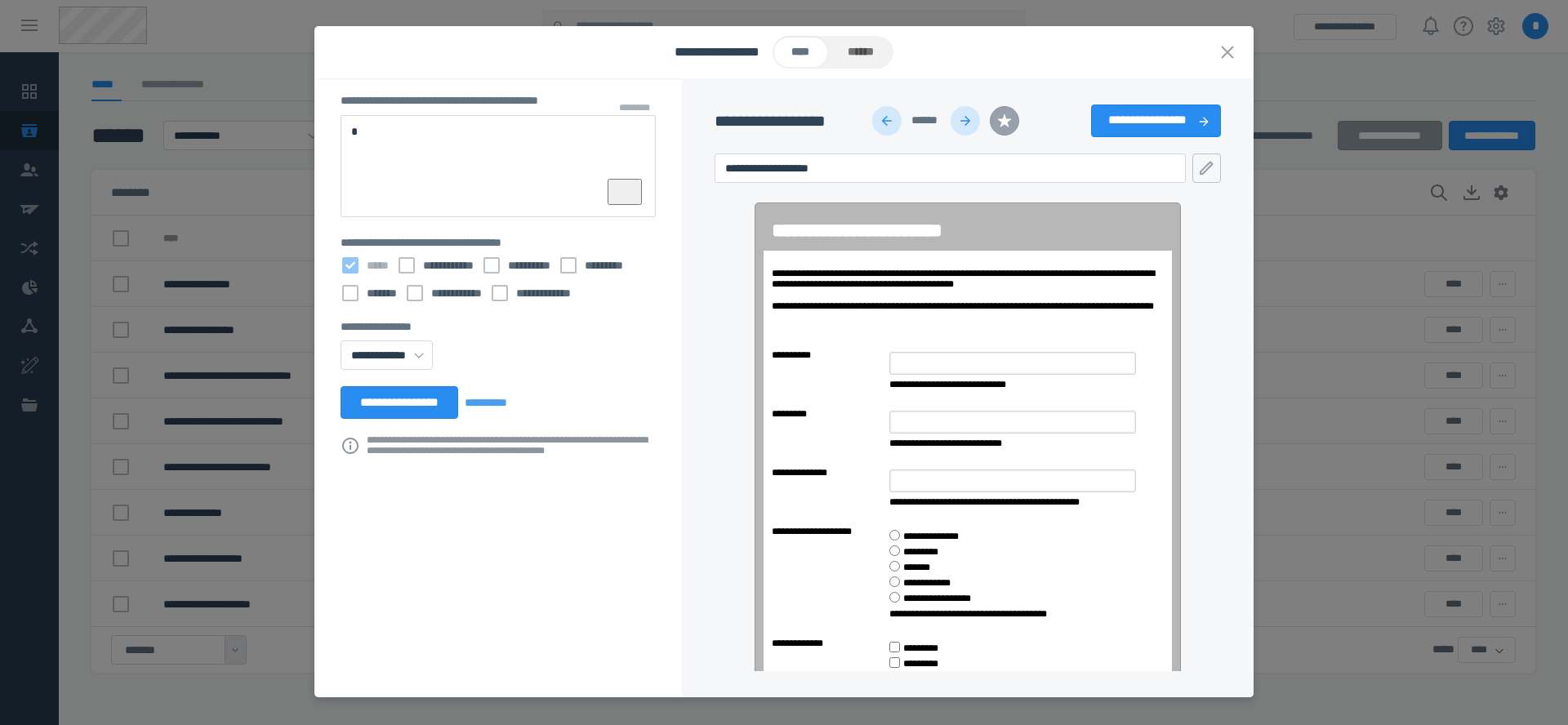 click at bounding box center (887, 121) 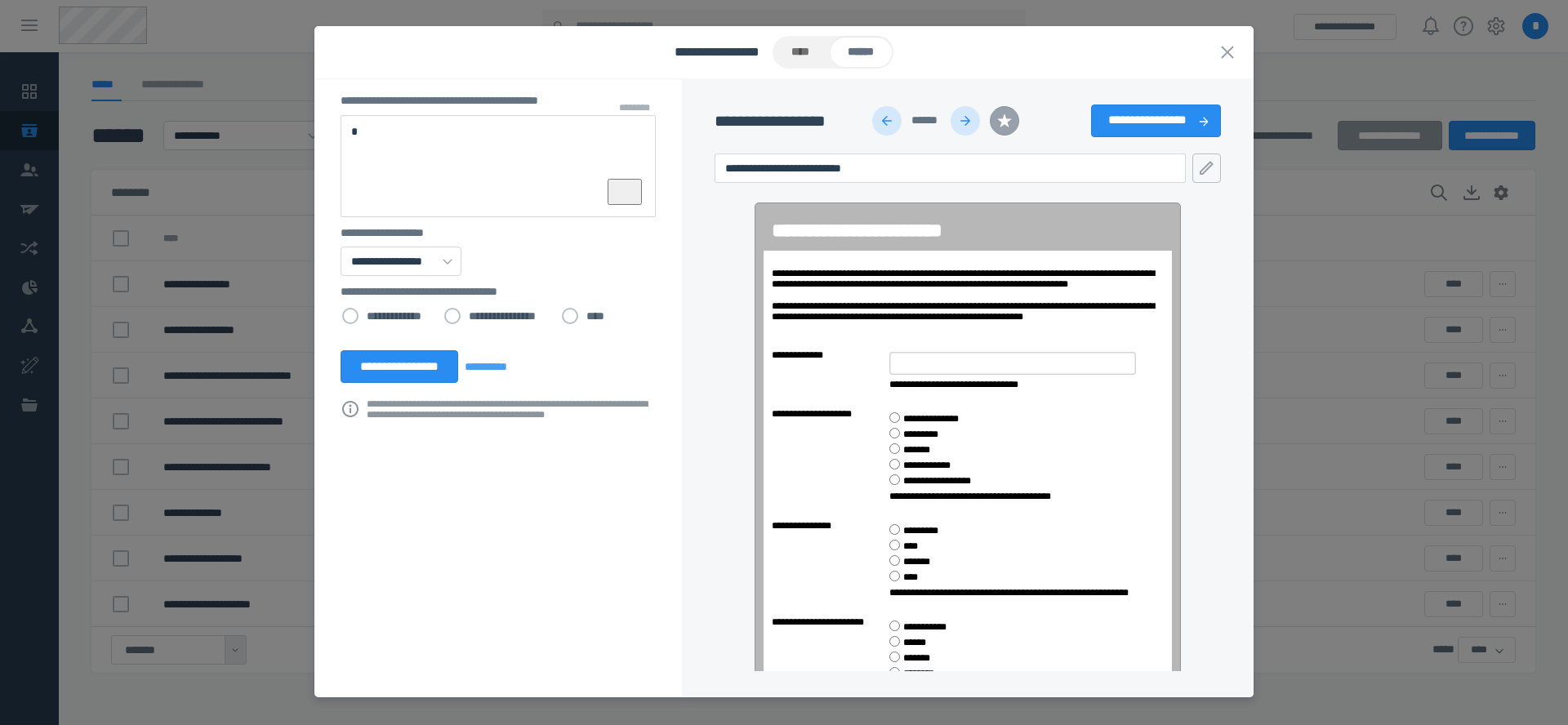 click at bounding box center [887, 121] 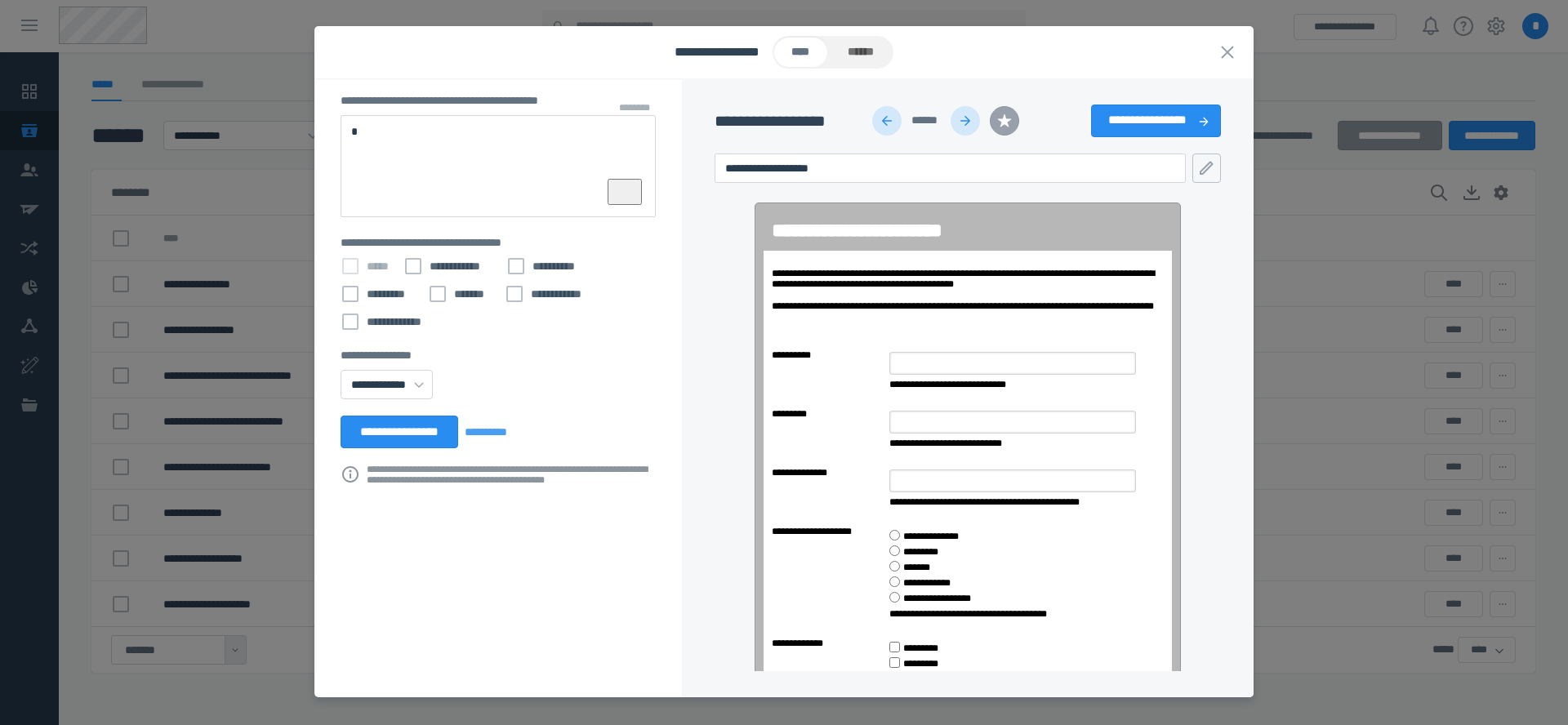 click at bounding box center [887, 121] 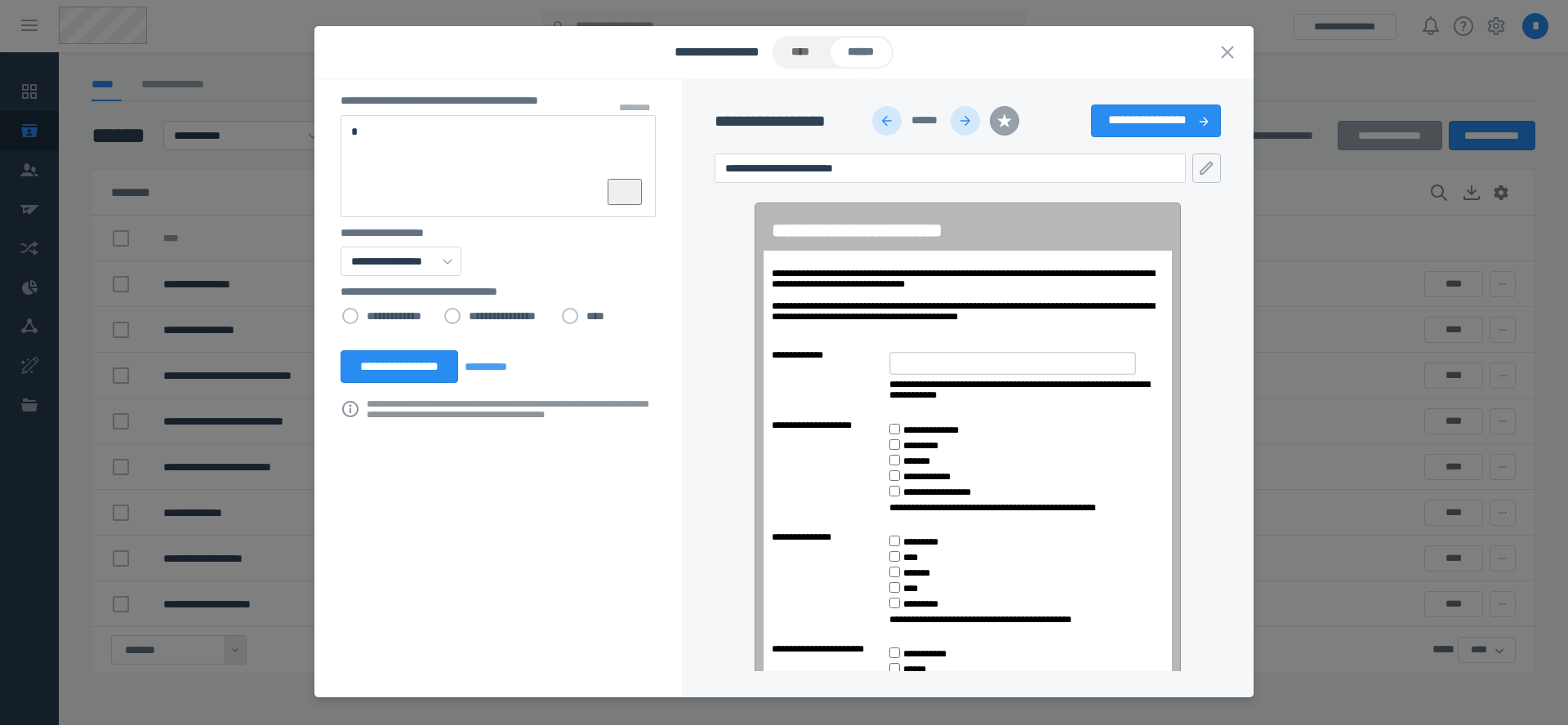 click at bounding box center (887, 121) 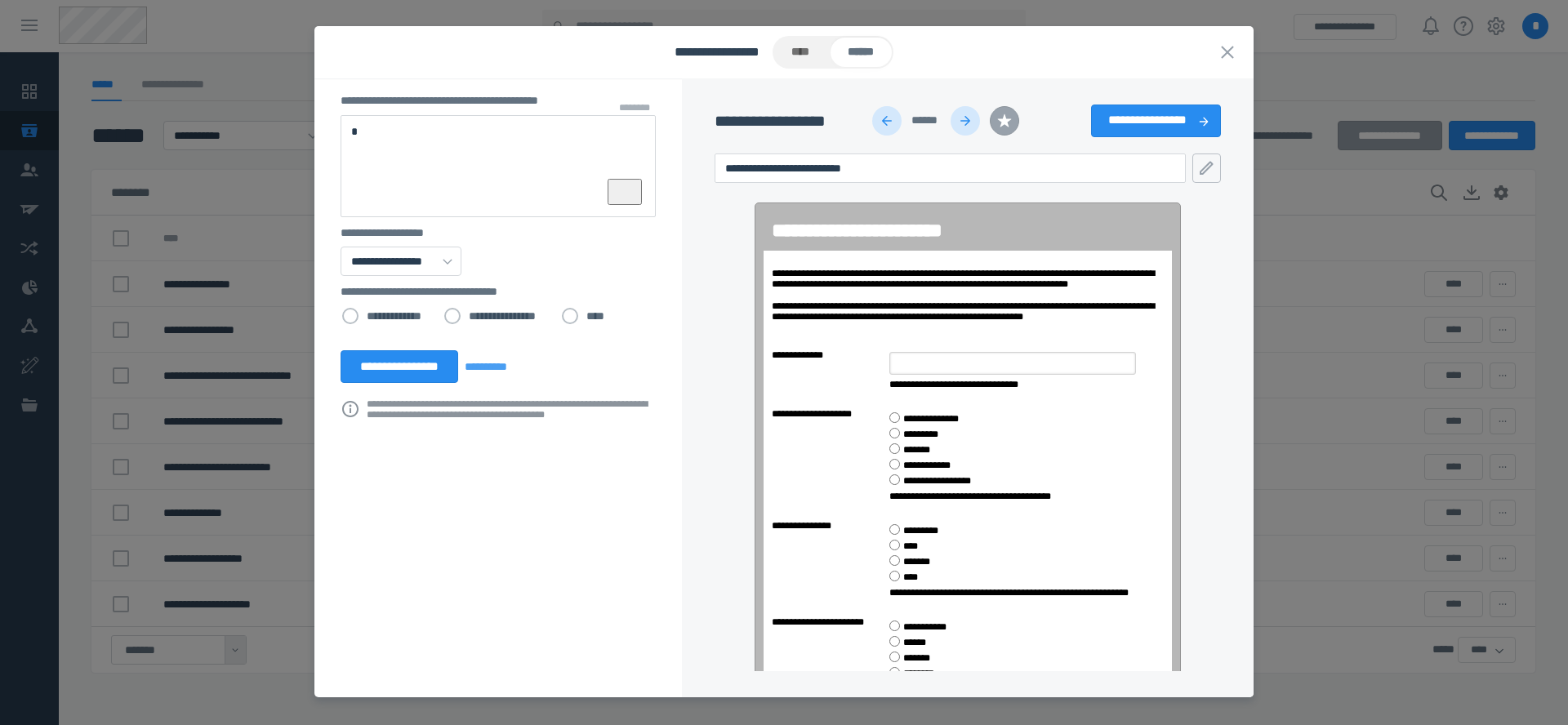 click at bounding box center [887, 121] 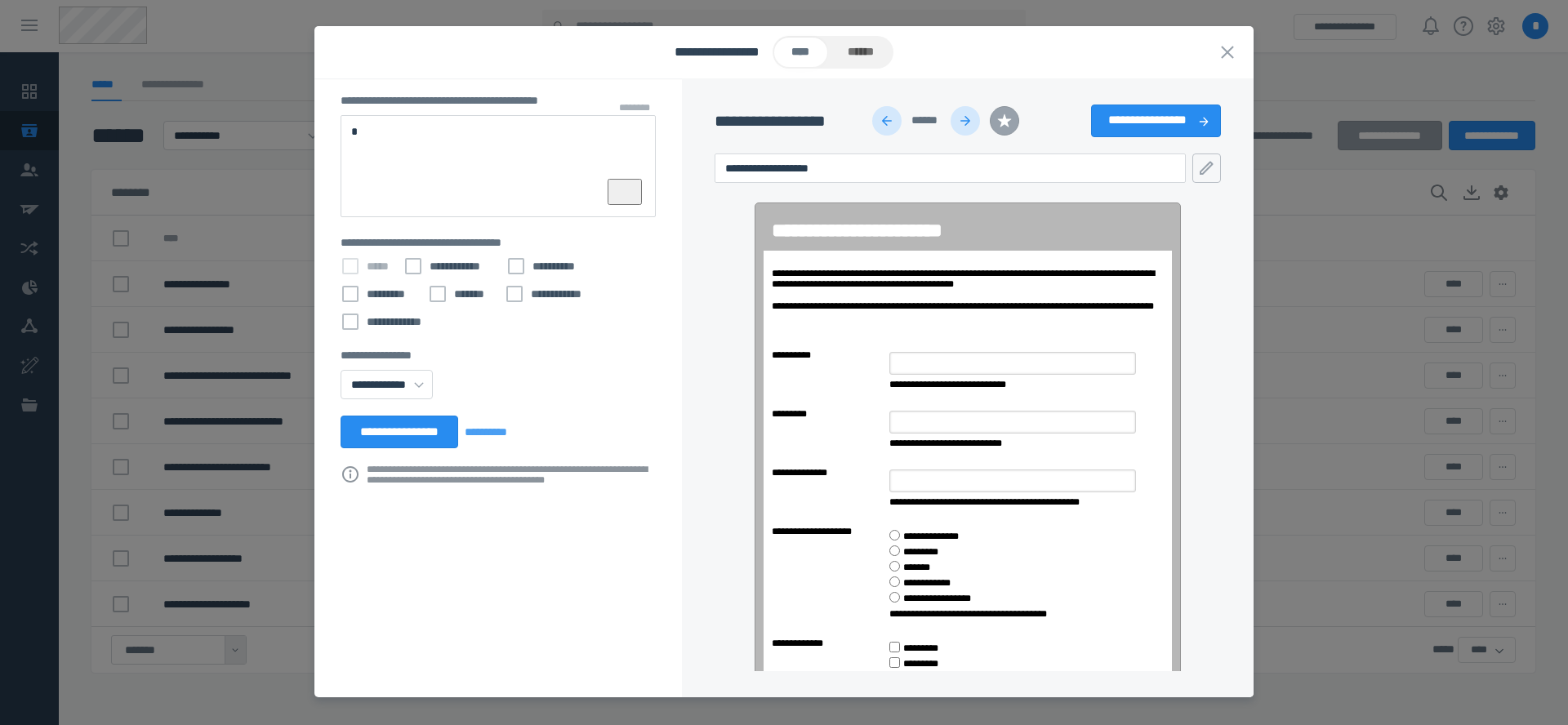 click at bounding box center [887, 121] 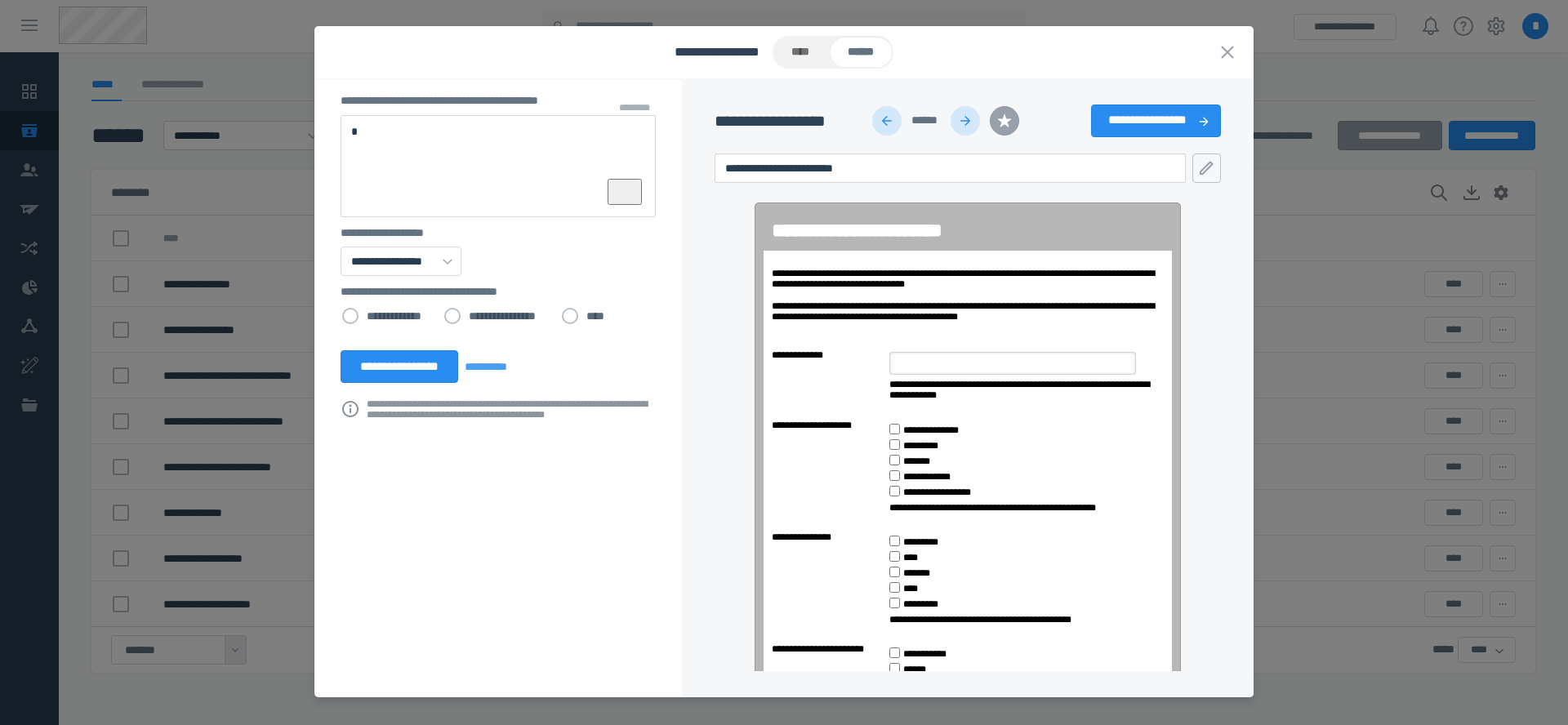 click at bounding box center (887, 121) 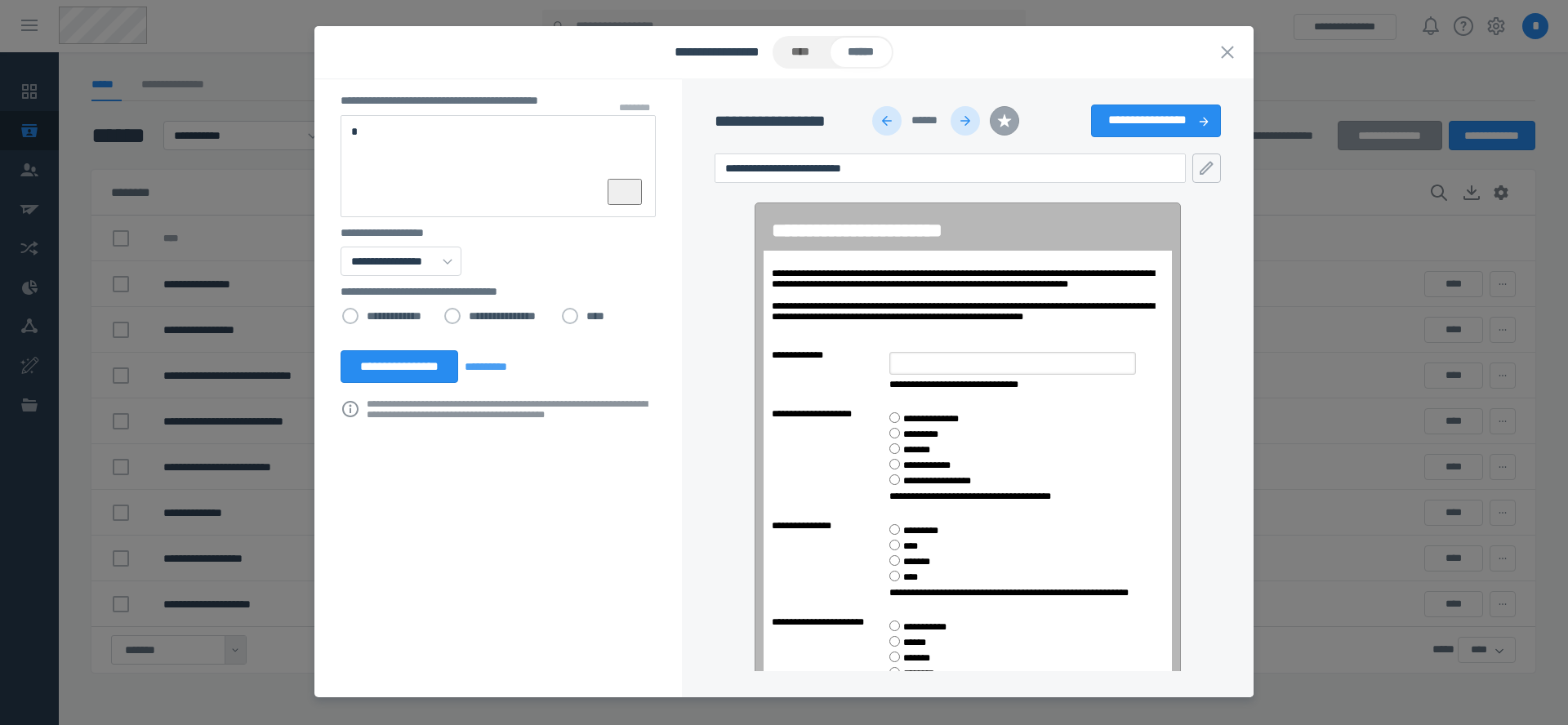 click at bounding box center [887, 121] 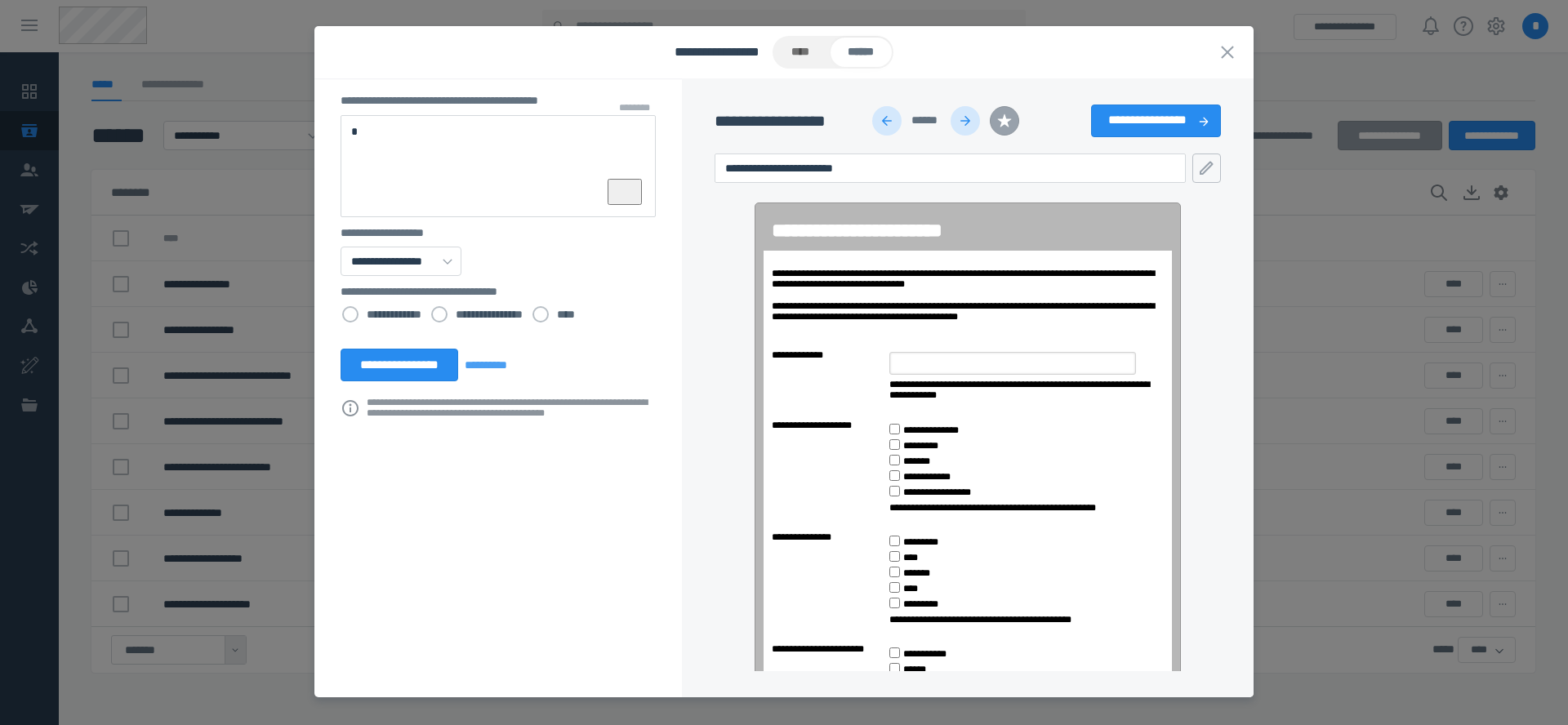 click at bounding box center [887, 121] 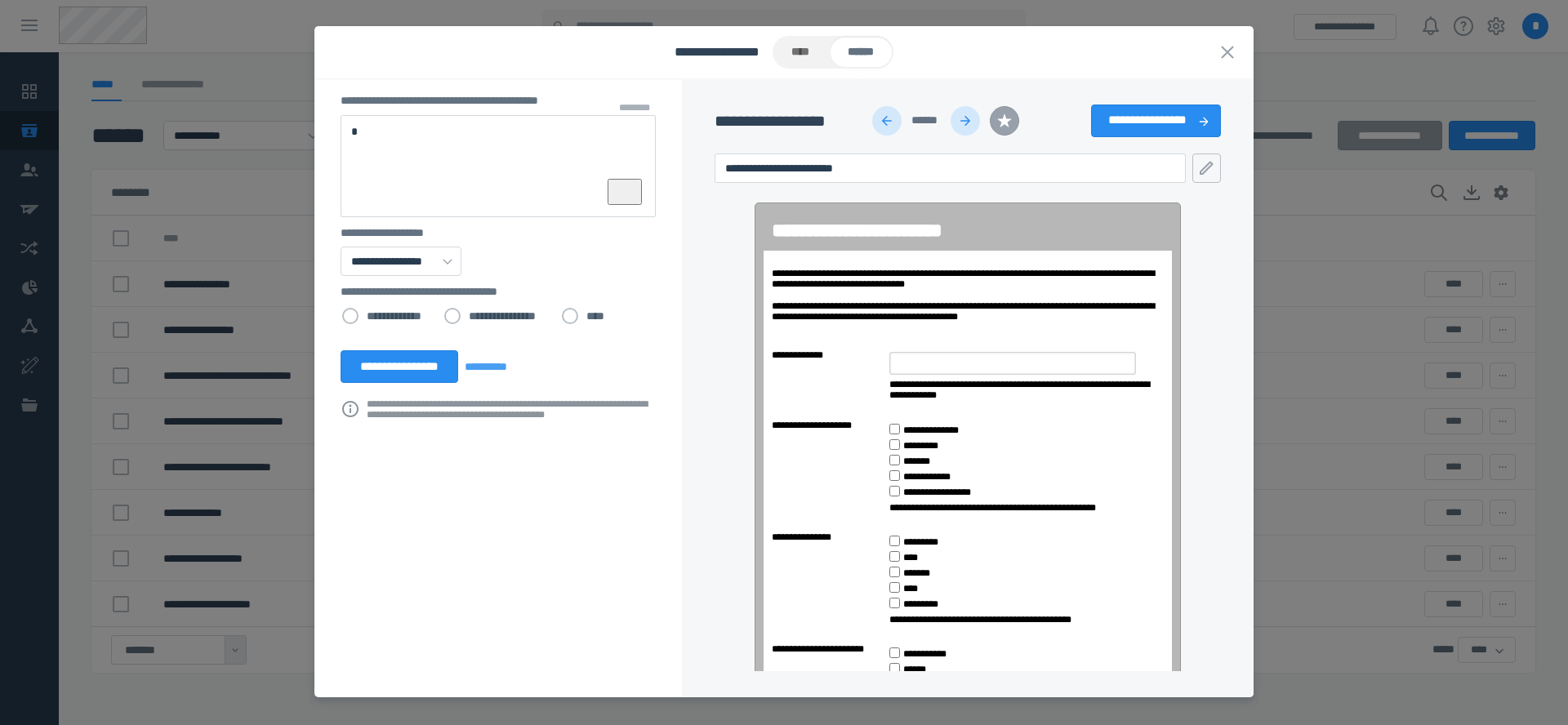 click at bounding box center [887, 121] 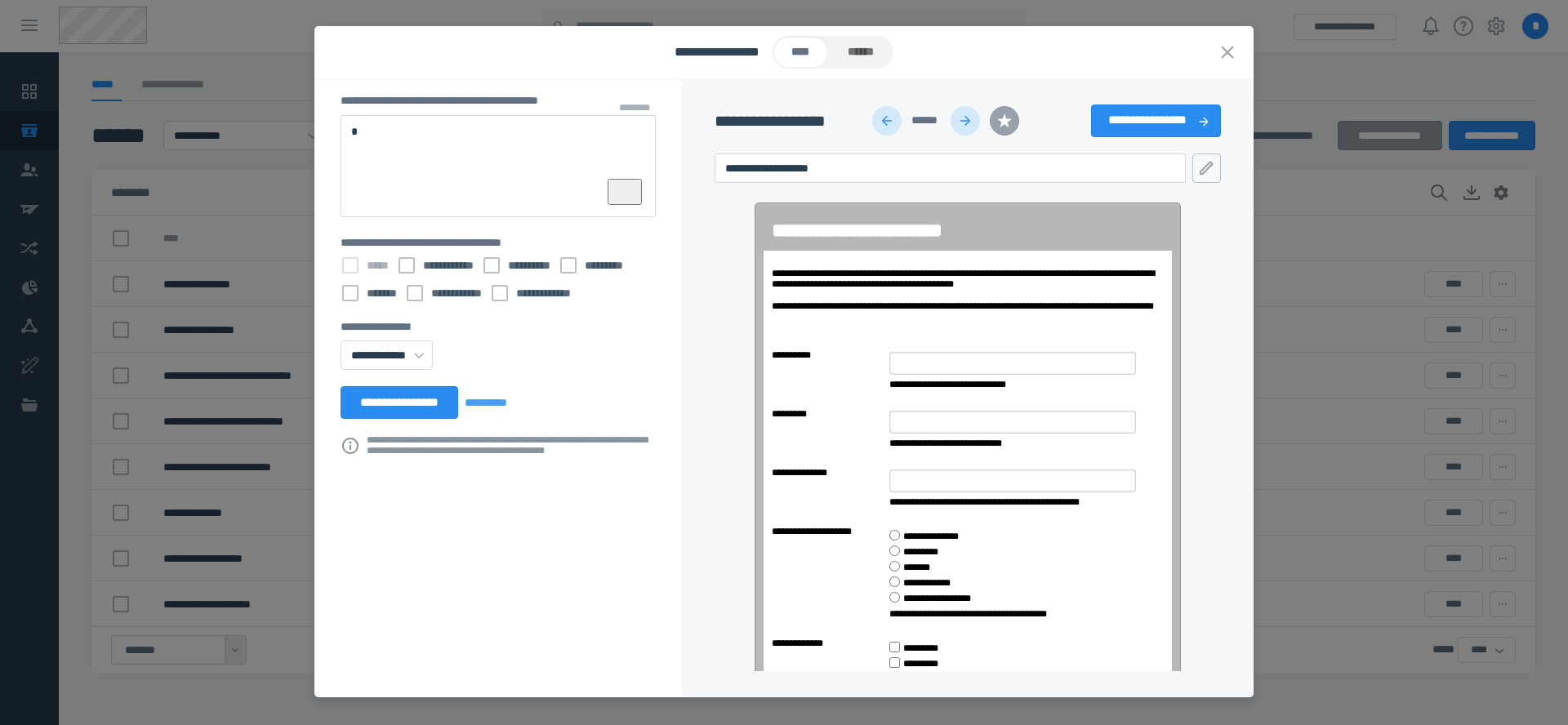 click at bounding box center (887, 121) 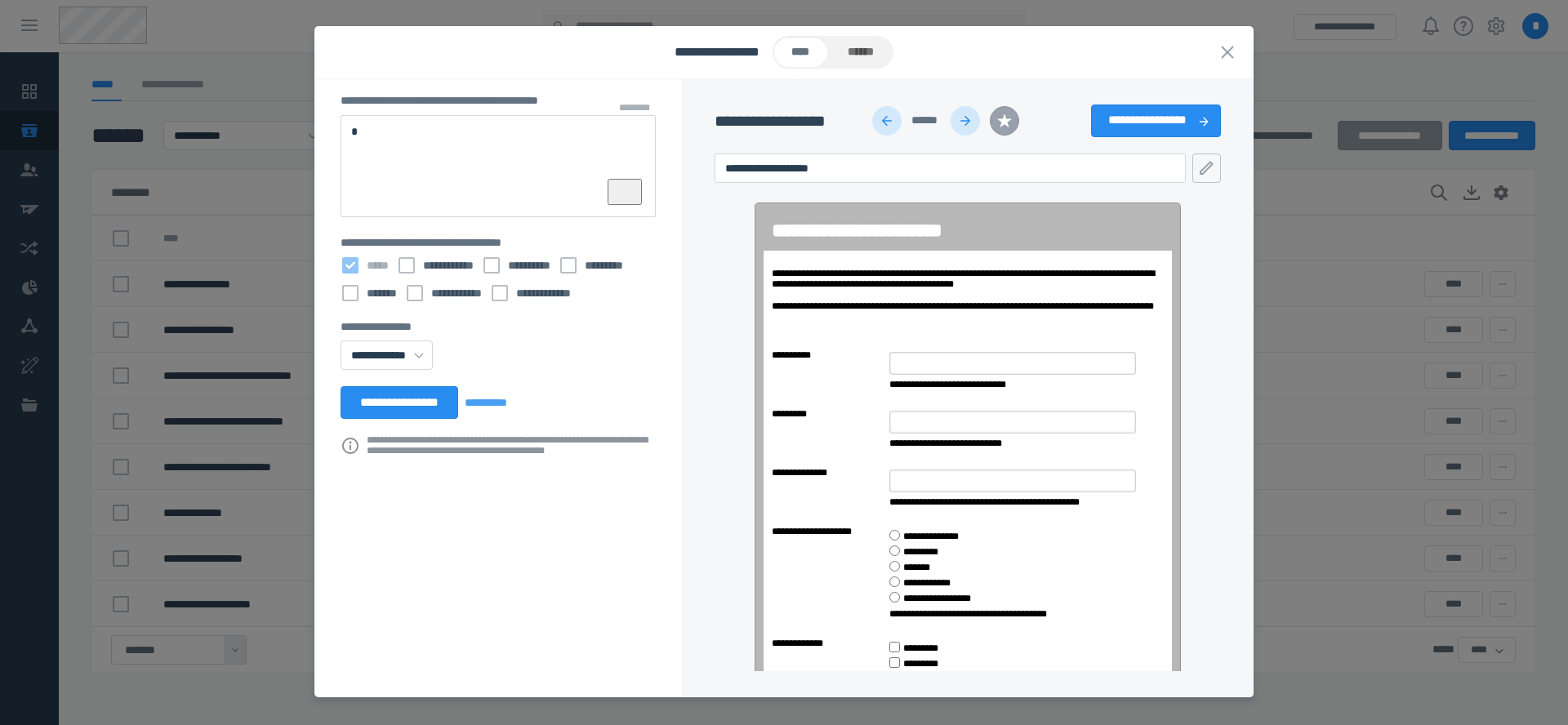 click at bounding box center [887, 121] 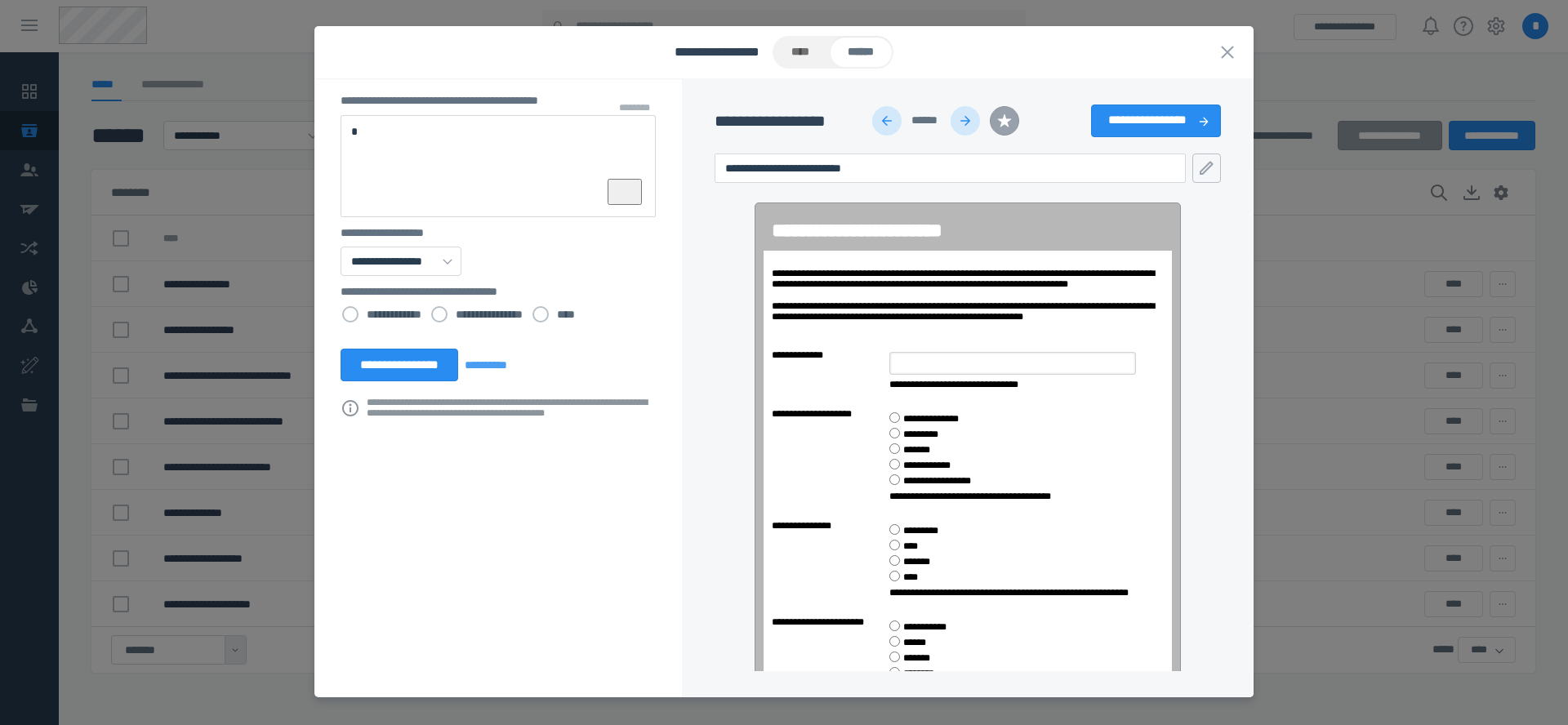 click at bounding box center [887, 121] 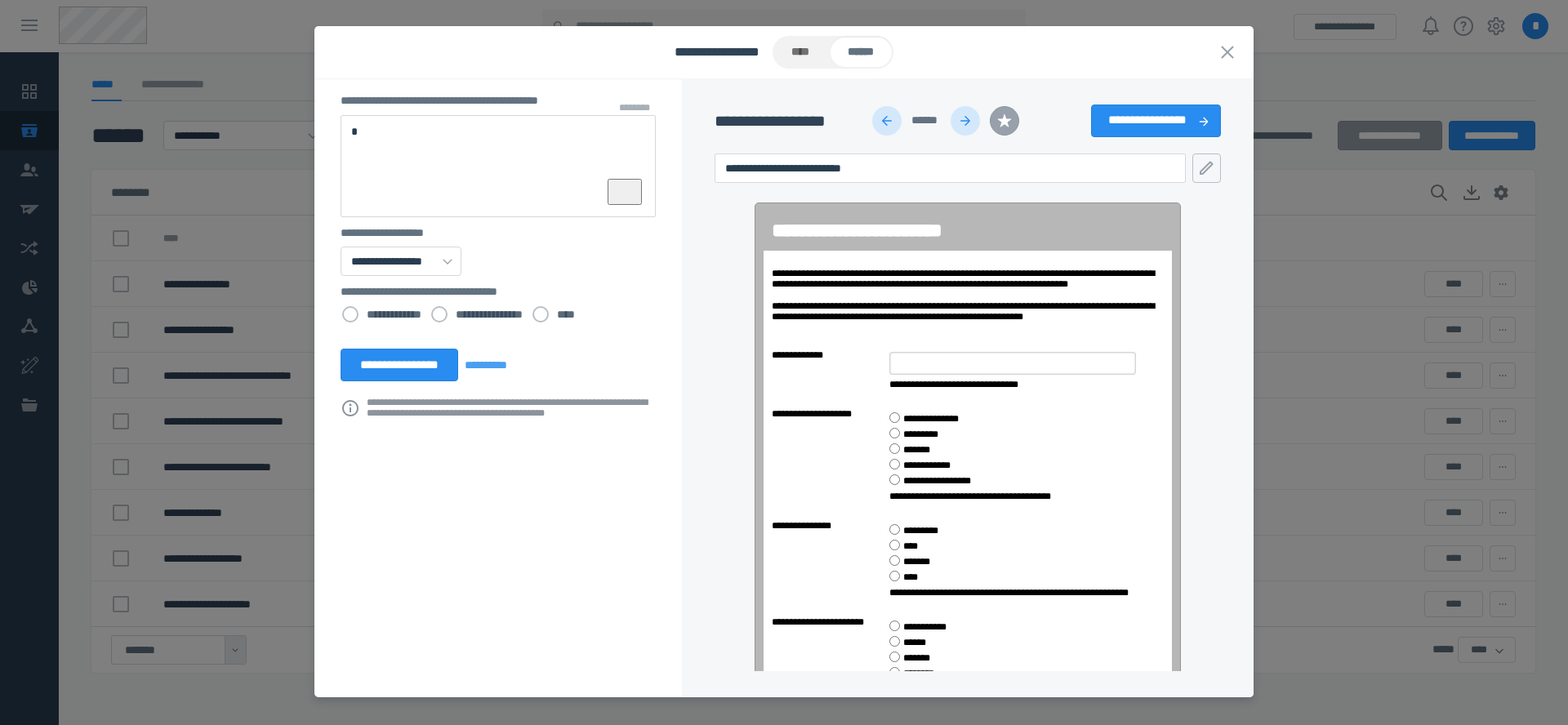 click at bounding box center [887, 121] 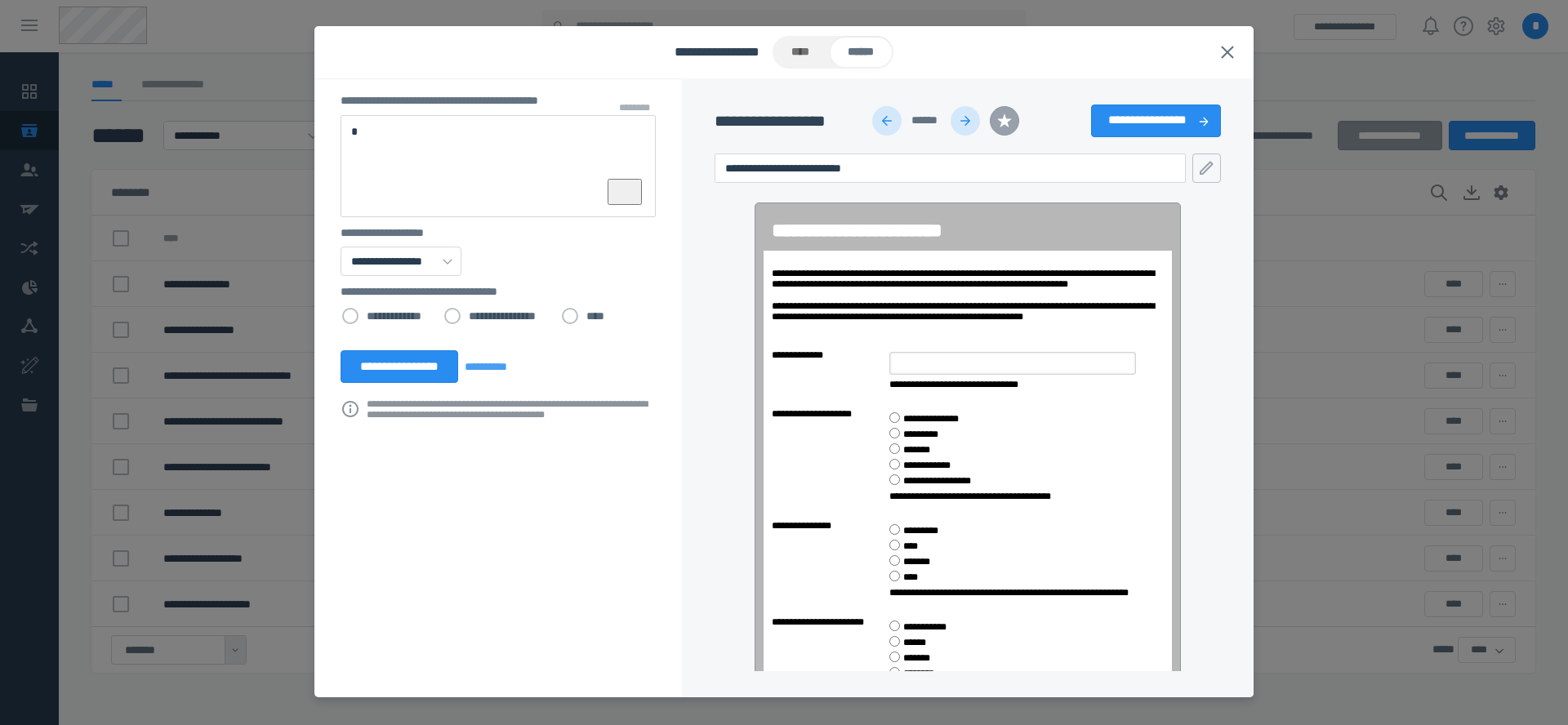 click 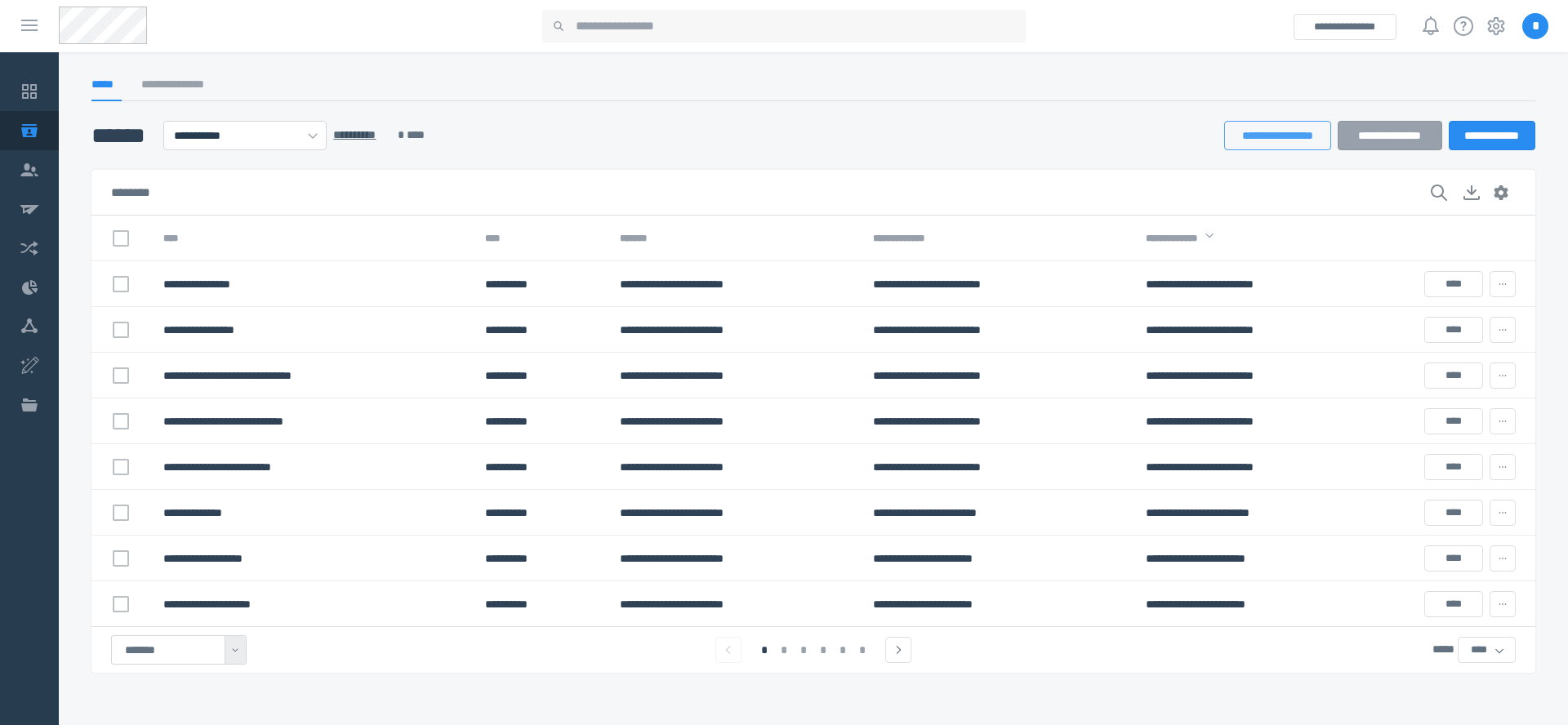 click on "**********" at bounding box center (1277, 136) 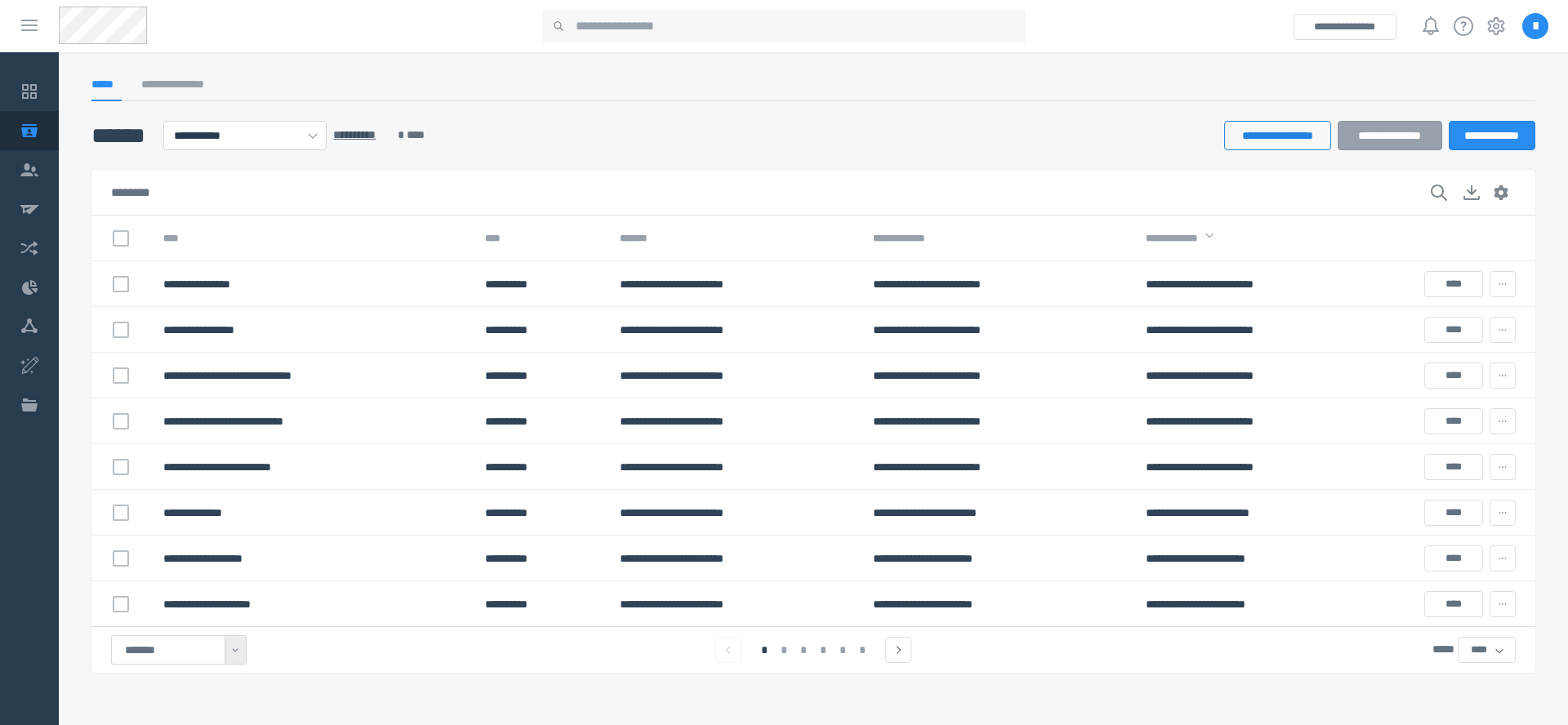 select on "******" 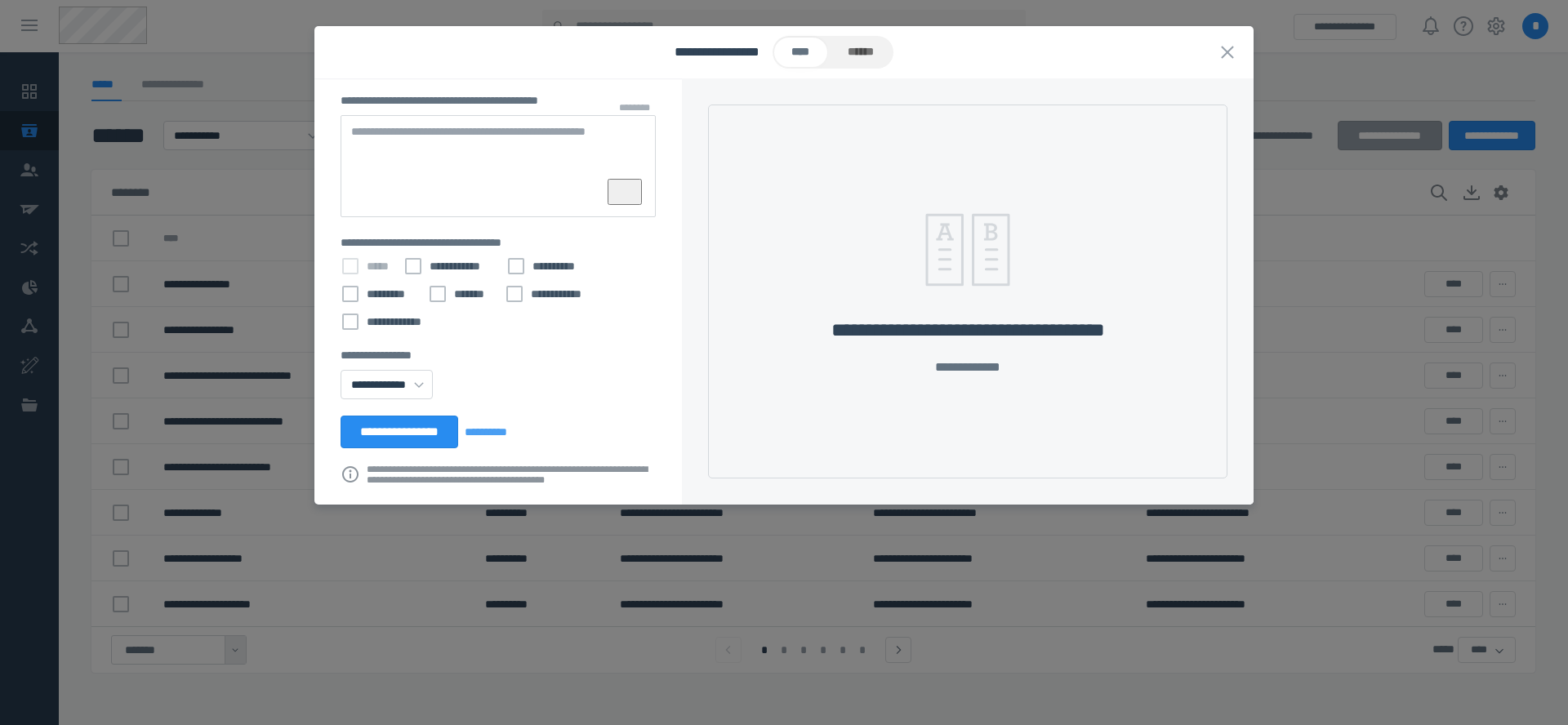 click at bounding box center [498, 166] 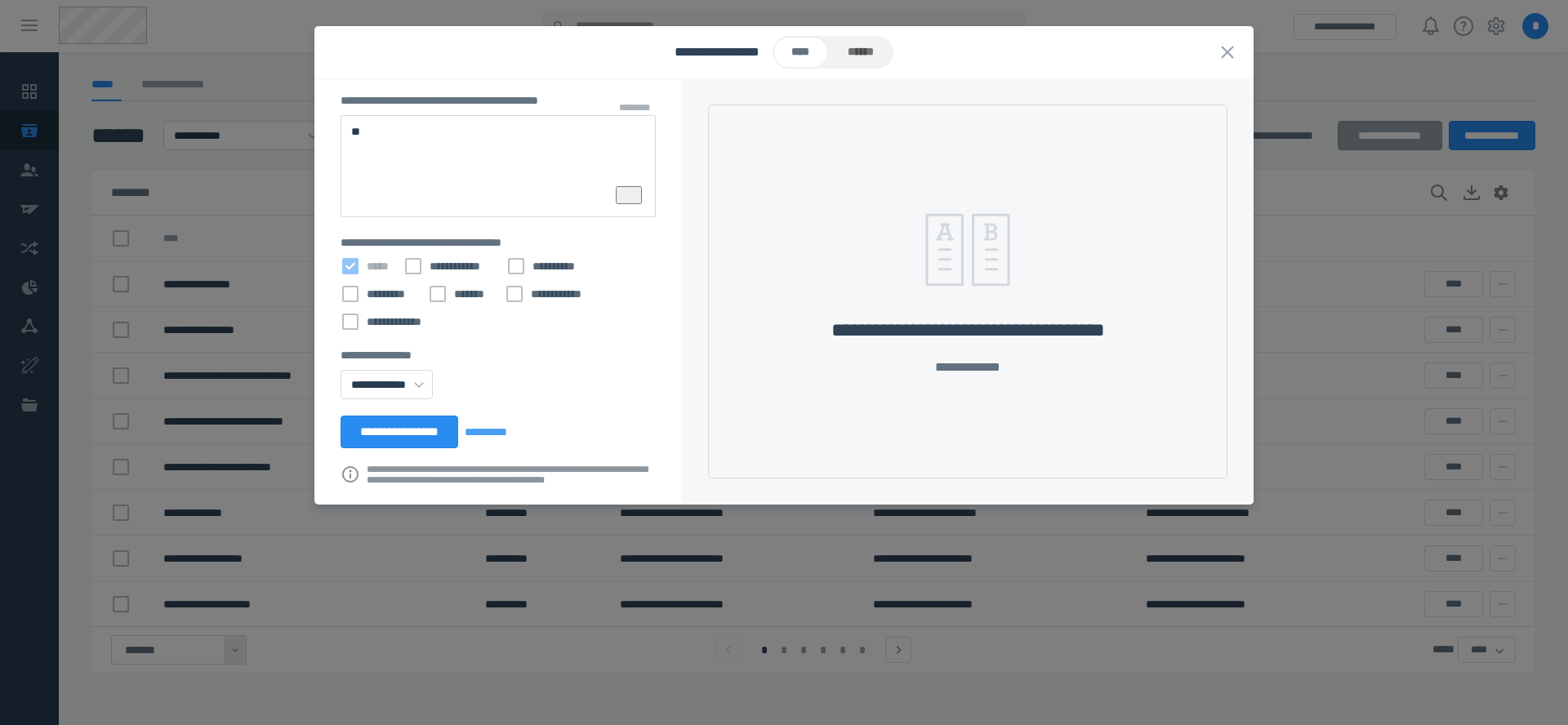type on "***" 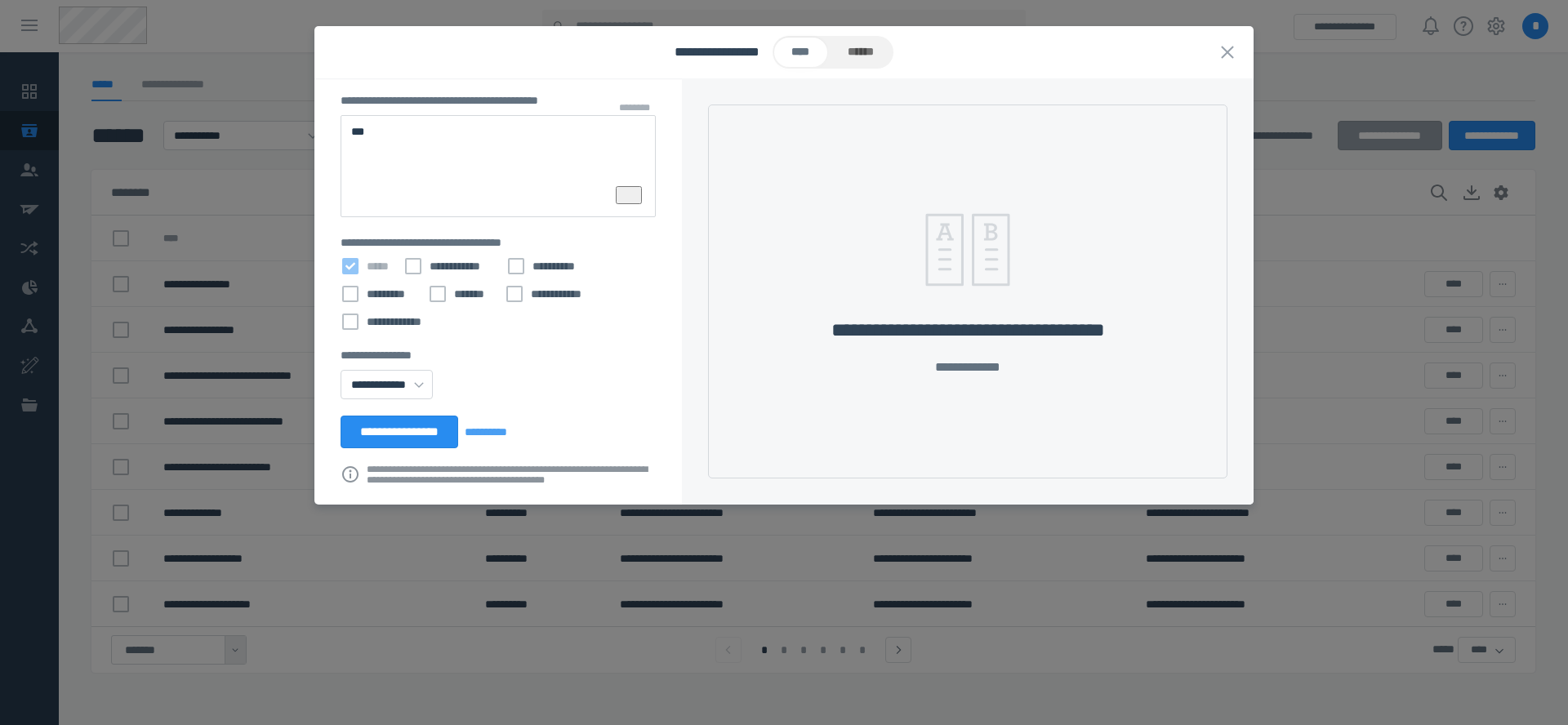 type 